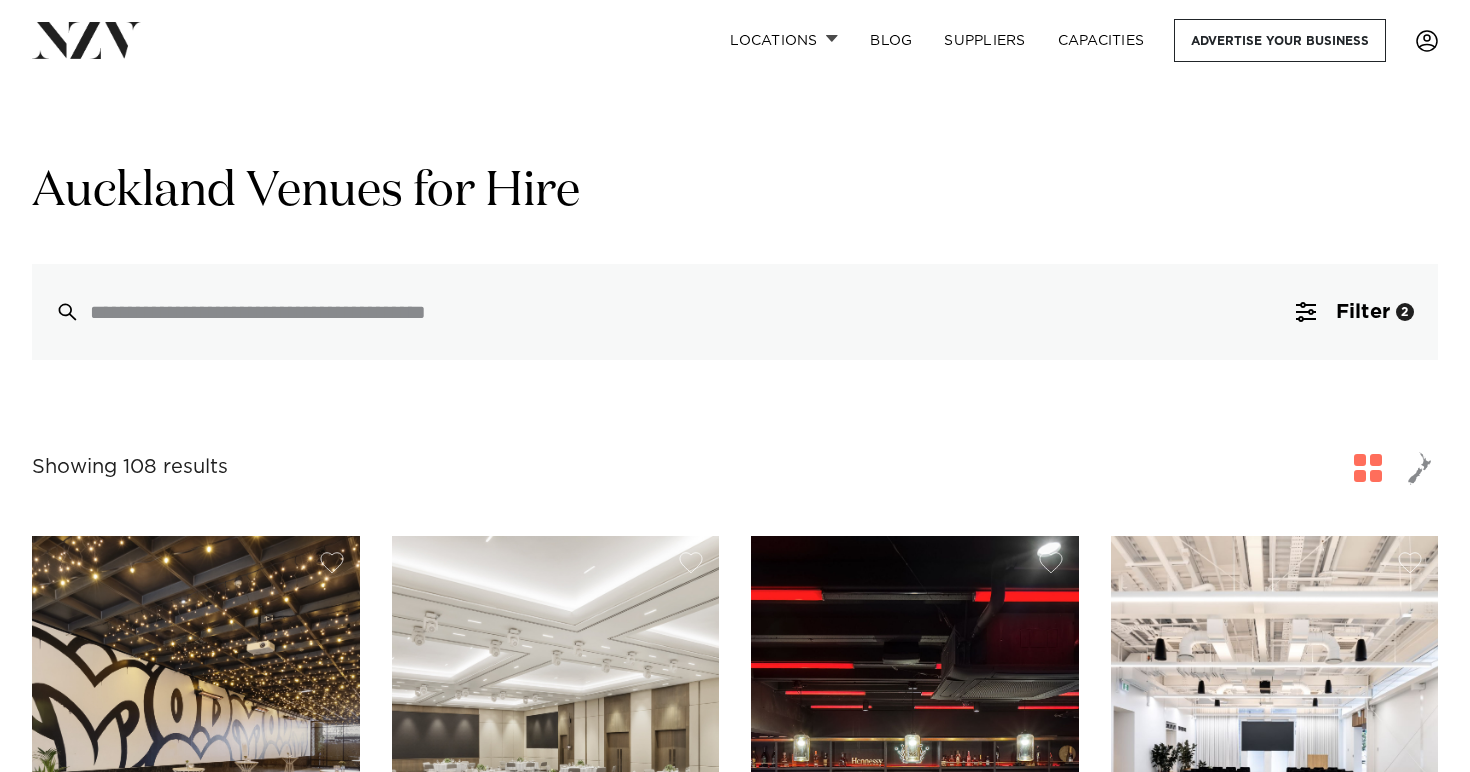 scroll, scrollTop: 0, scrollLeft: 0, axis: both 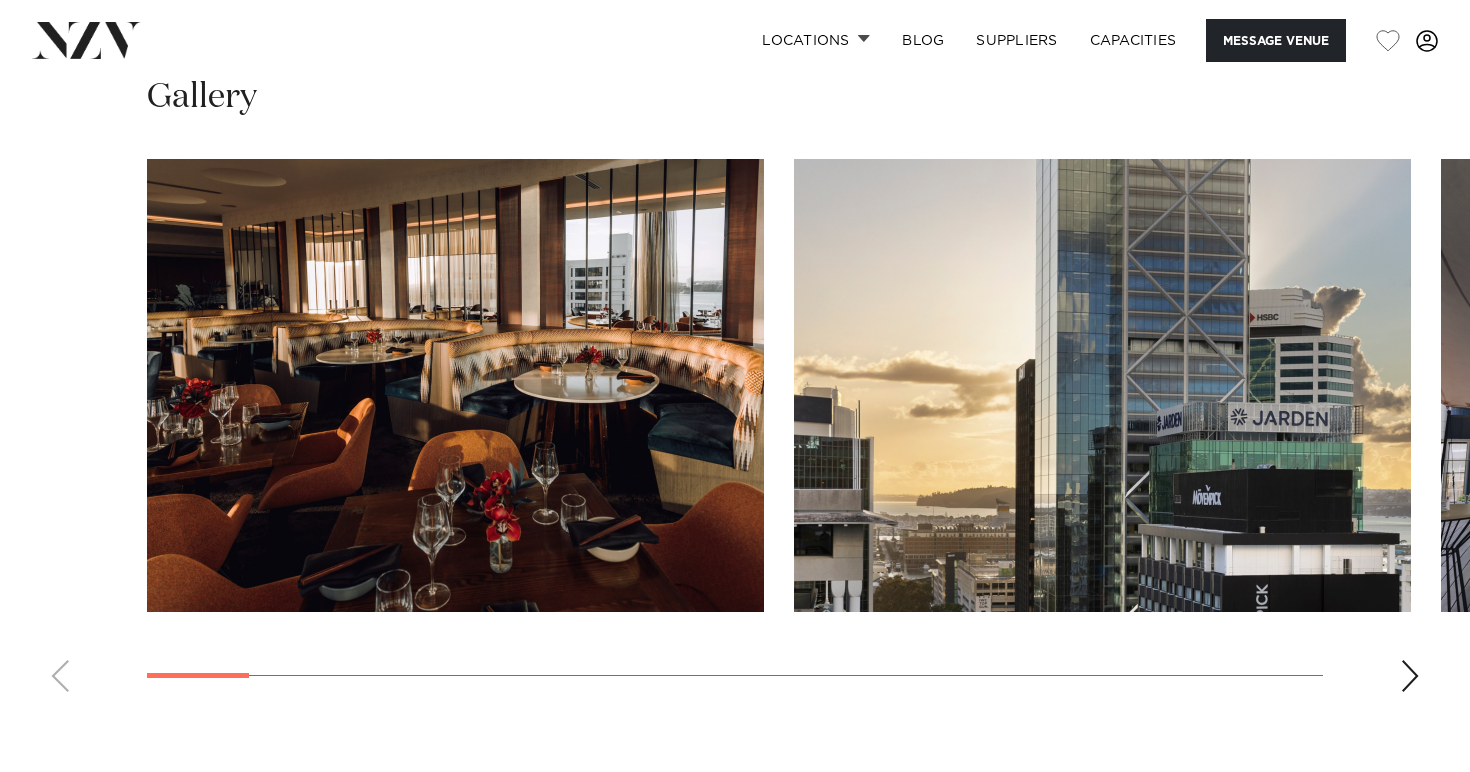 click at bounding box center (1410, 676) 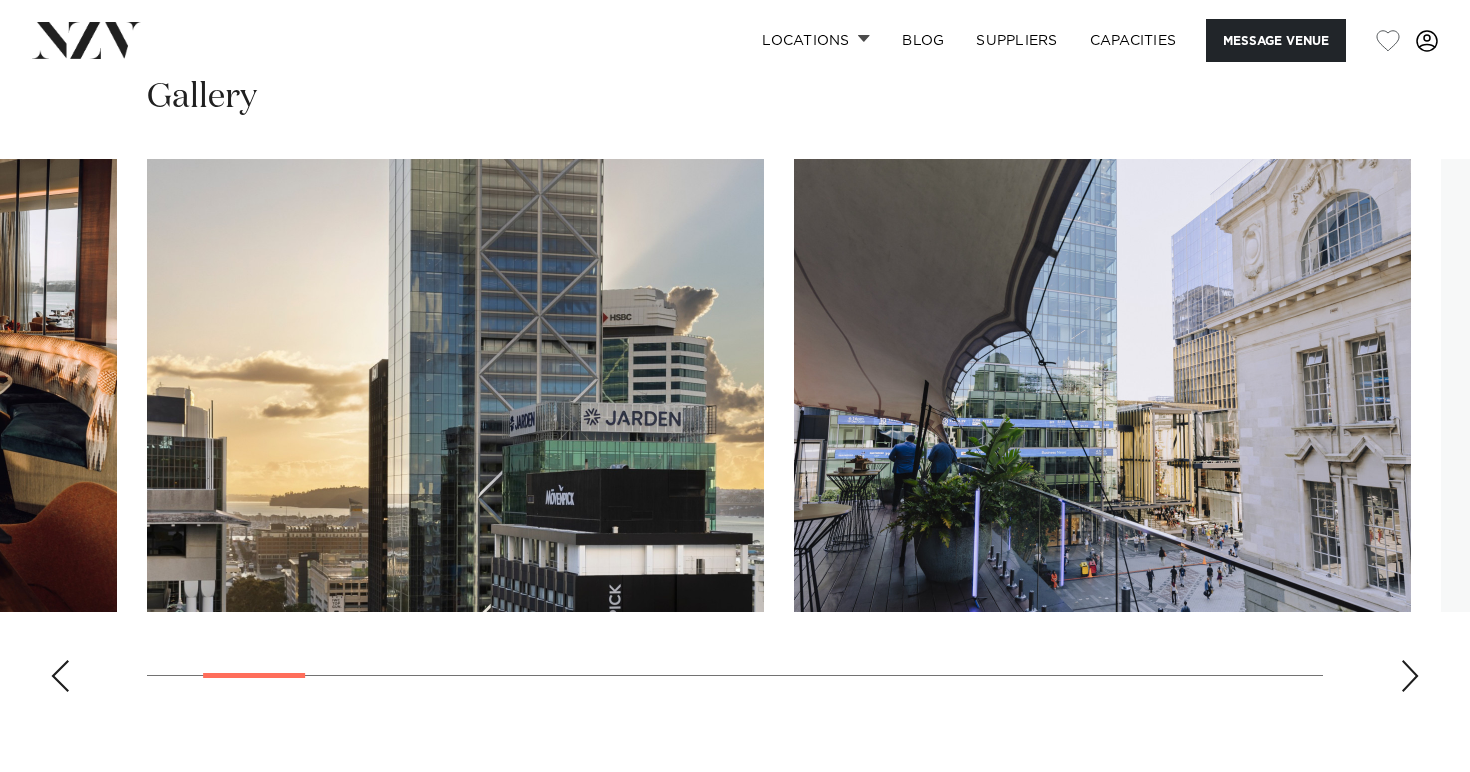 click at bounding box center [1410, 676] 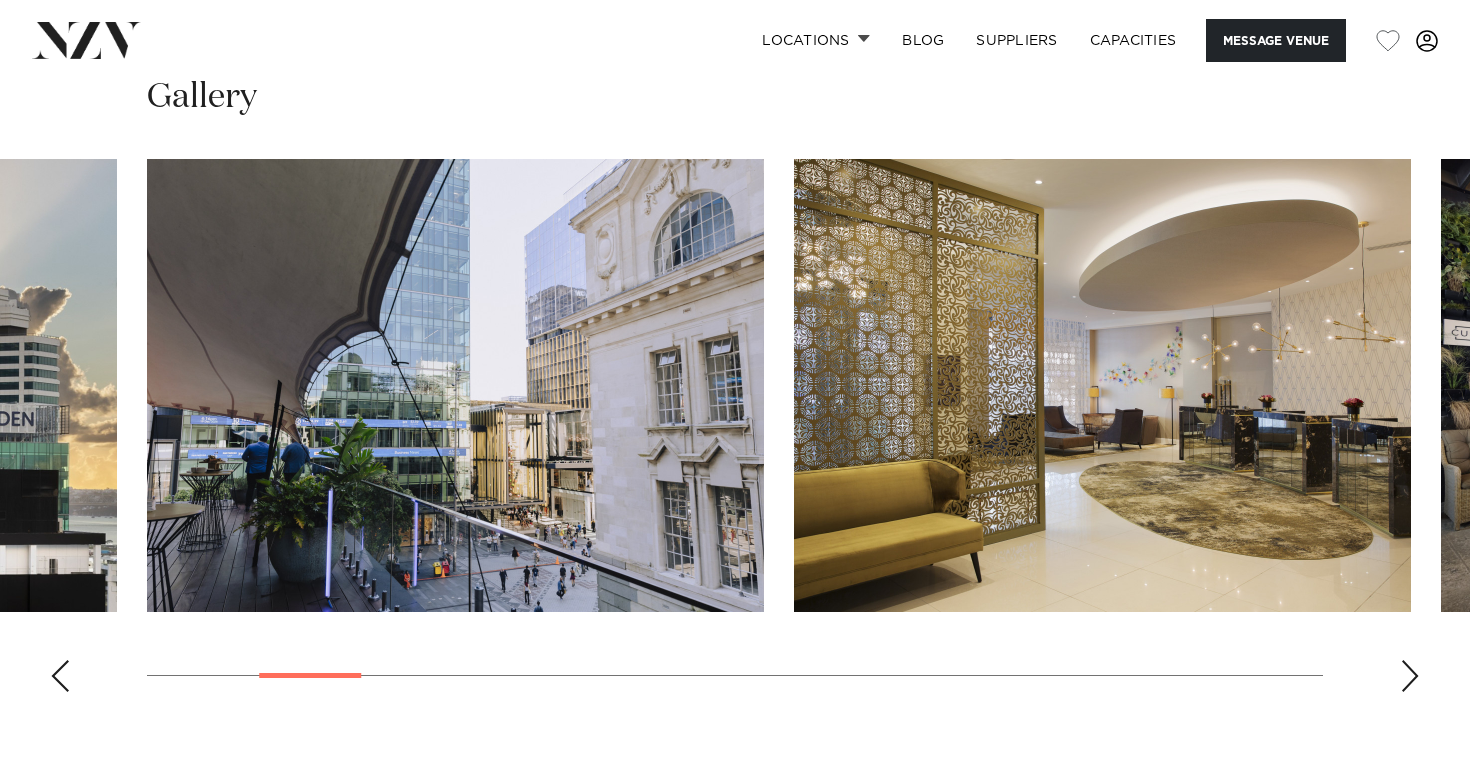 click at bounding box center [1410, 676] 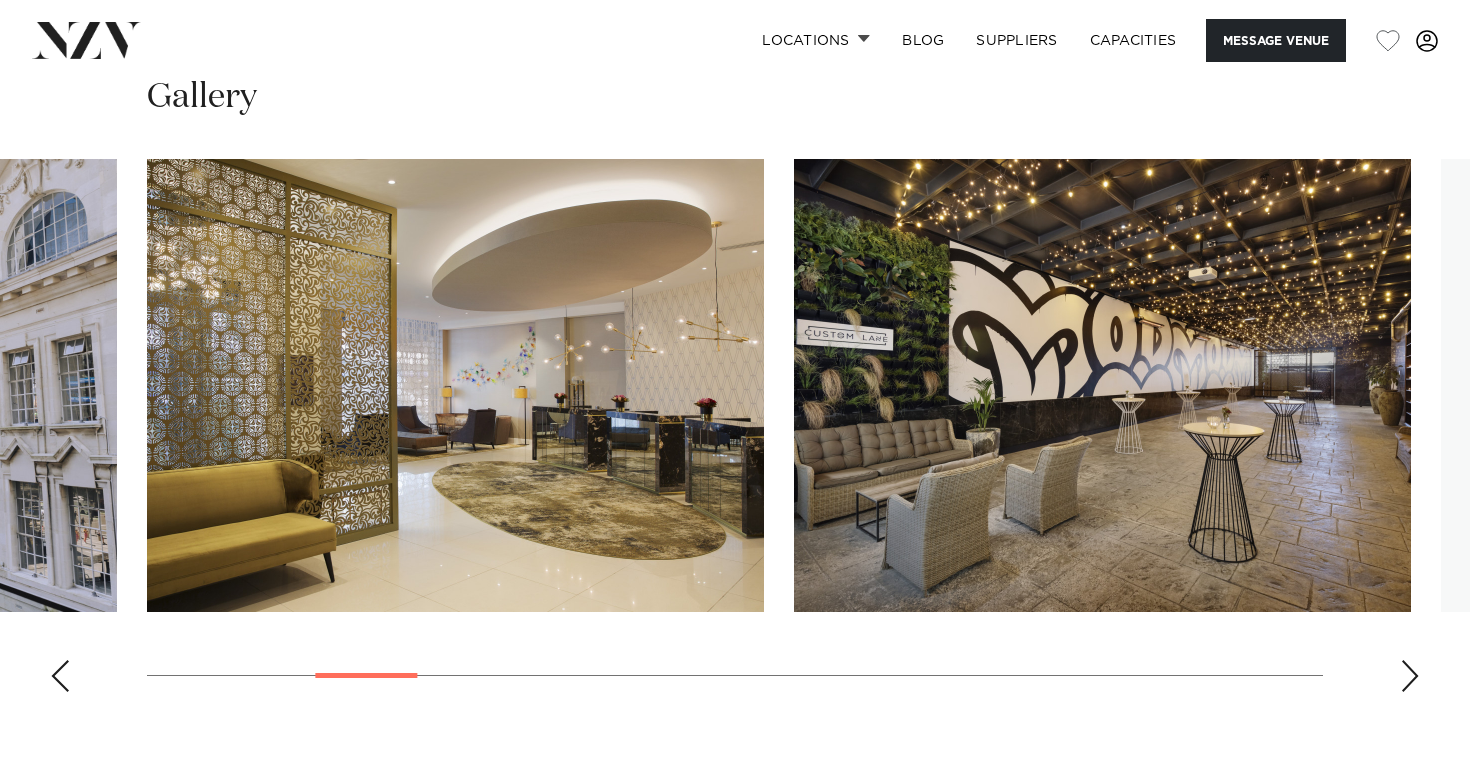 click at bounding box center (1410, 676) 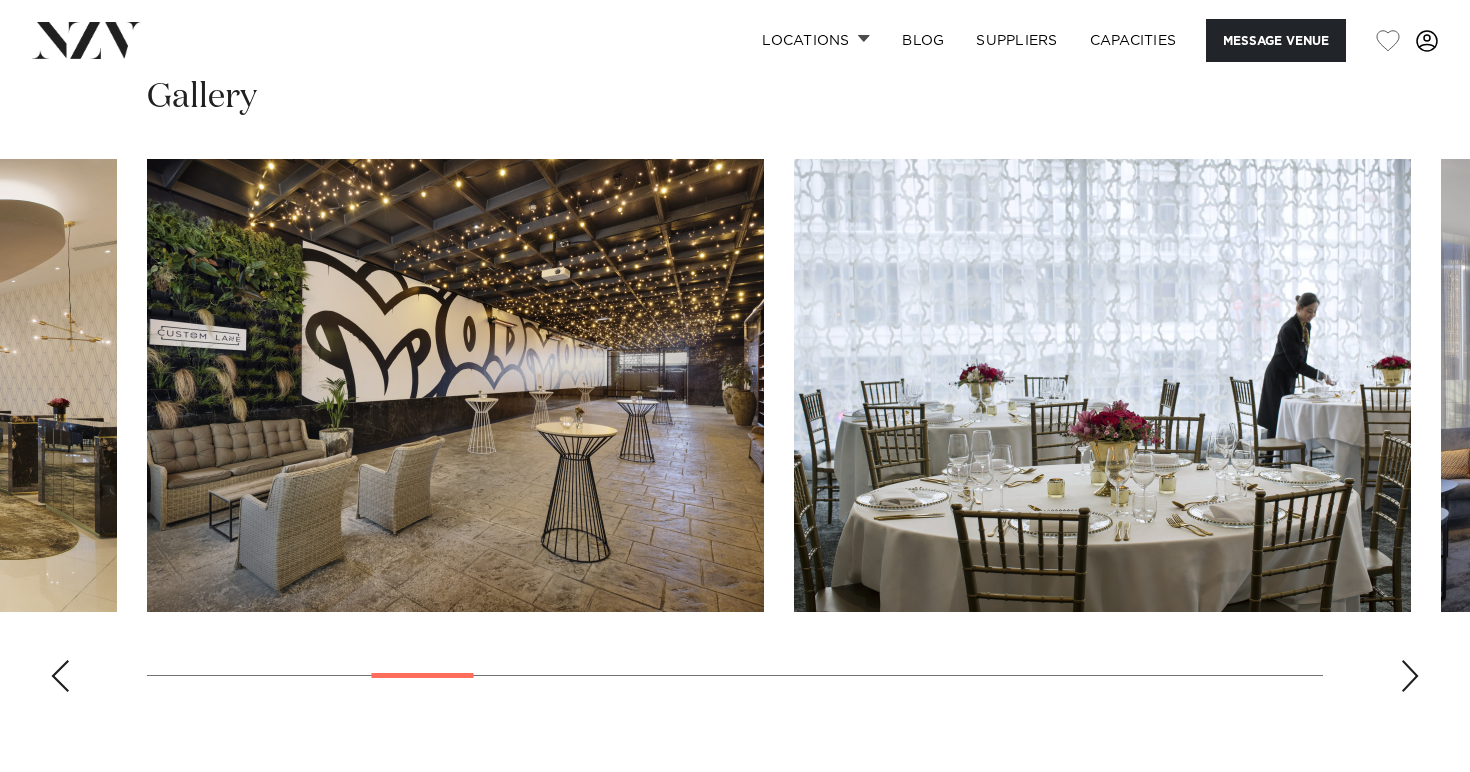 click at bounding box center [1410, 676] 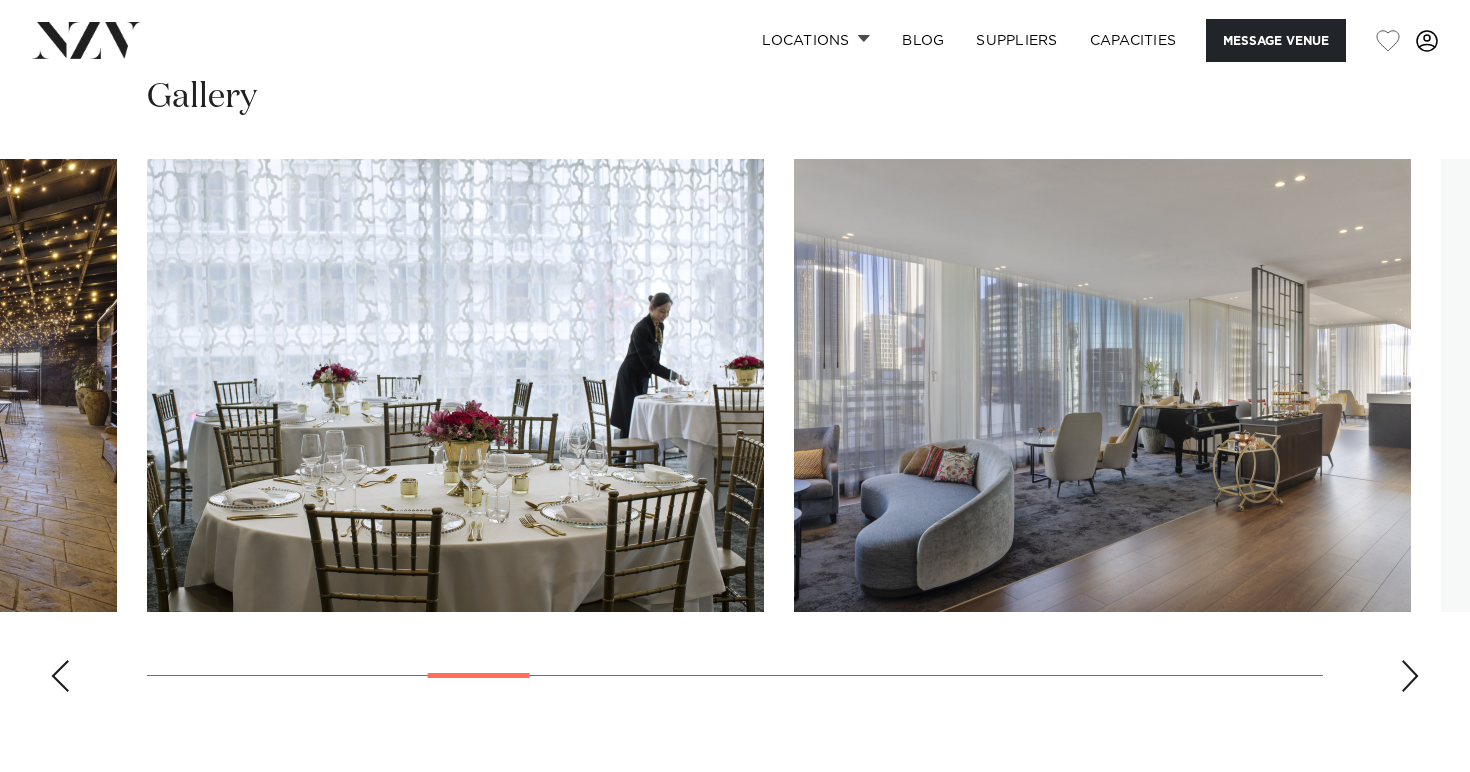 click at bounding box center [1410, 676] 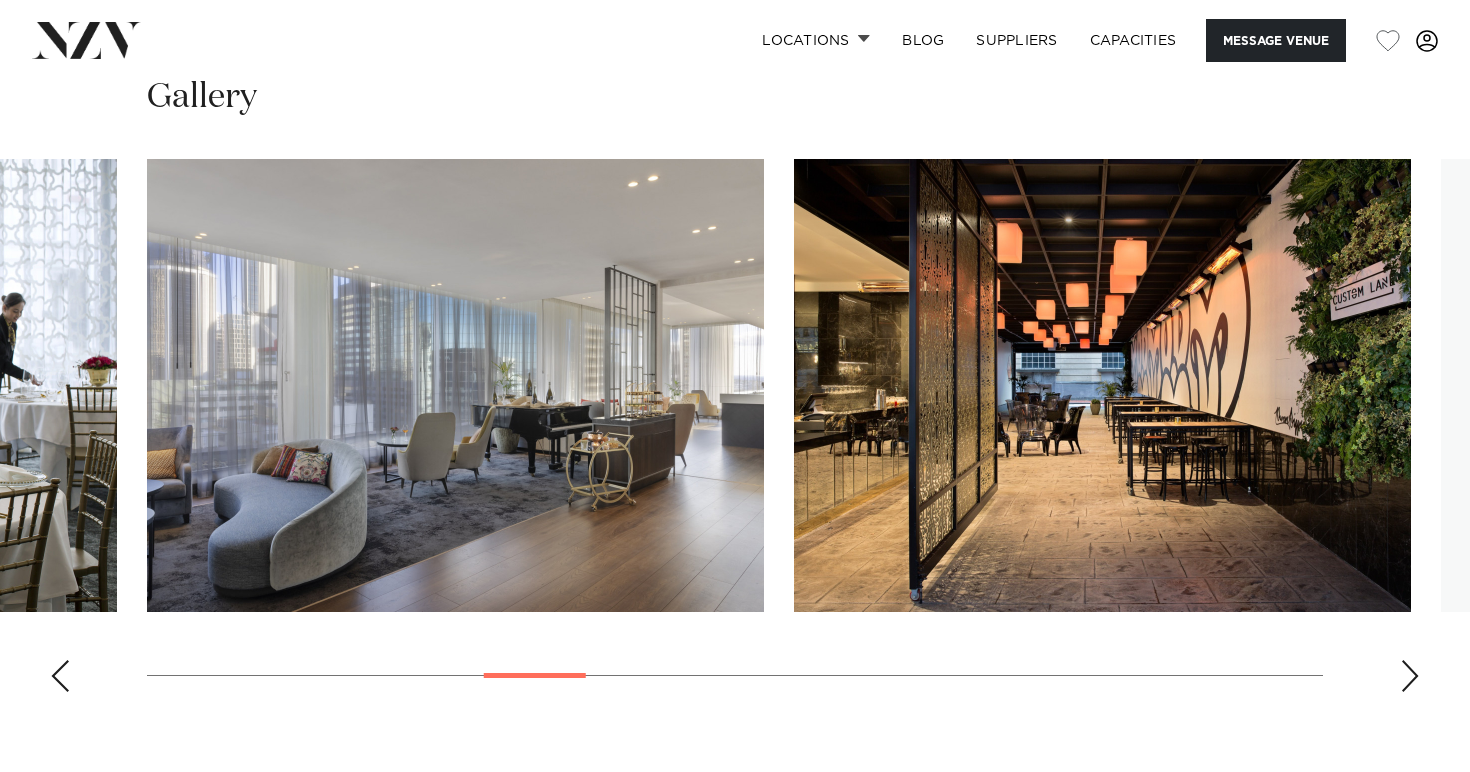 click at bounding box center (1410, 676) 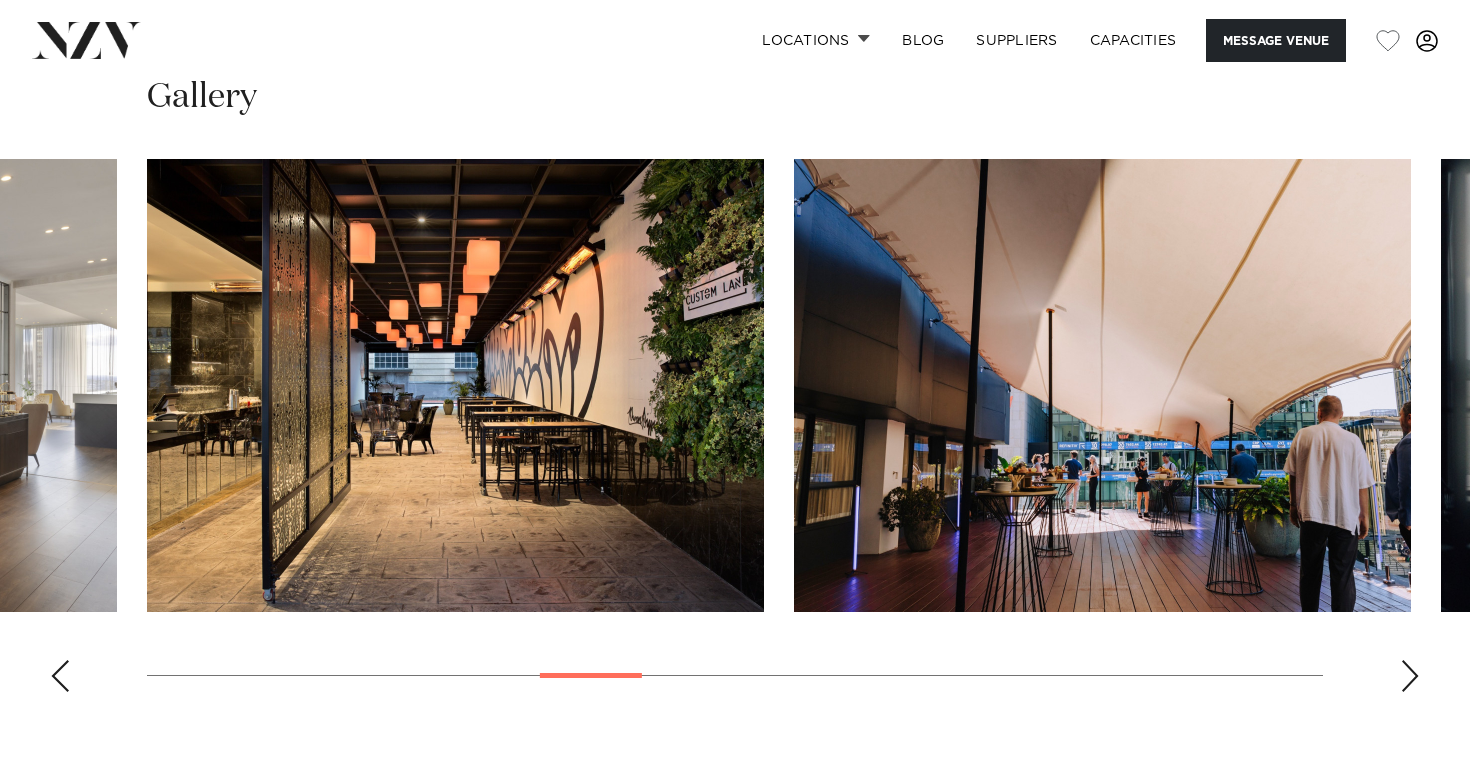 click at bounding box center [1410, 676] 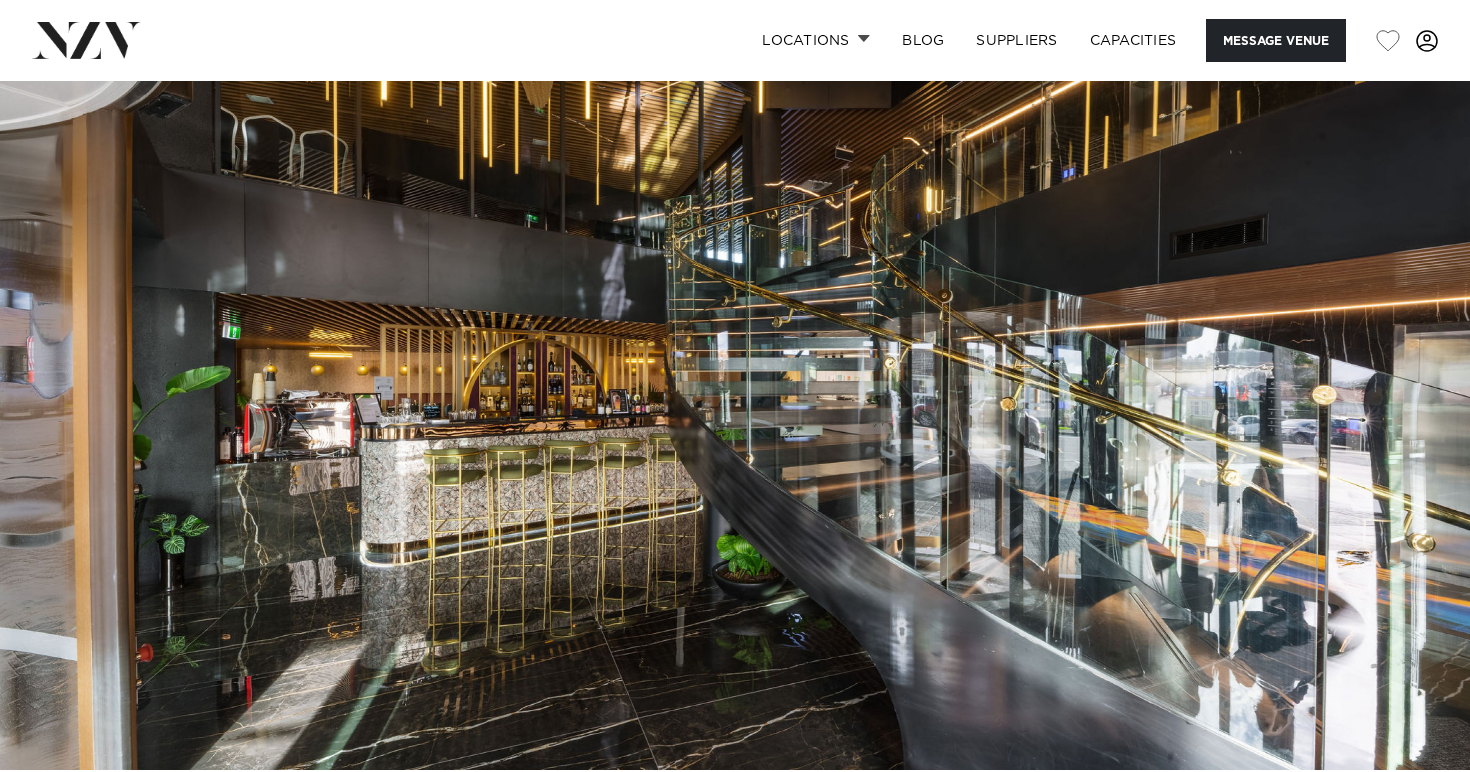 scroll, scrollTop: 0, scrollLeft: 0, axis: both 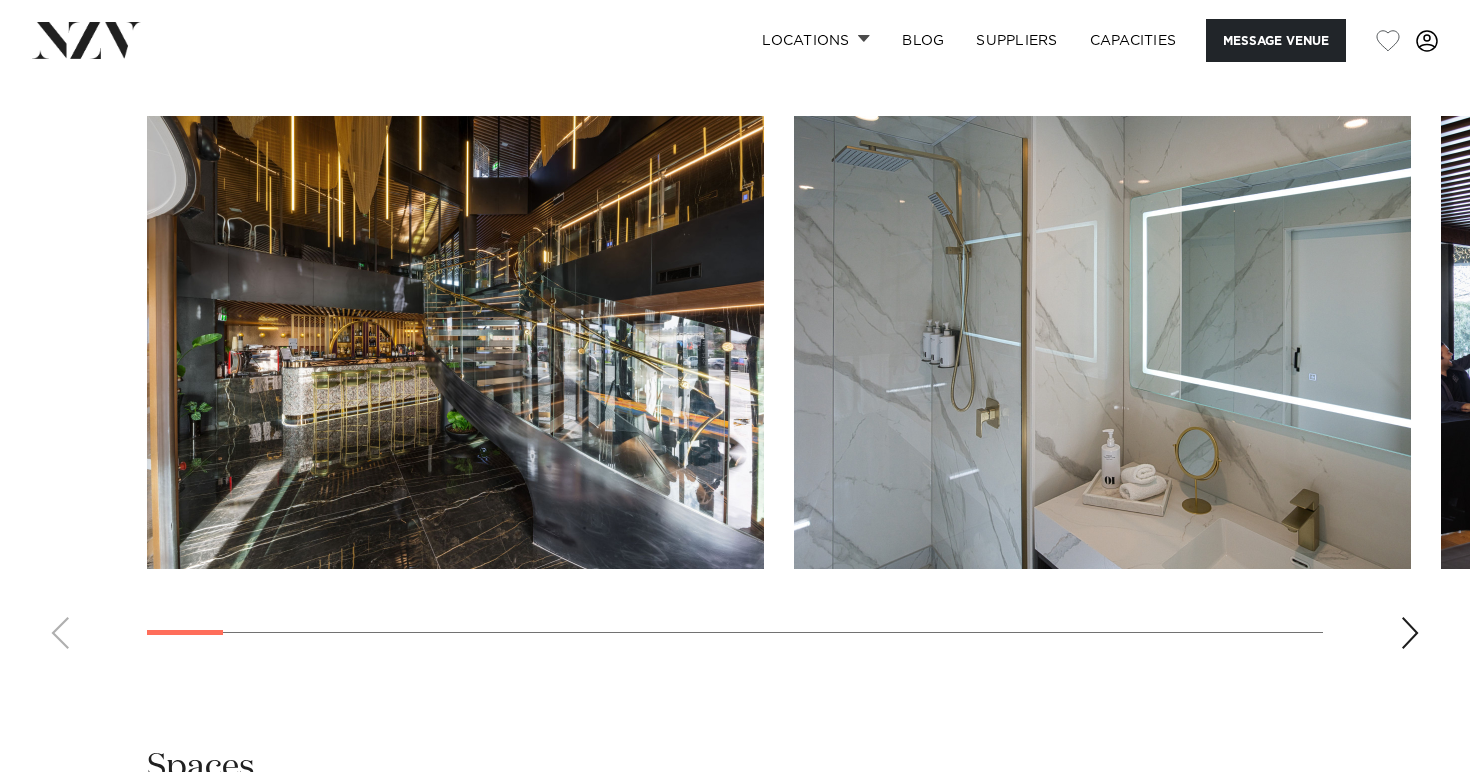 click at bounding box center (1410, 633) 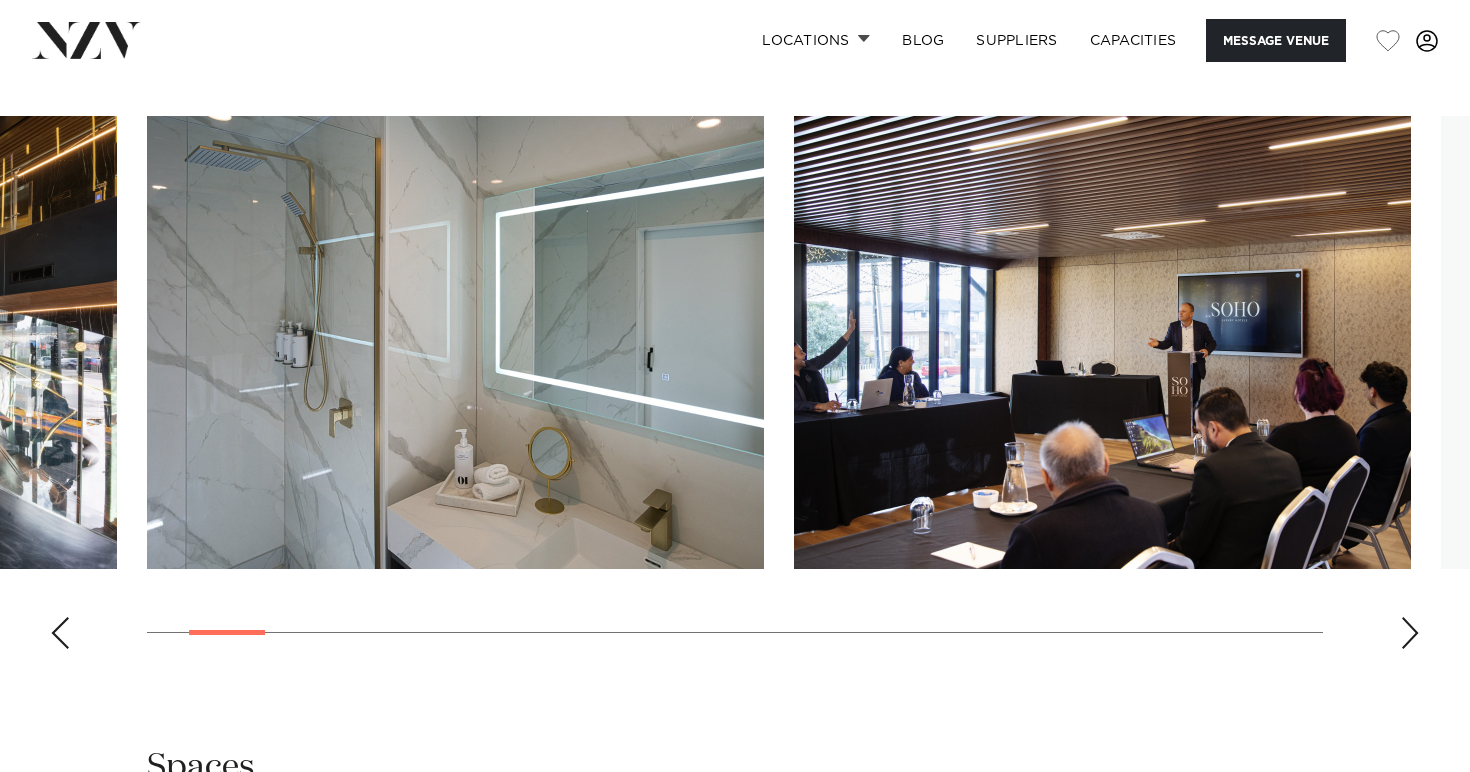 click at bounding box center (1410, 633) 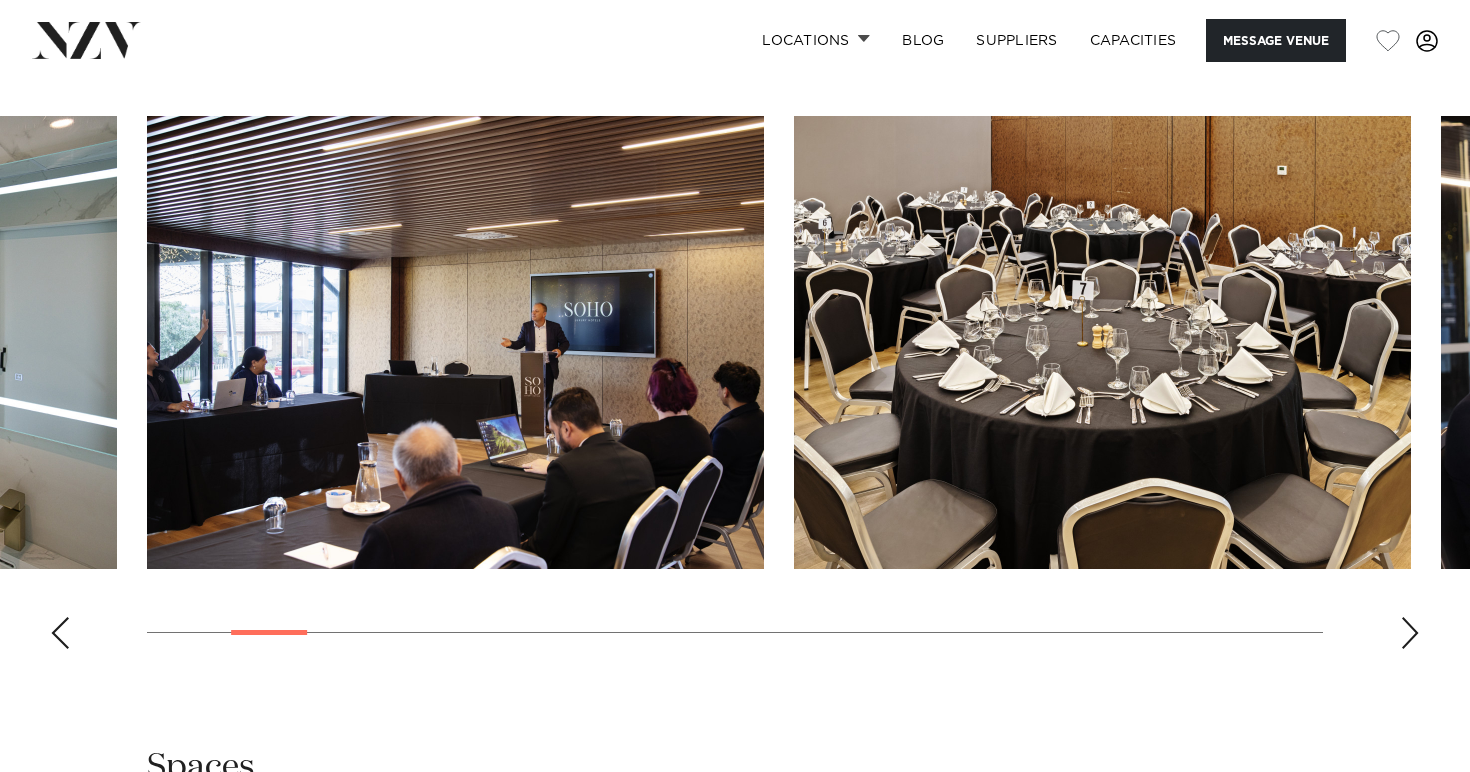 click at bounding box center [1410, 633] 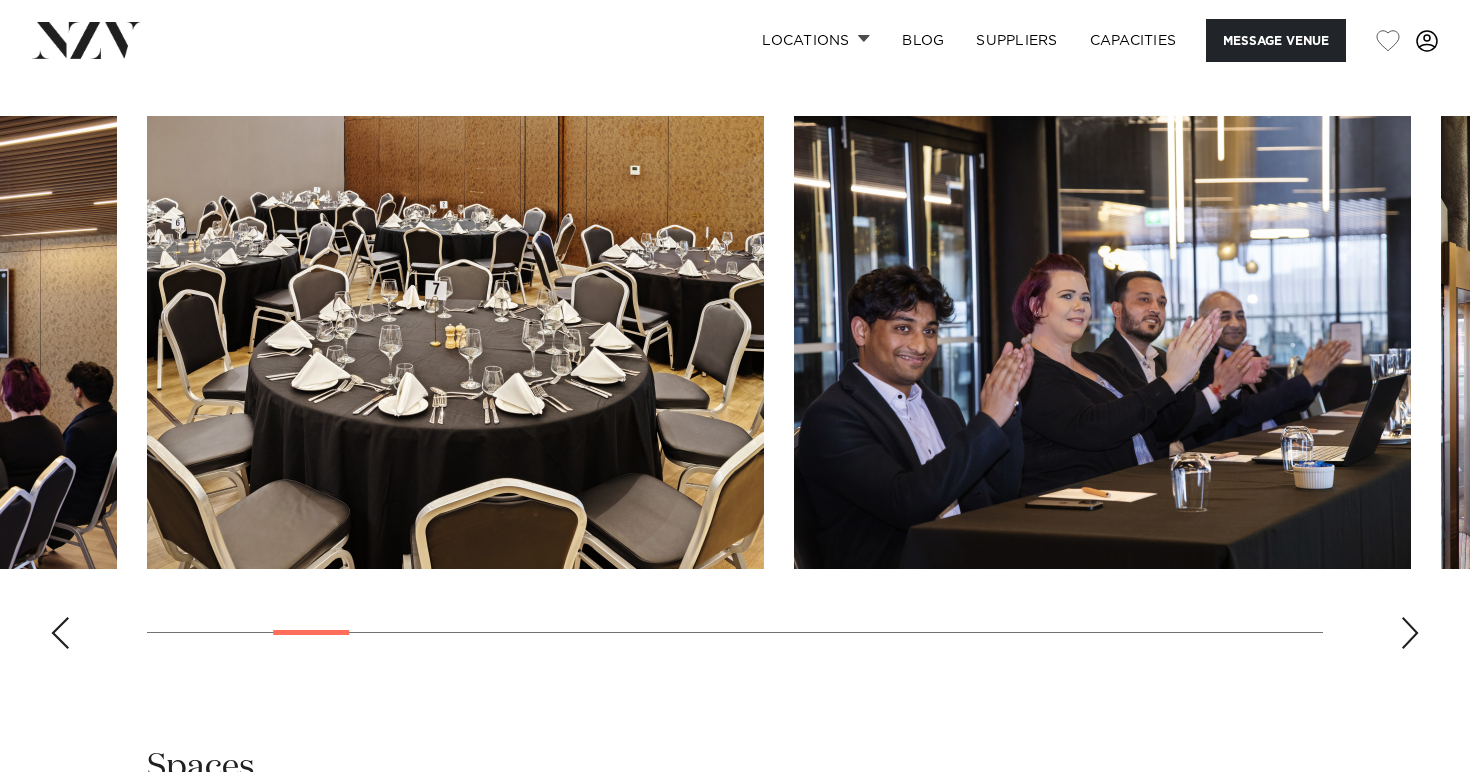 click at bounding box center [1410, 633] 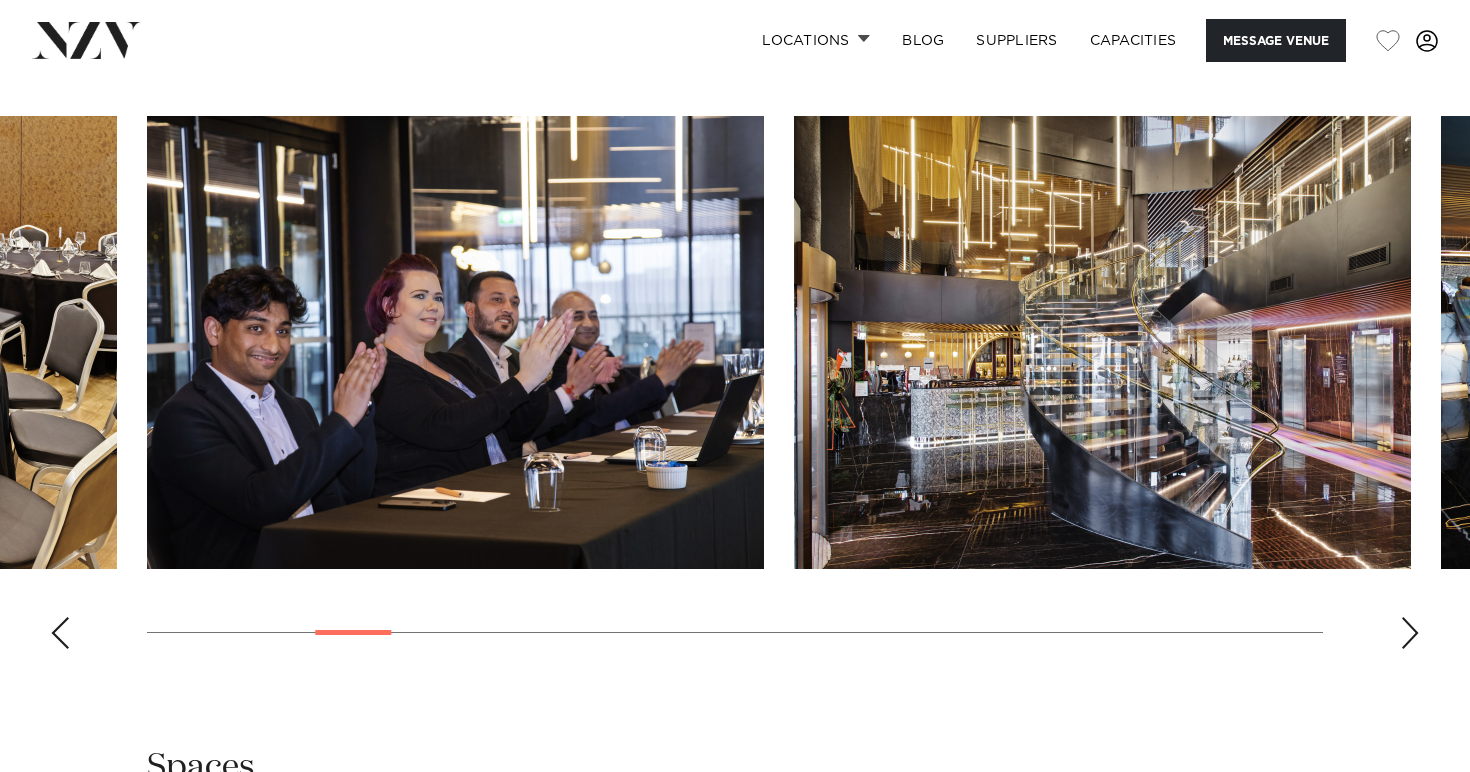 click at bounding box center (1410, 633) 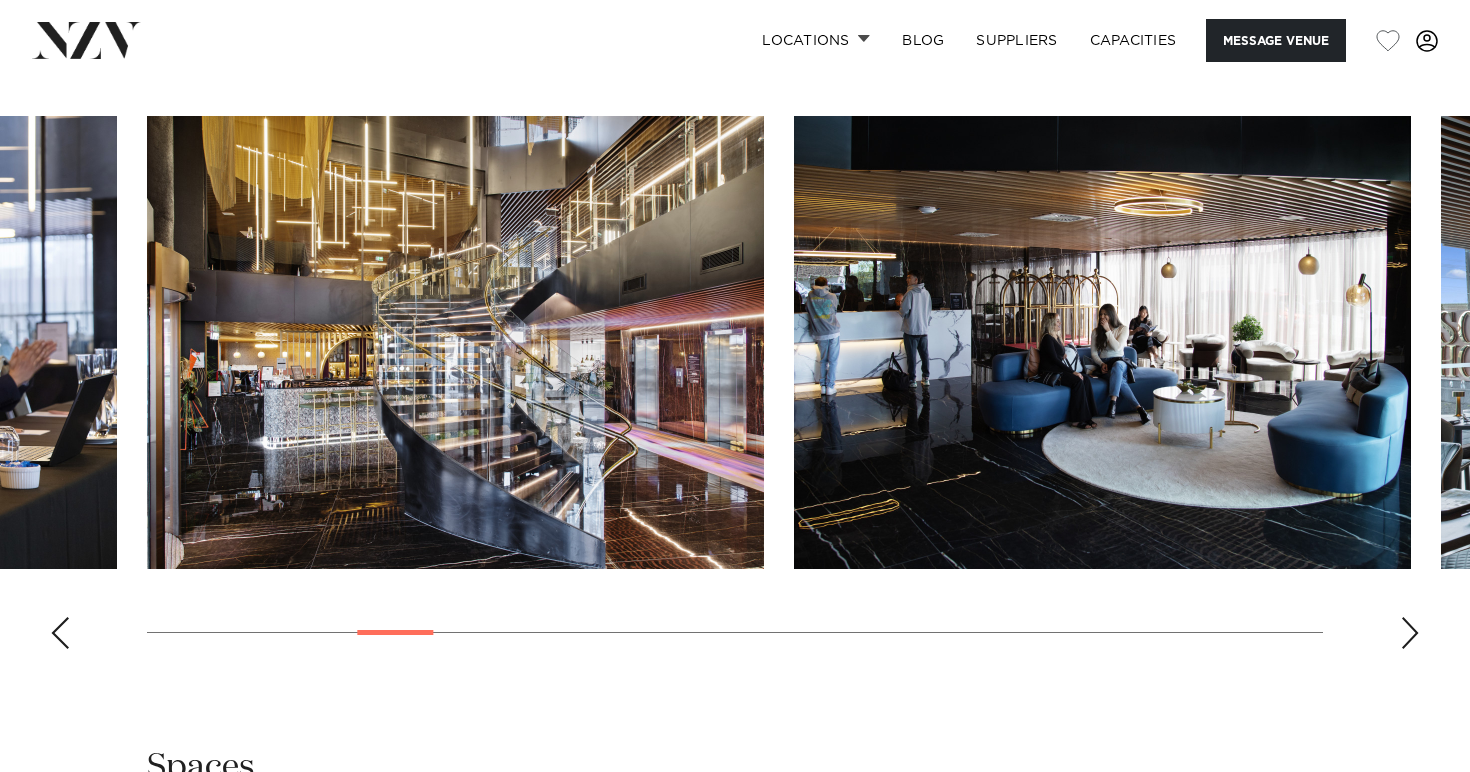 click at bounding box center (1410, 633) 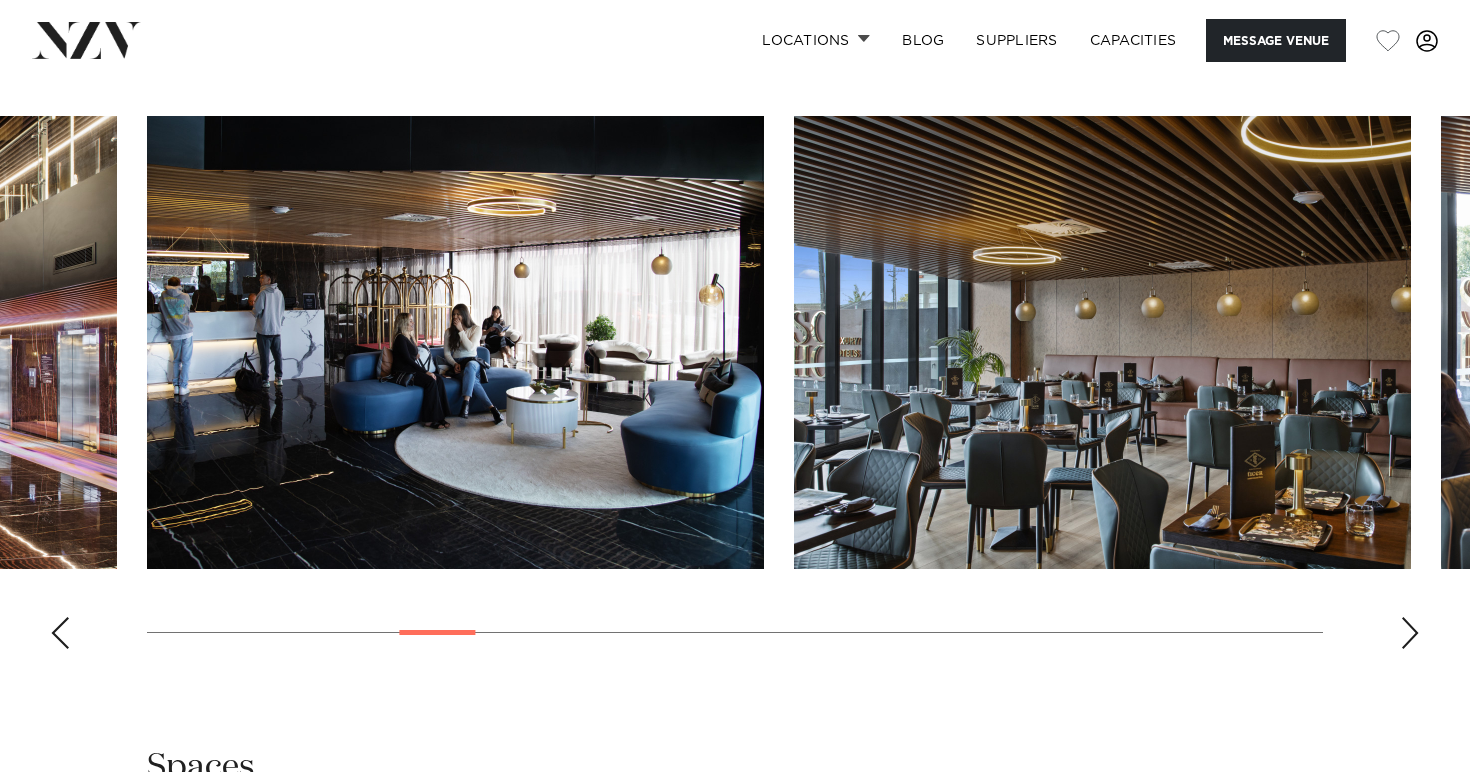 click at bounding box center (1410, 633) 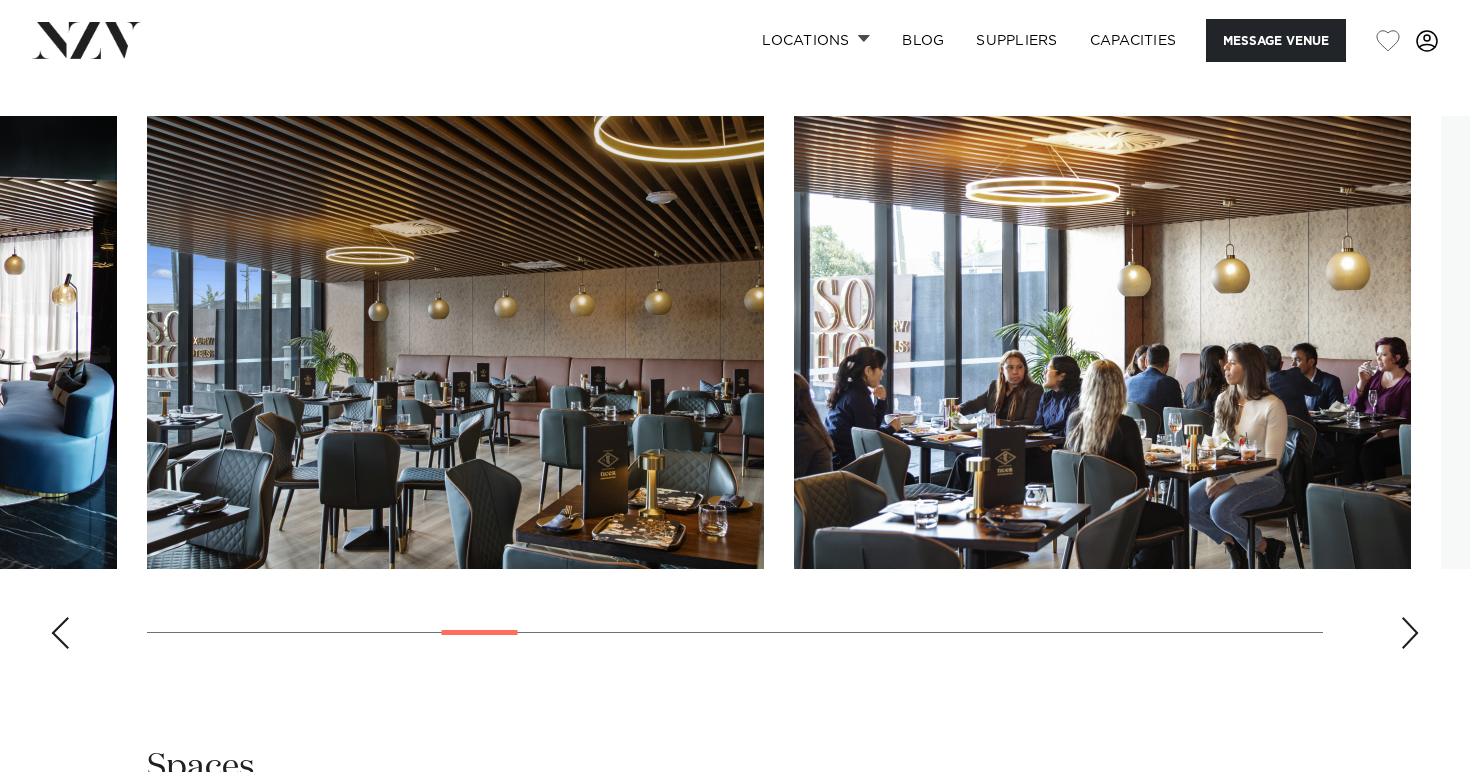 click at bounding box center (1410, 633) 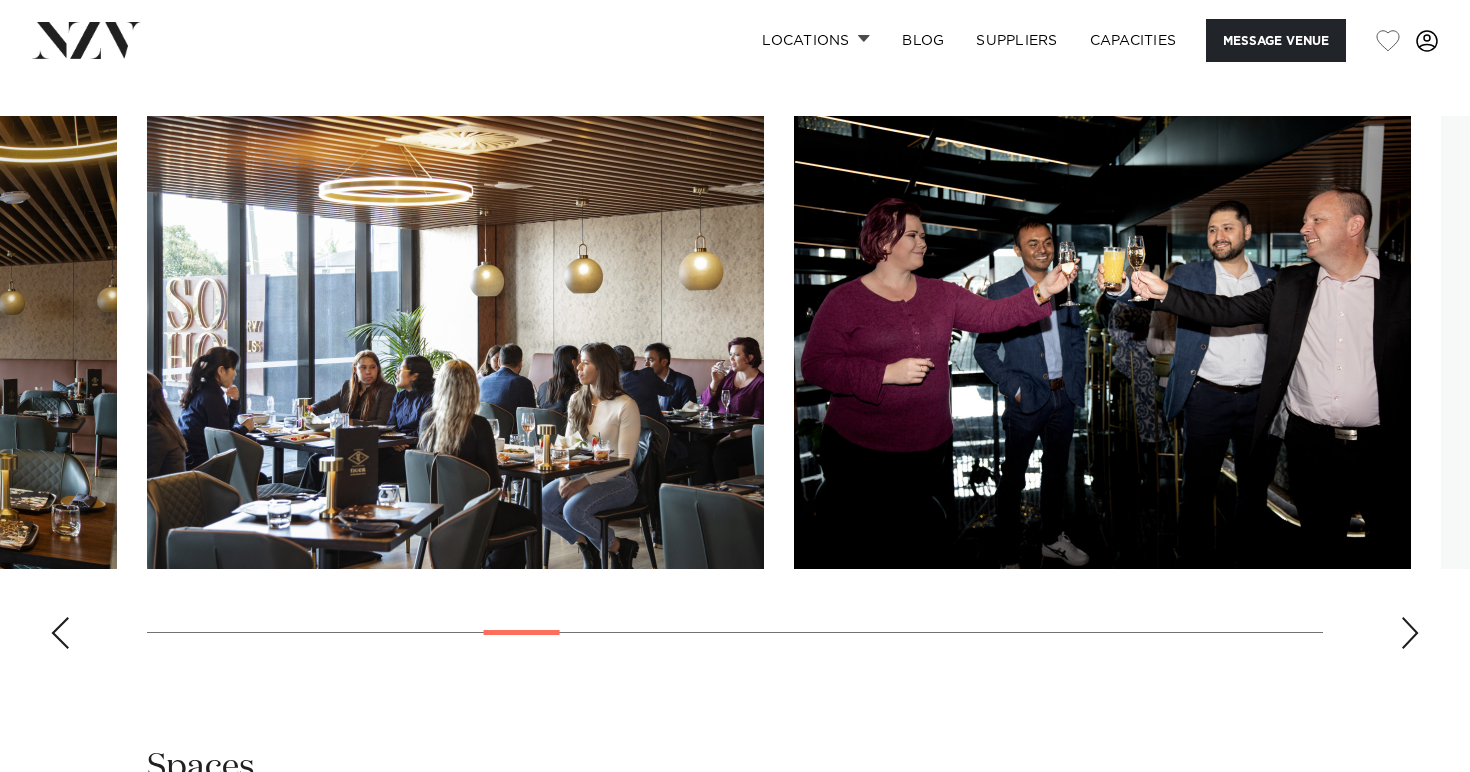 click at bounding box center [1410, 633] 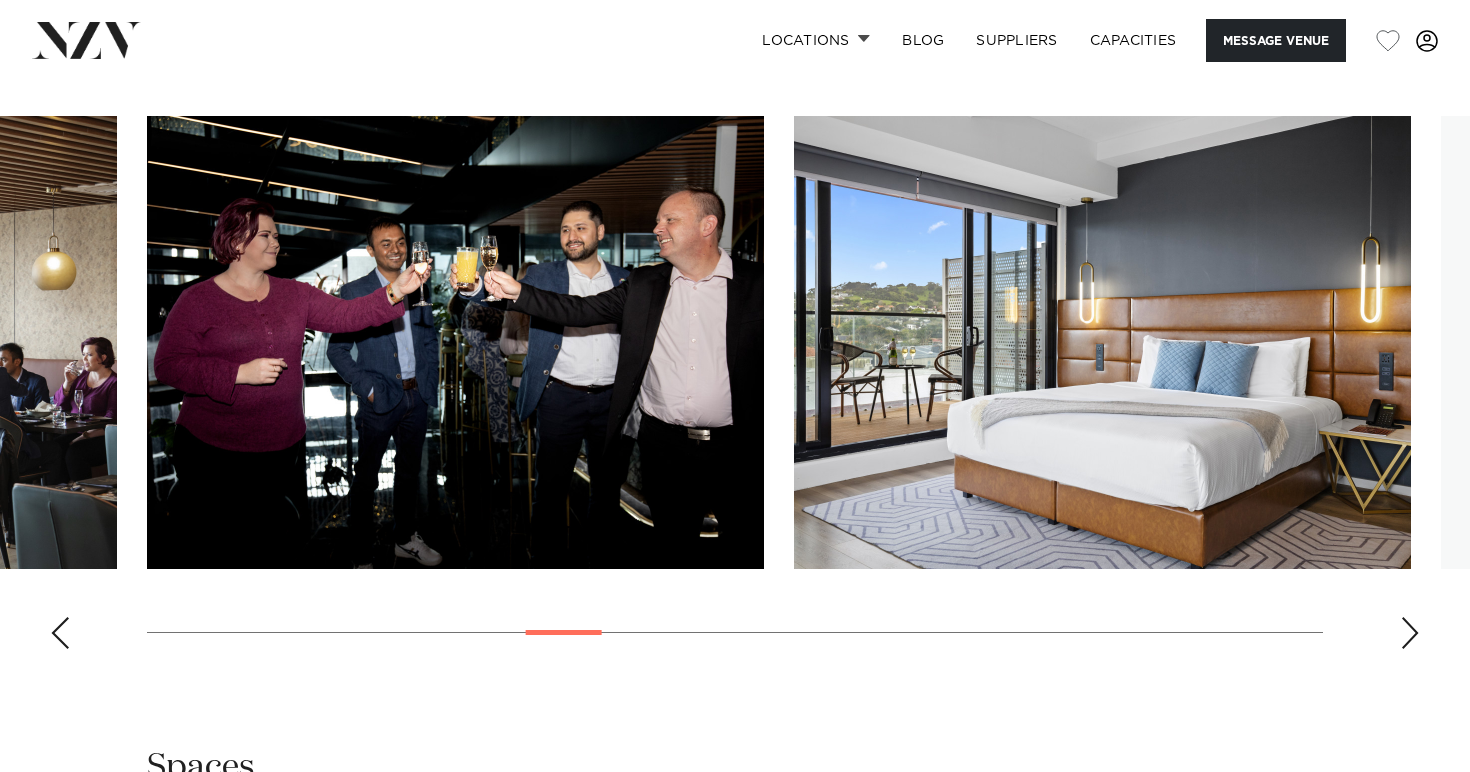 click at bounding box center (1410, 633) 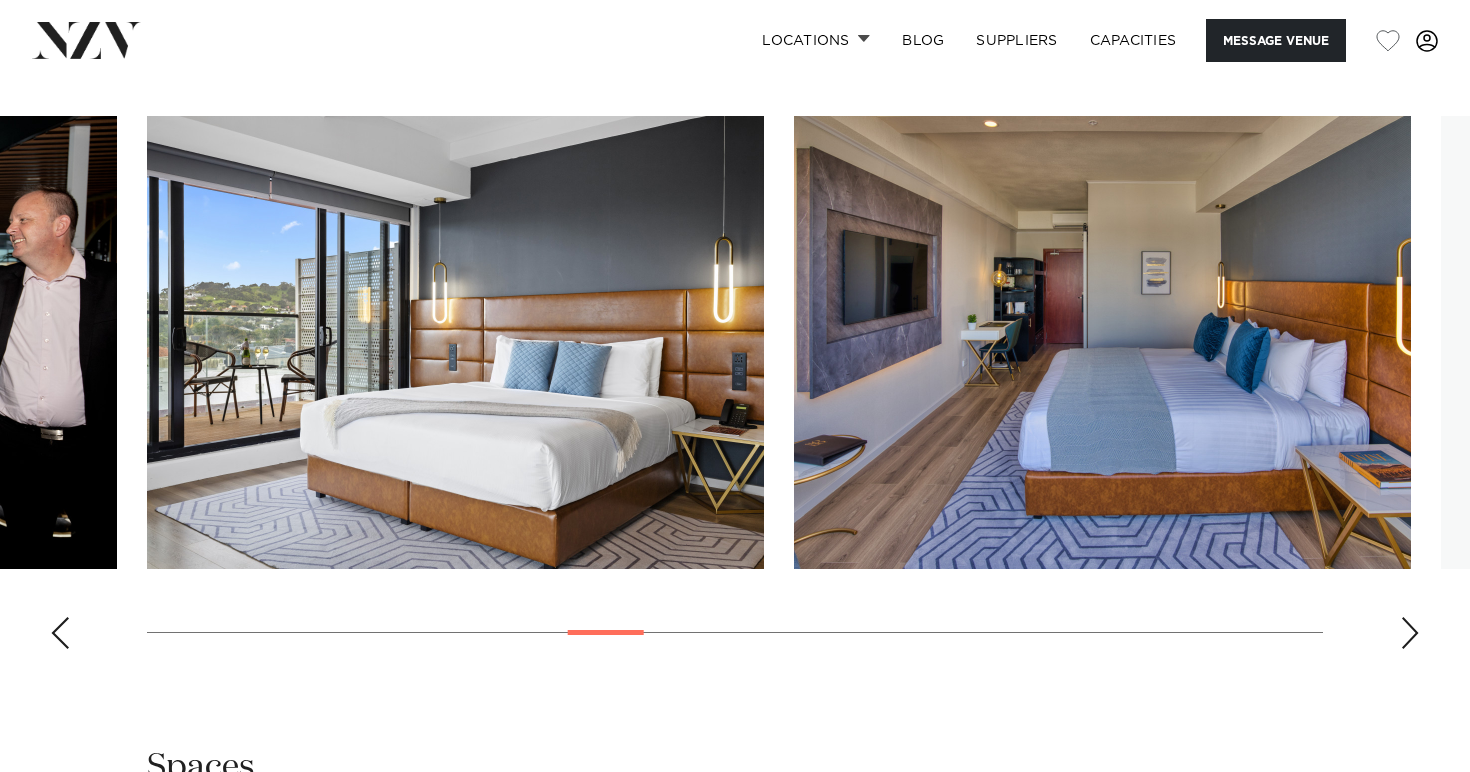 click at bounding box center [1410, 633] 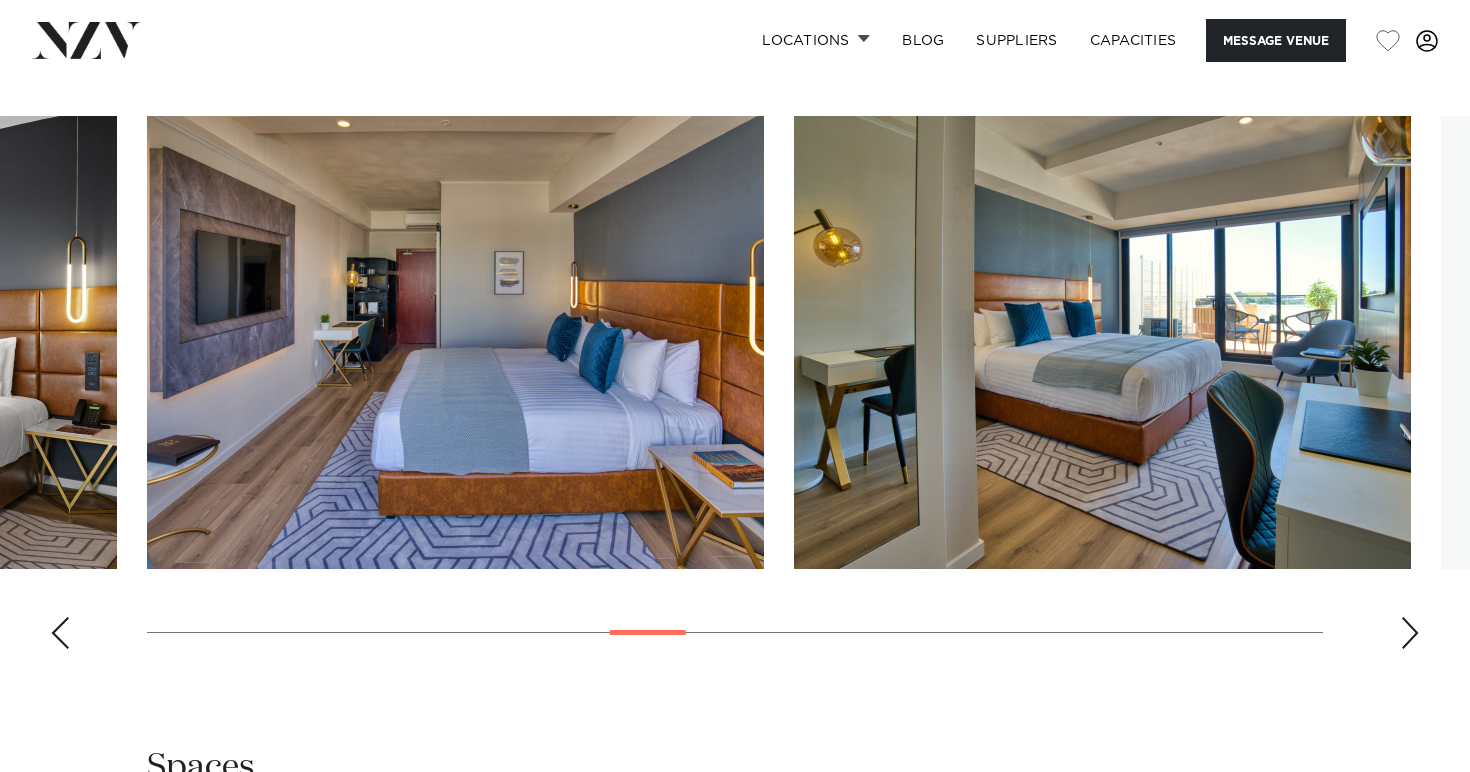 click at bounding box center [1410, 633] 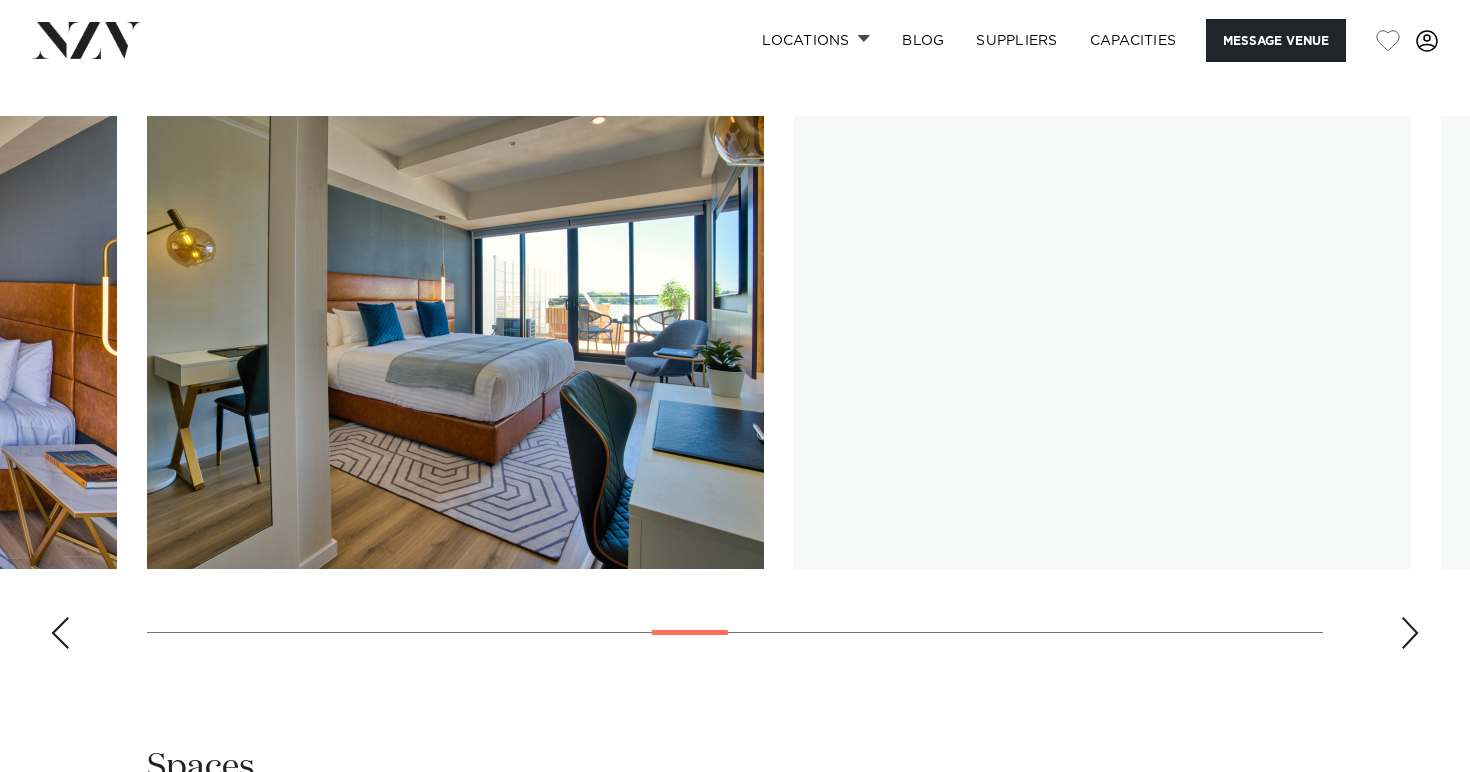 click at bounding box center (1410, 633) 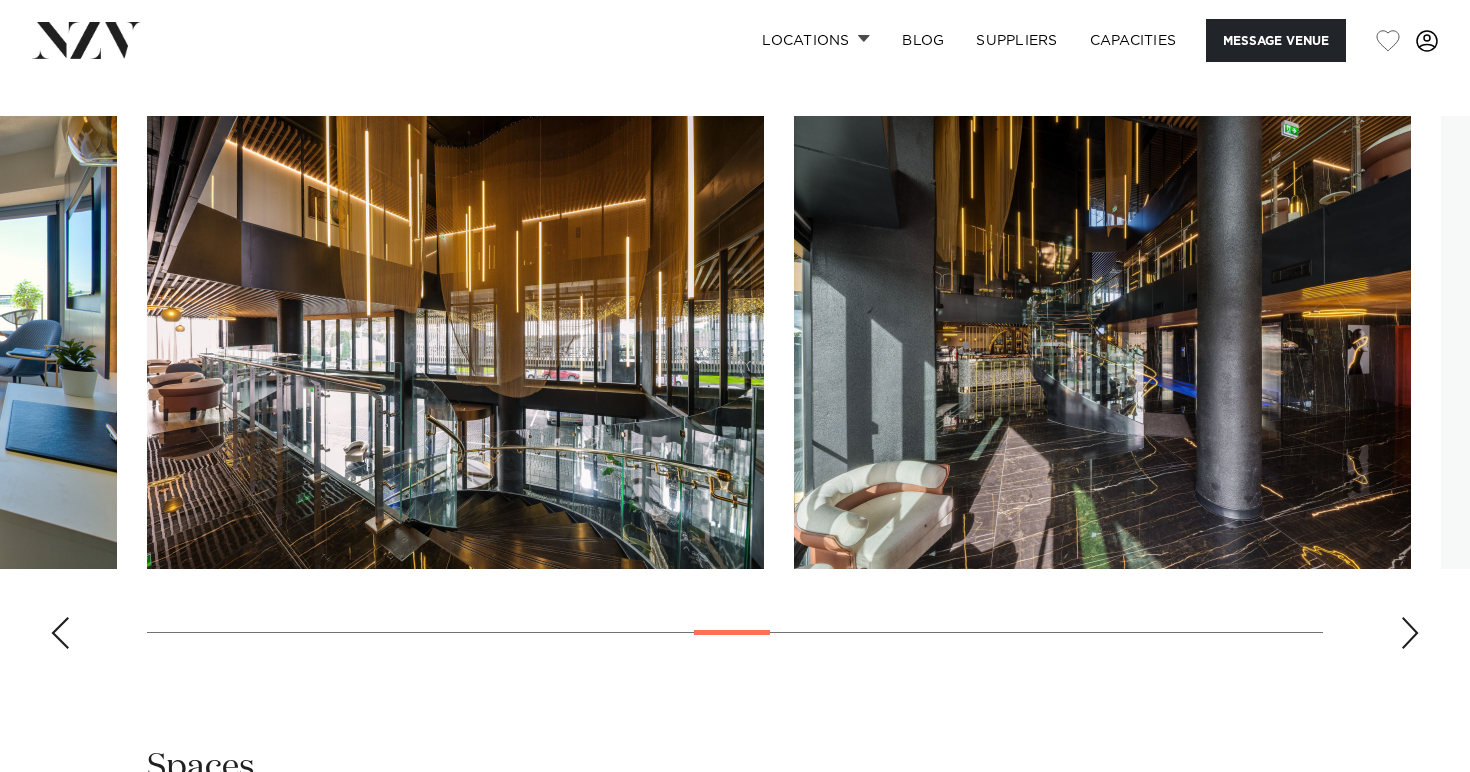 click at bounding box center (1410, 633) 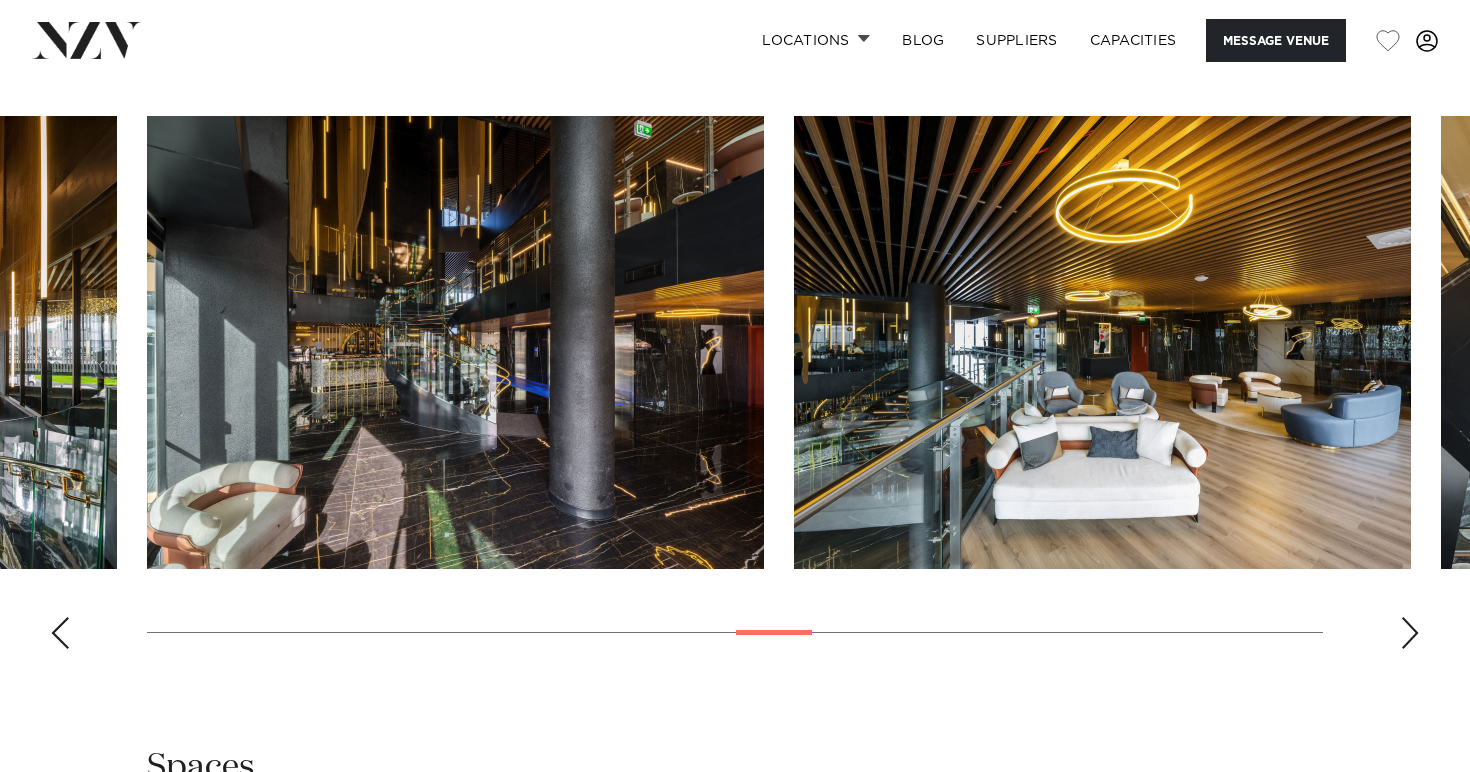 click at bounding box center (1410, 633) 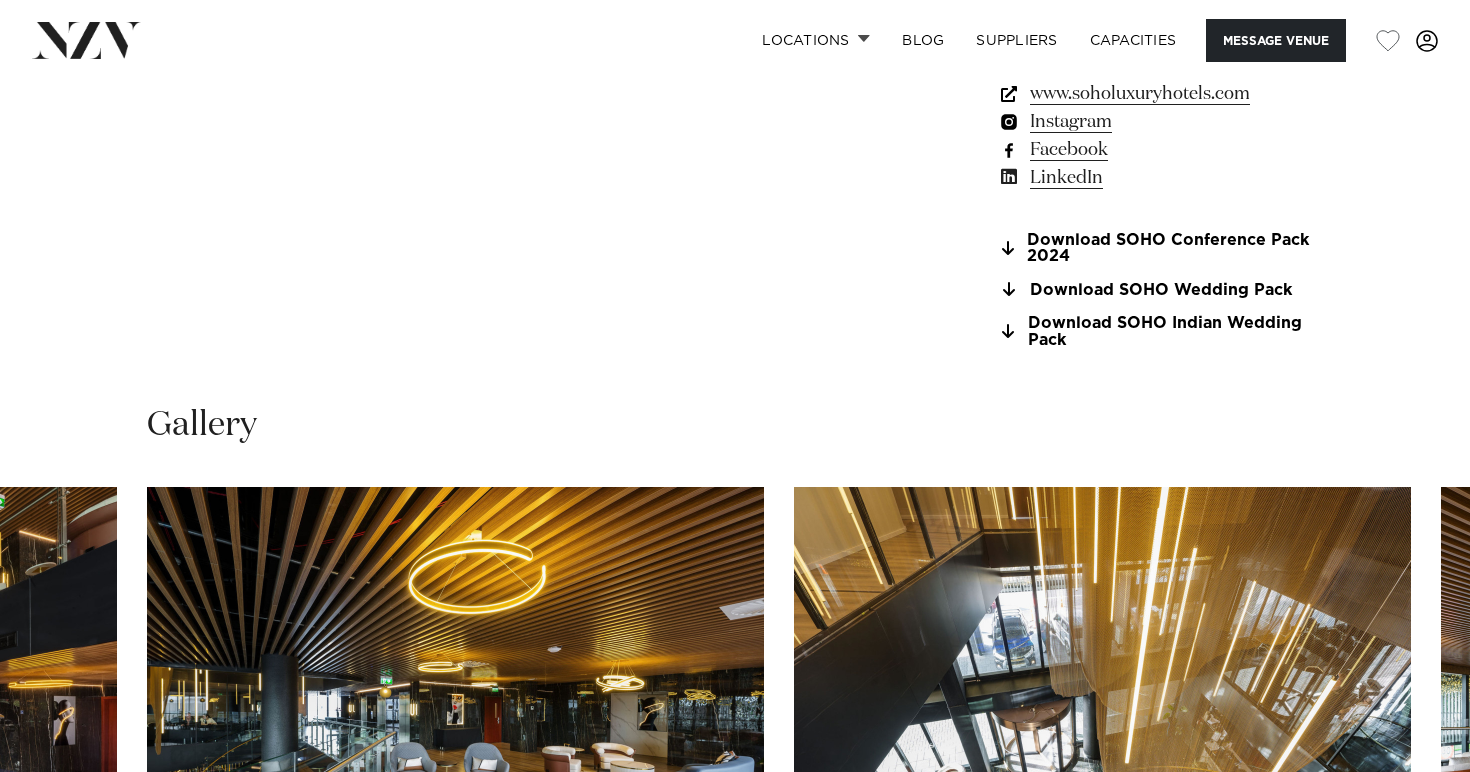 scroll, scrollTop: 1413, scrollLeft: 0, axis: vertical 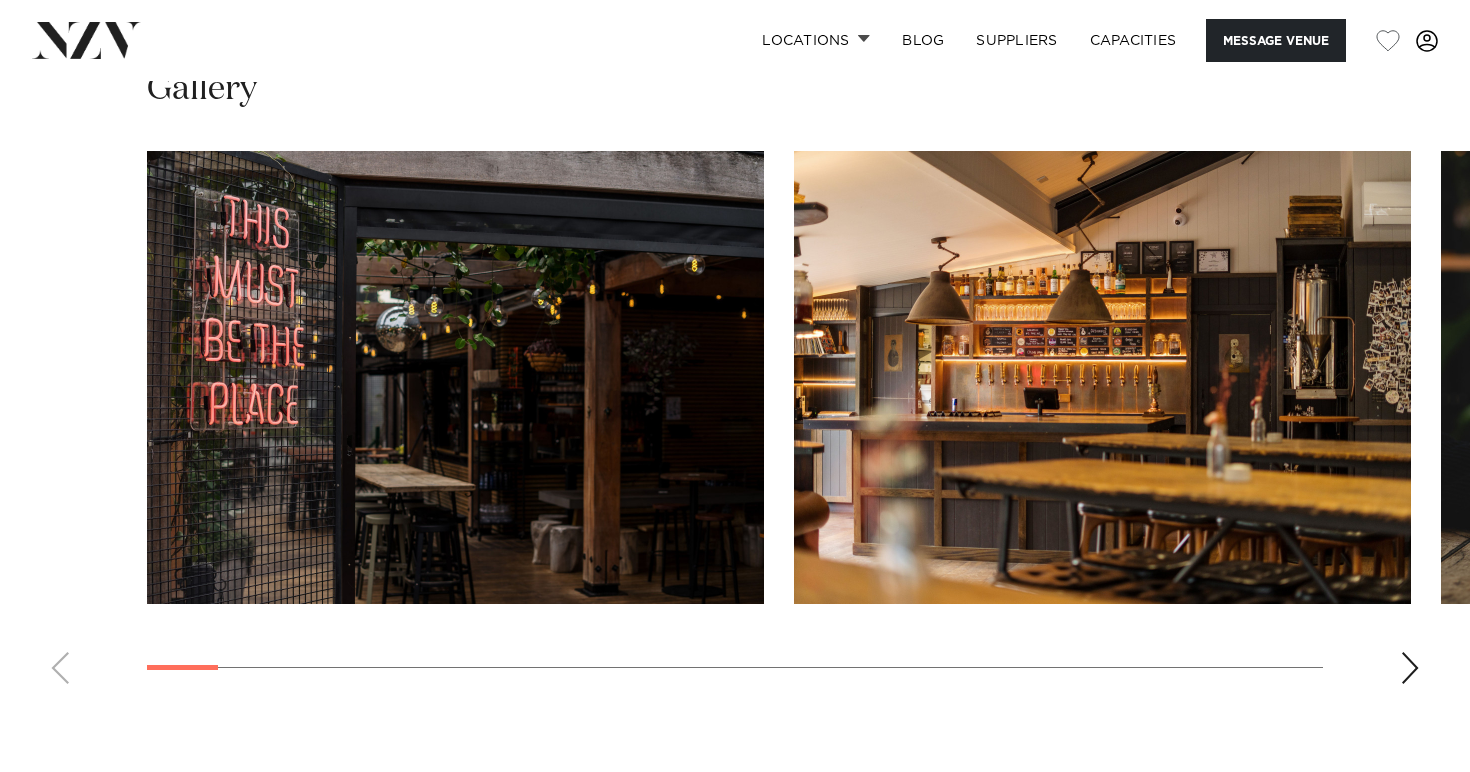 click at bounding box center [1410, 668] 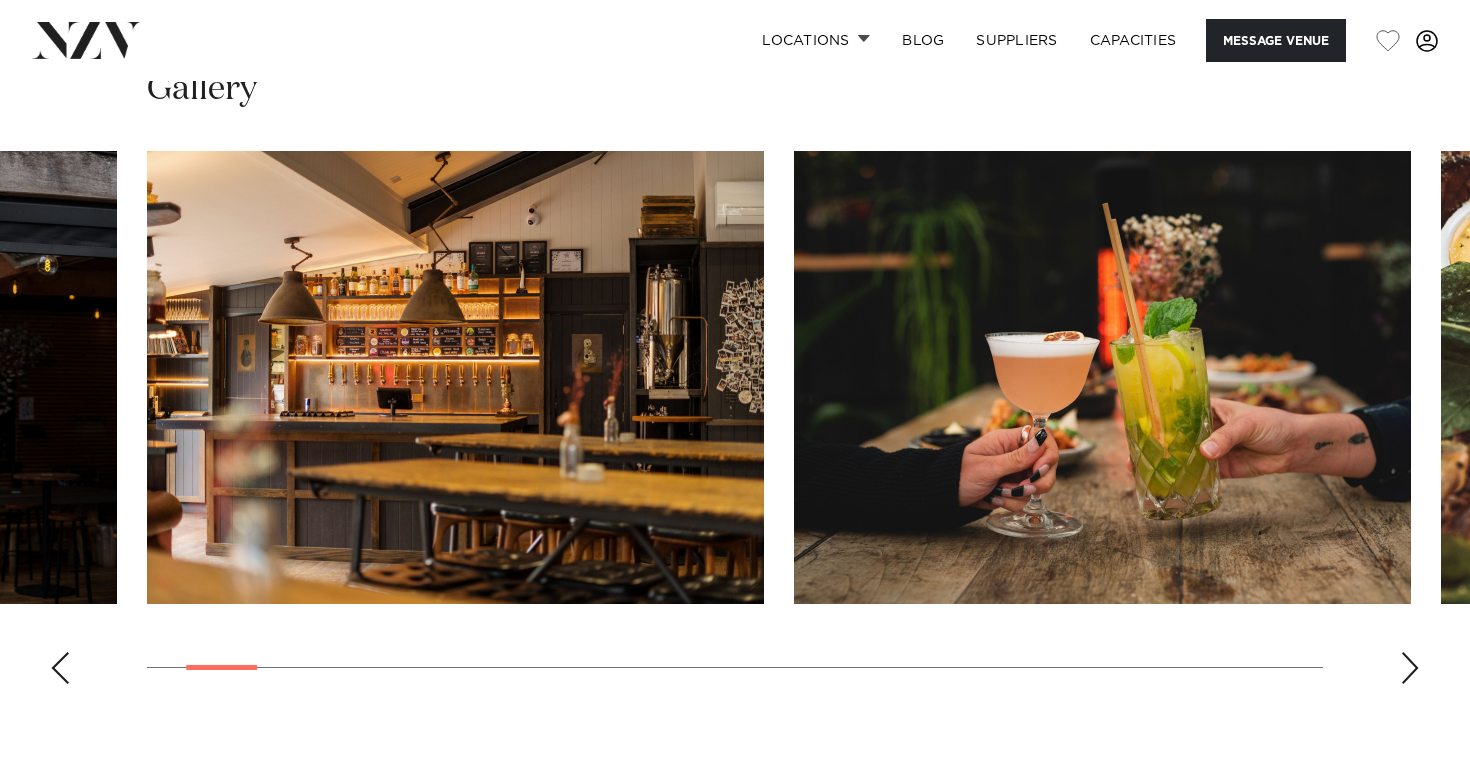 click at bounding box center (1410, 668) 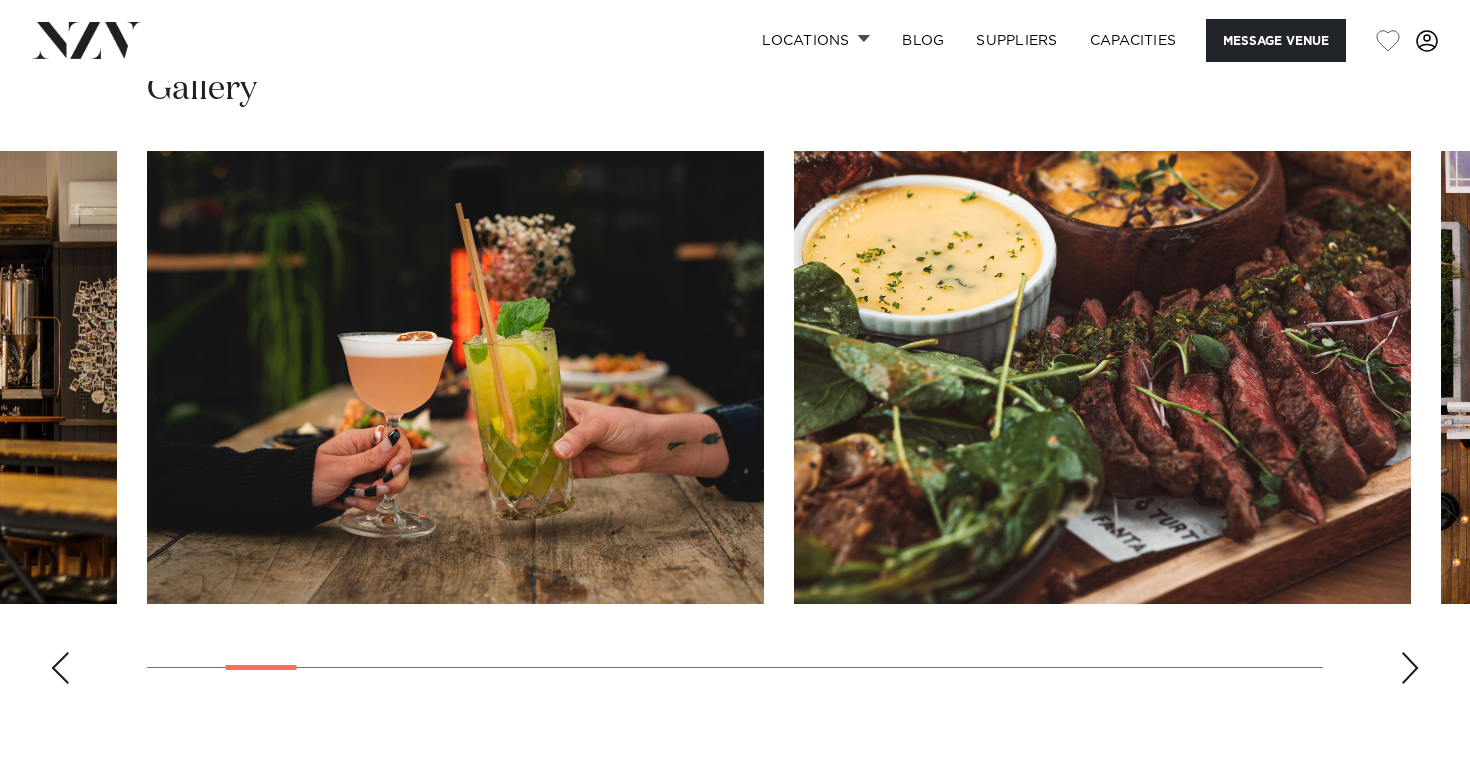 click at bounding box center (1410, 668) 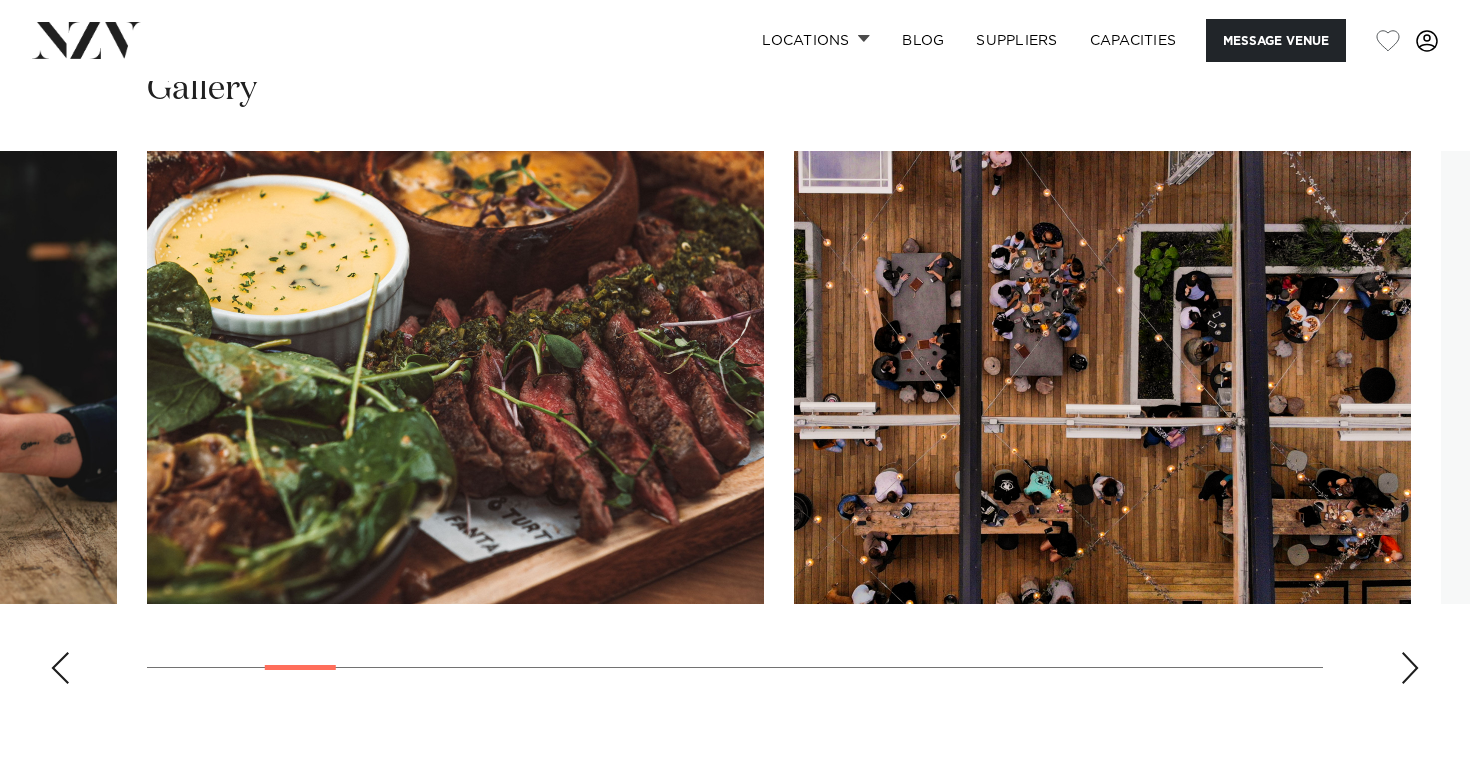 click at bounding box center [1410, 668] 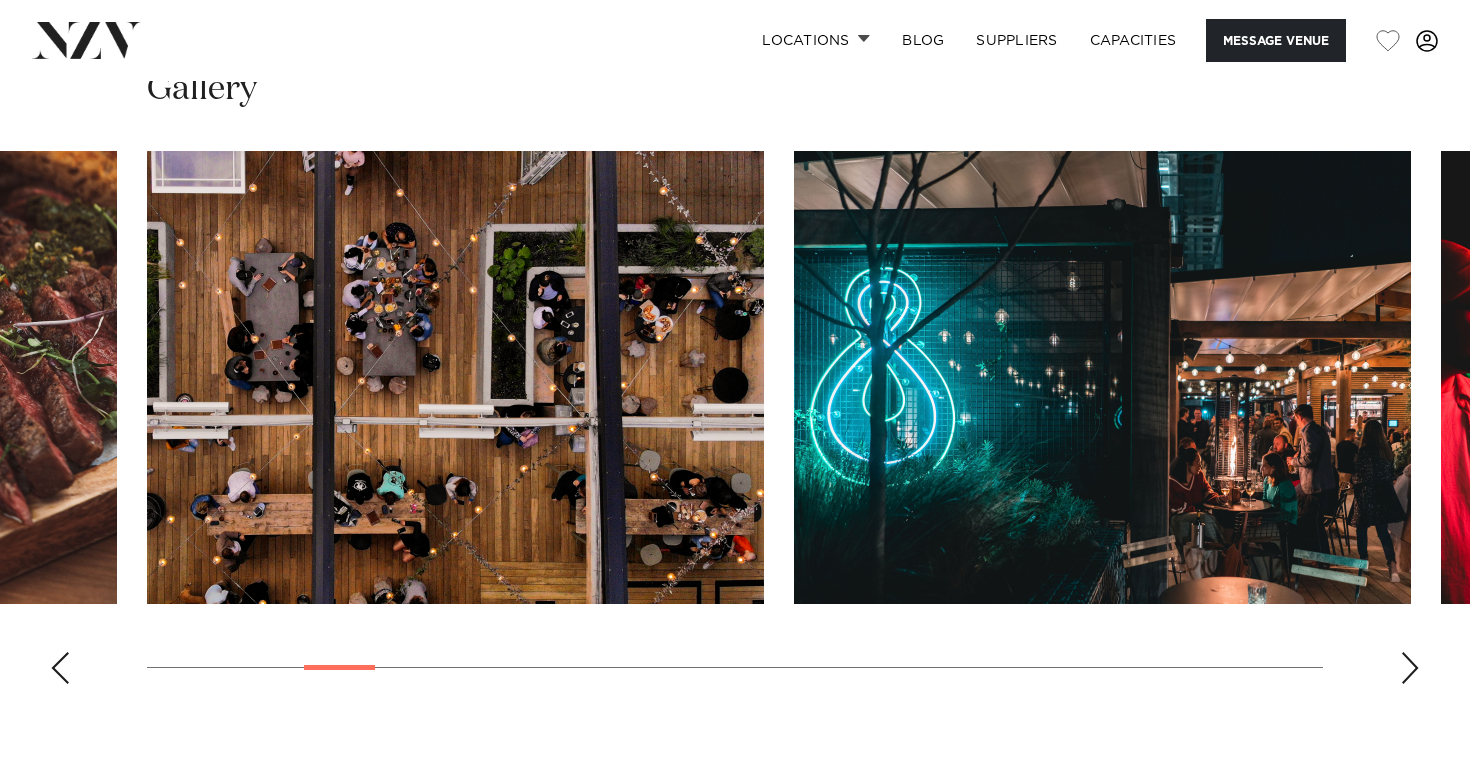 click at bounding box center [1410, 668] 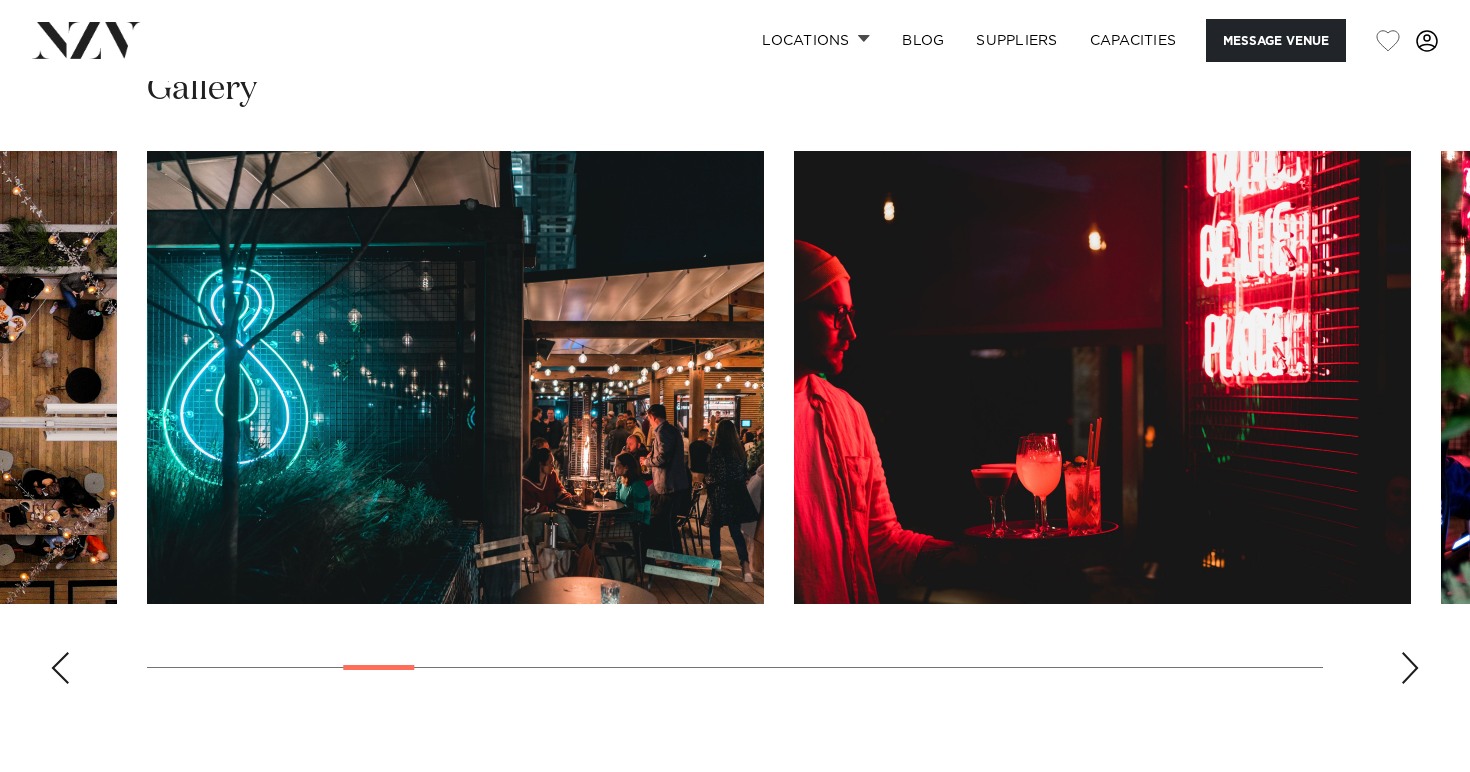 click at bounding box center (1410, 668) 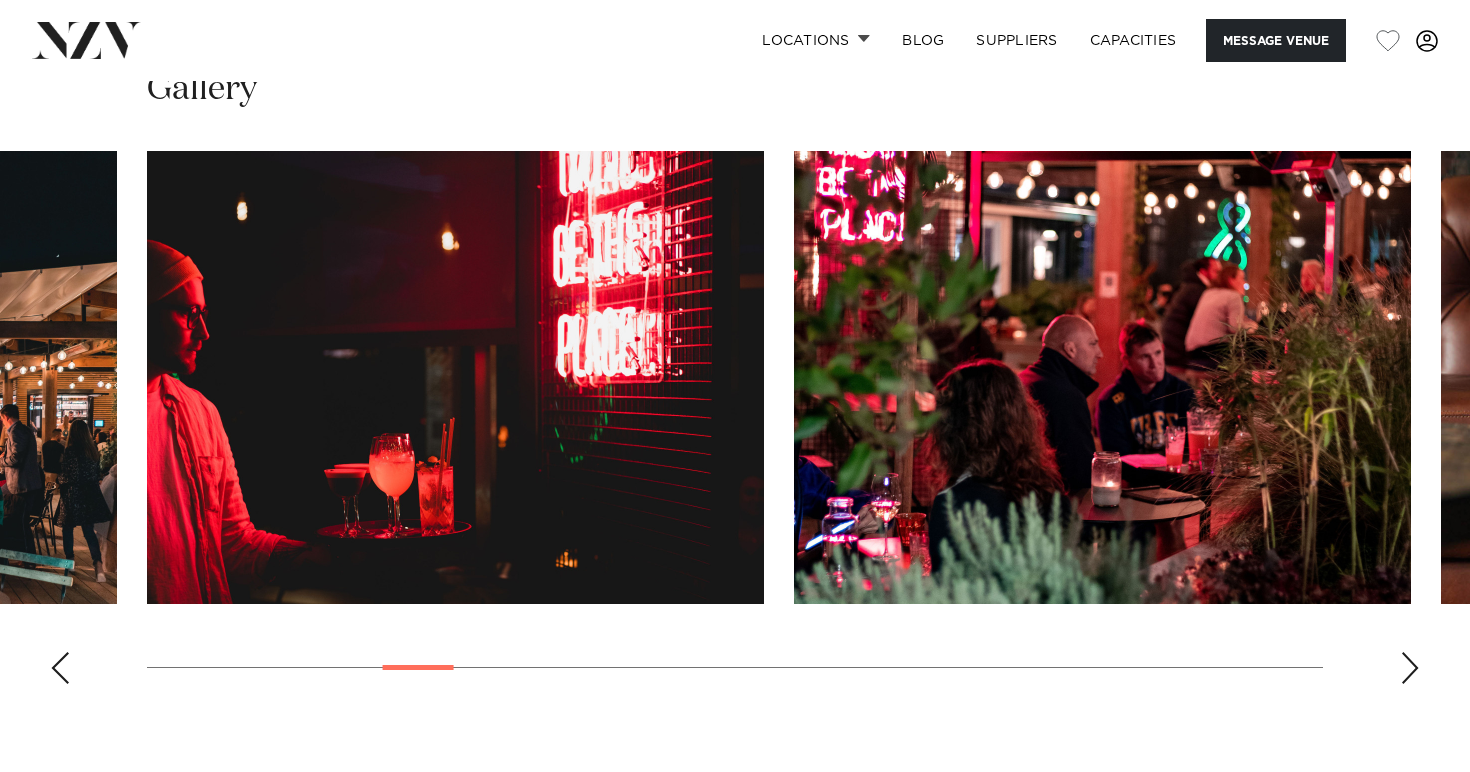 click at bounding box center (1410, 668) 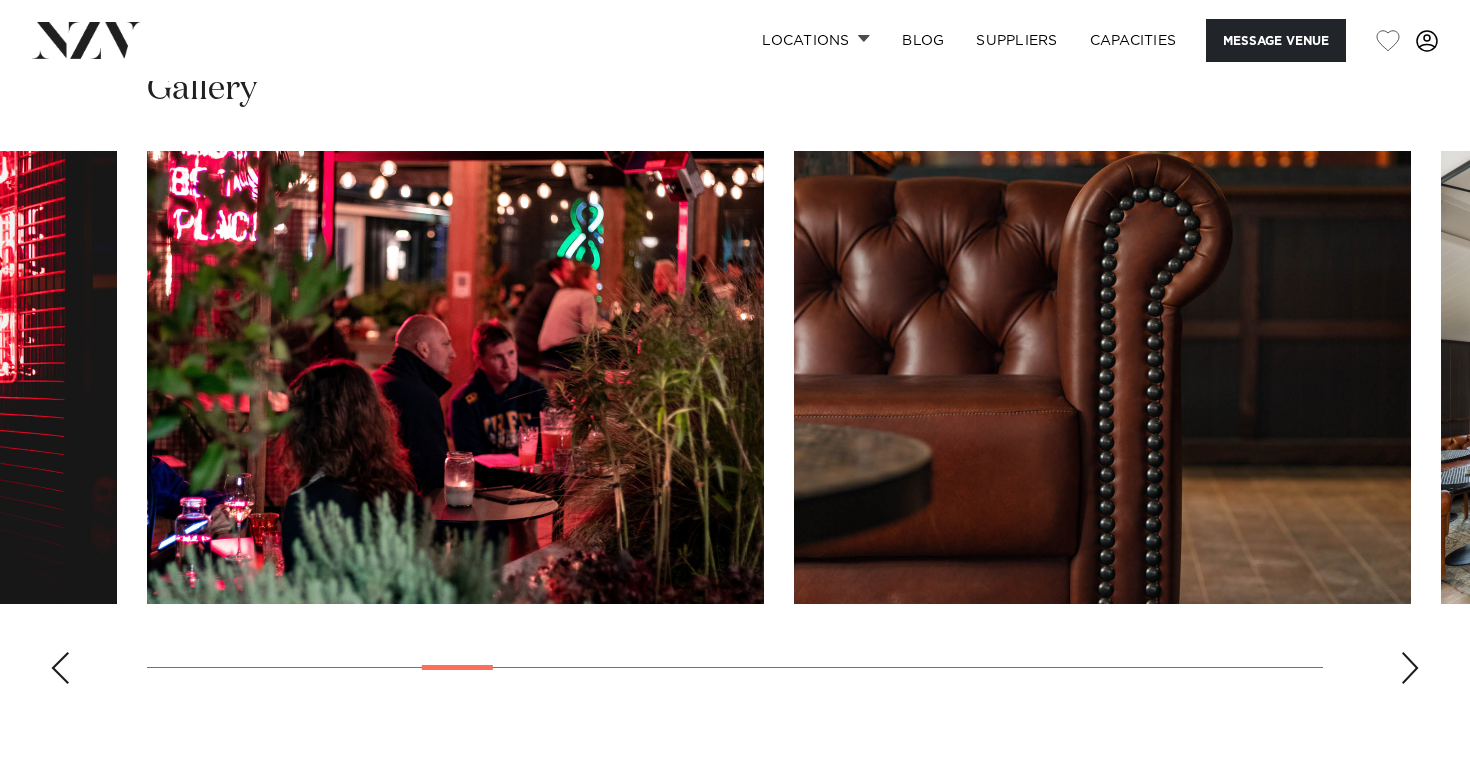 click at bounding box center [1410, 668] 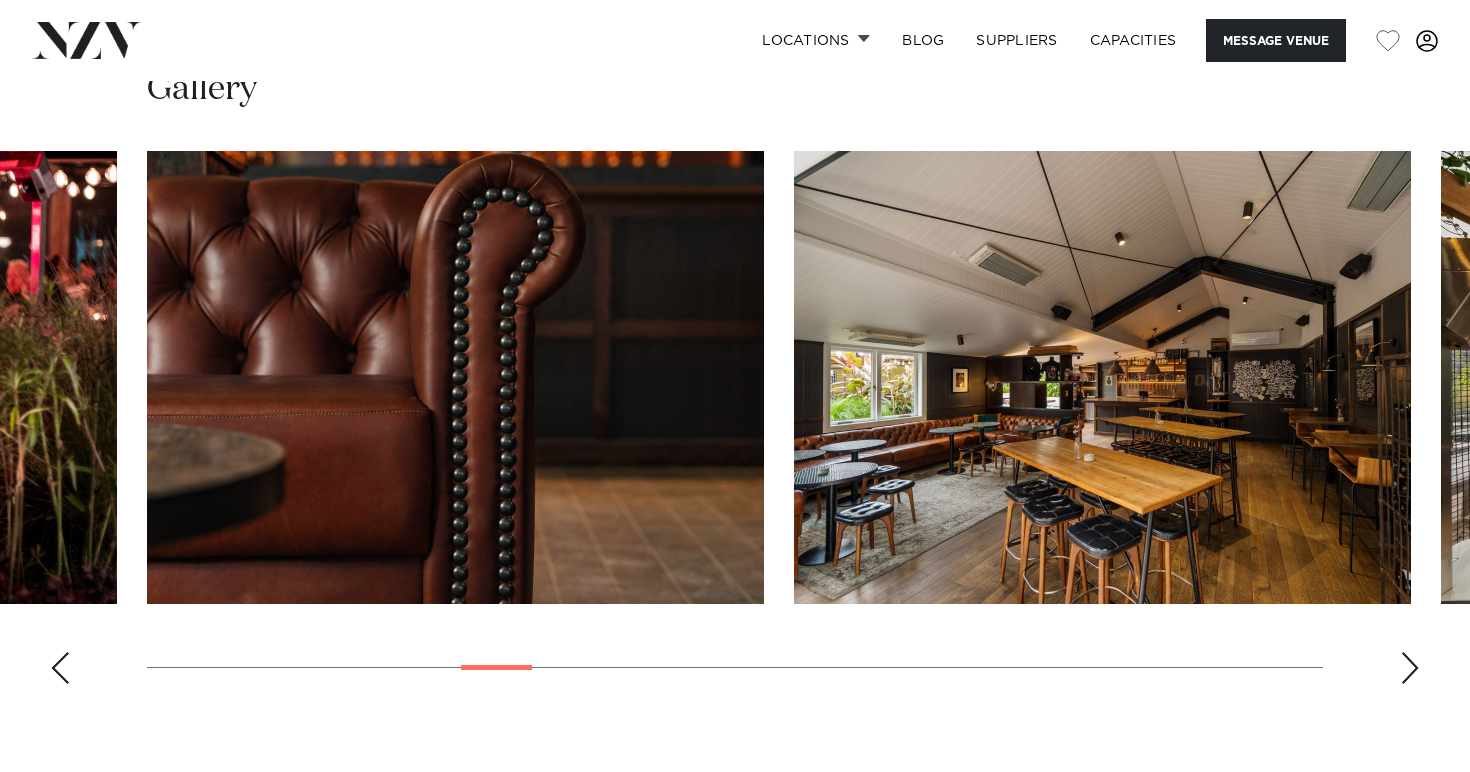 click at bounding box center [1410, 668] 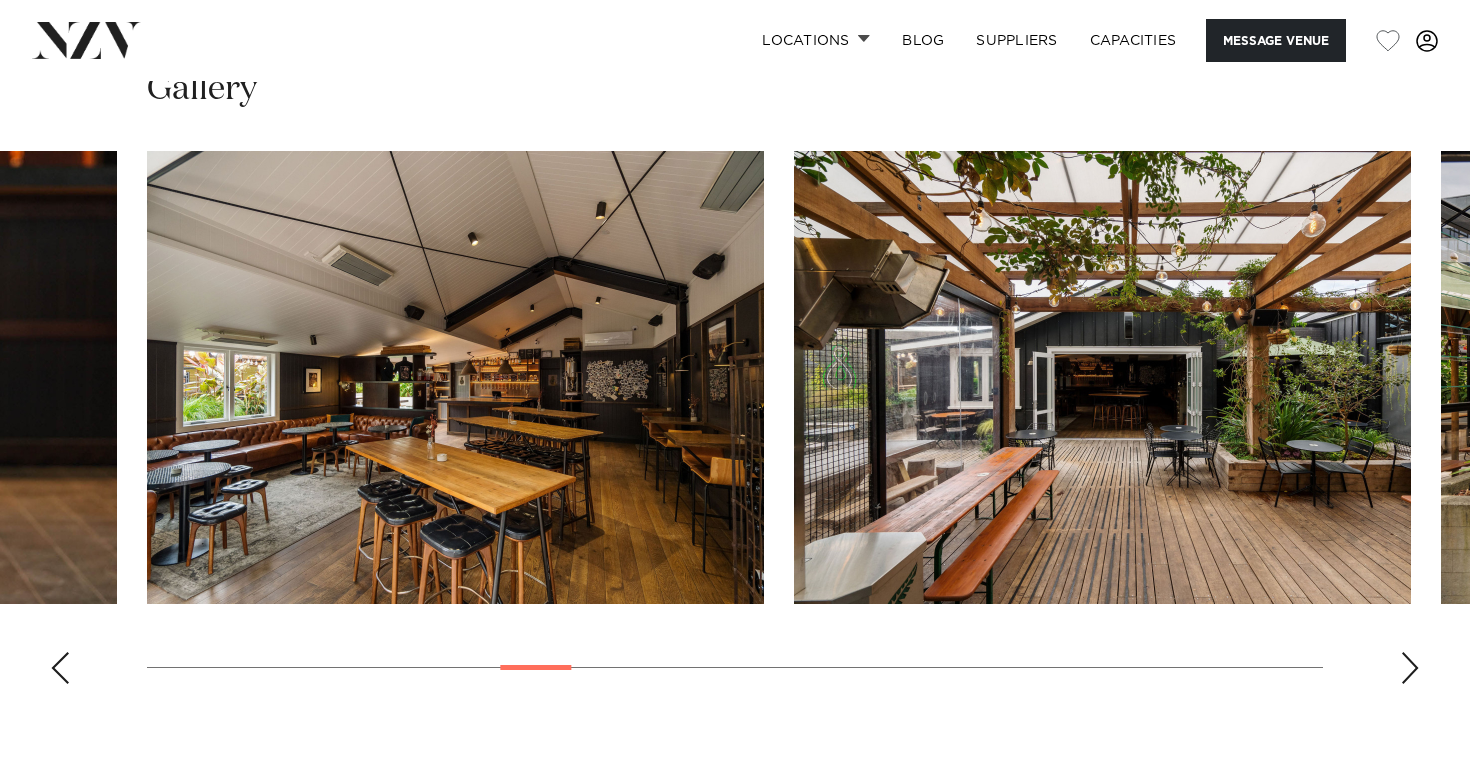 click at bounding box center [1410, 668] 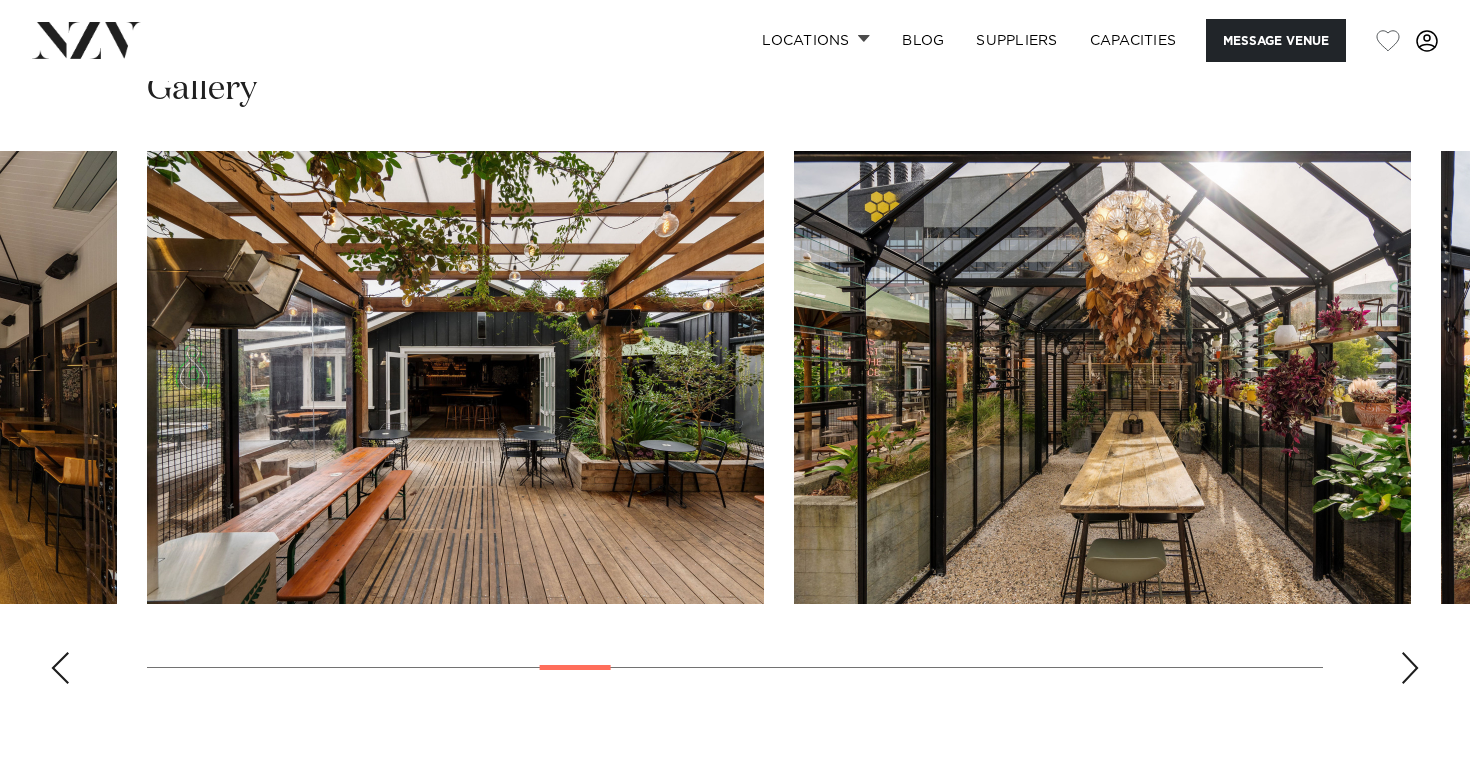 click at bounding box center [1410, 668] 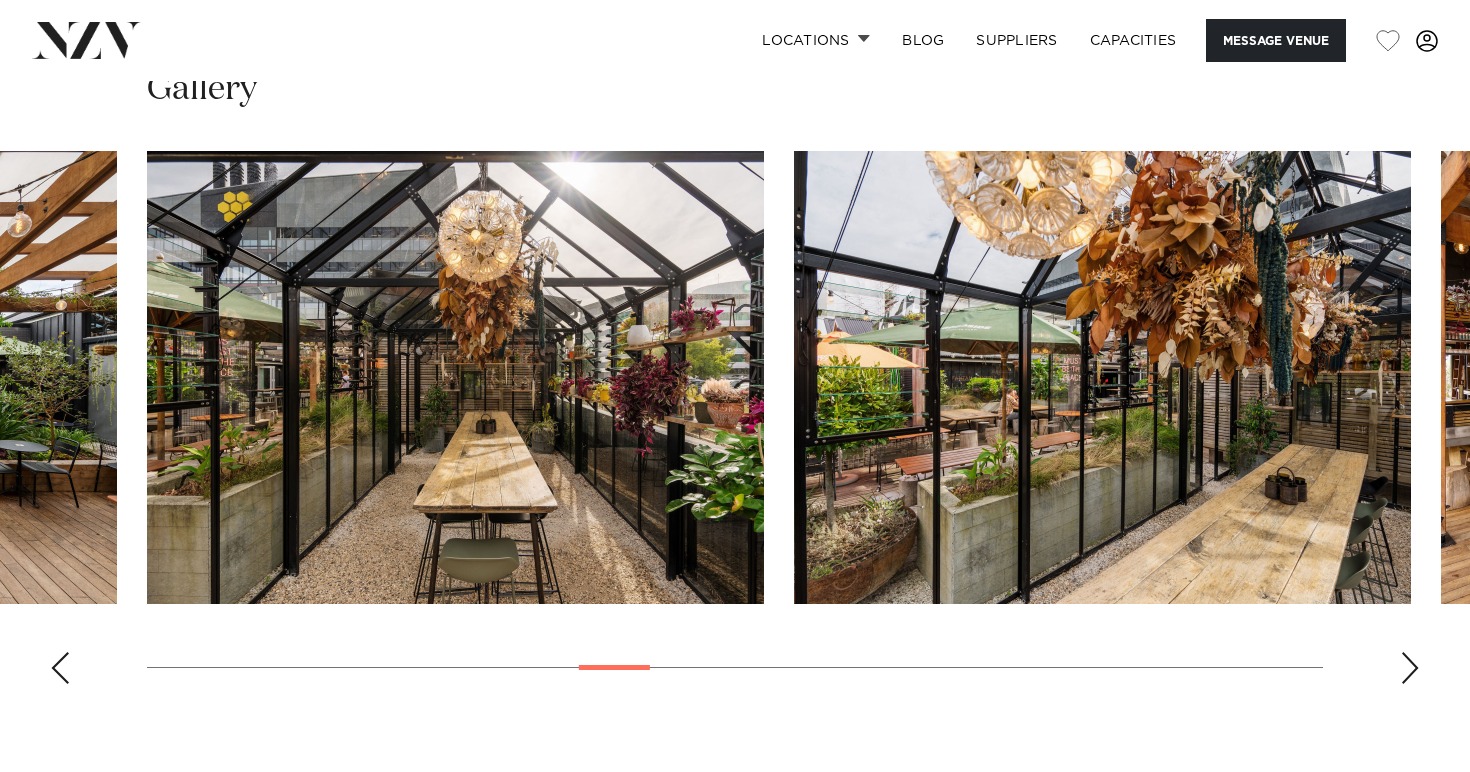 click at bounding box center [1410, 668] 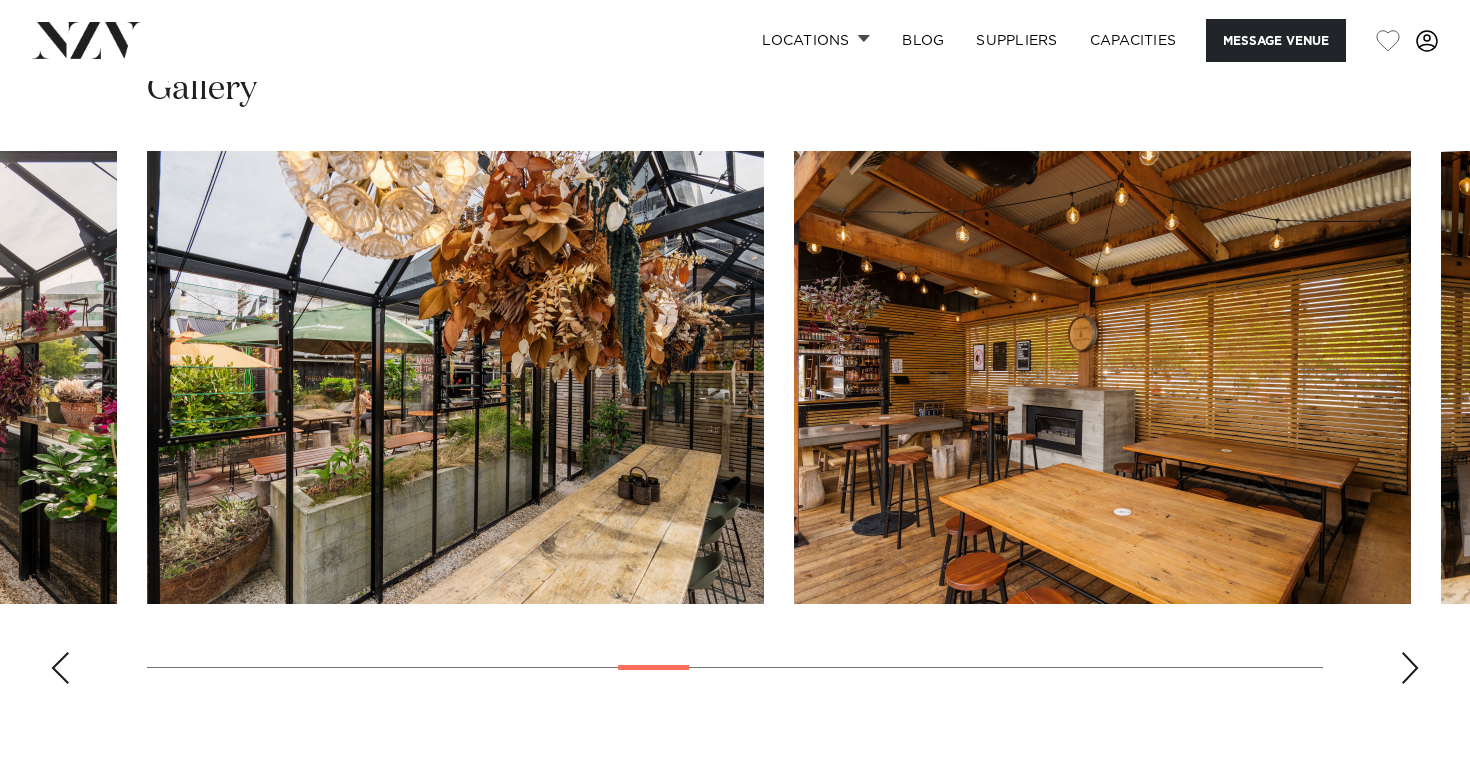 click at bounding box center (1410, 668) 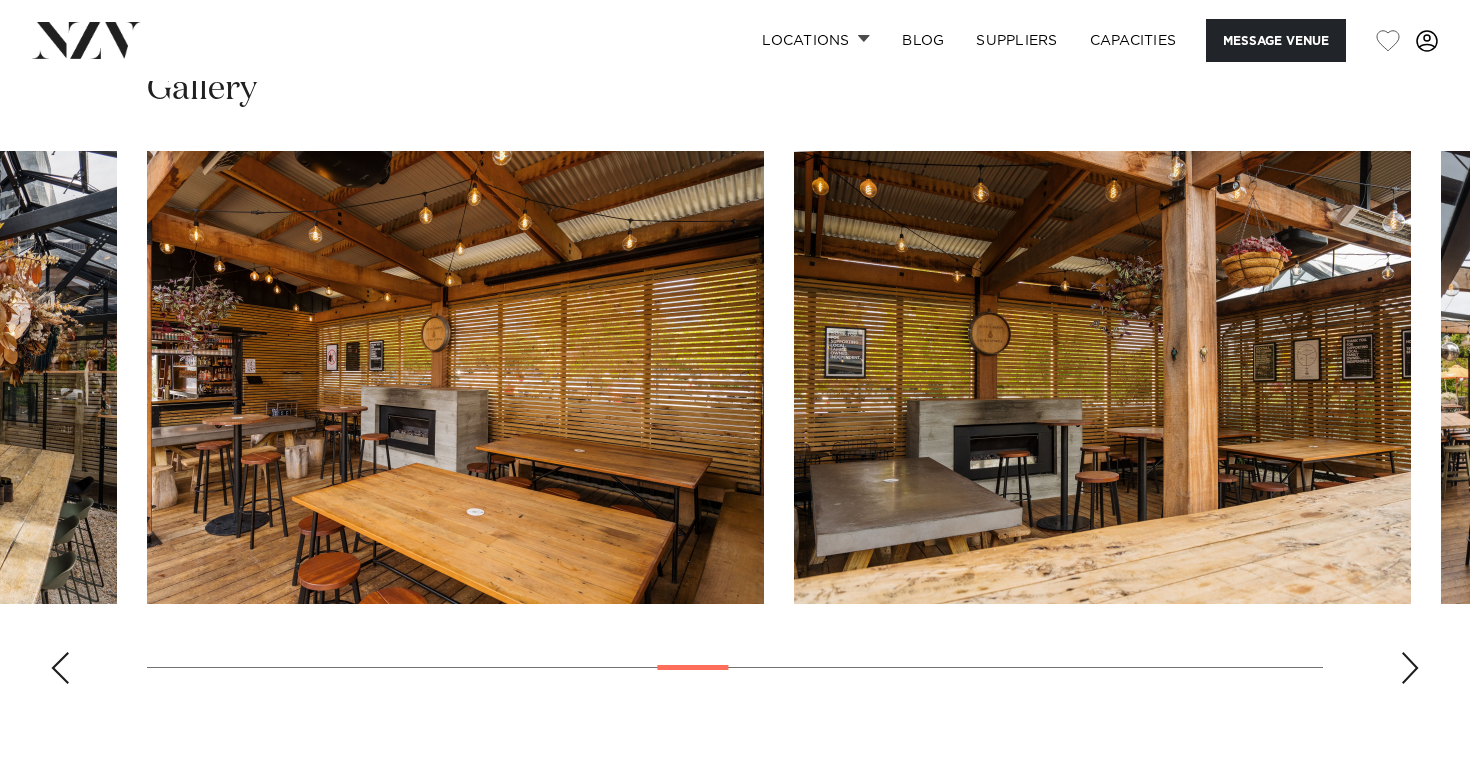 click at bounding box center [1410, 668] 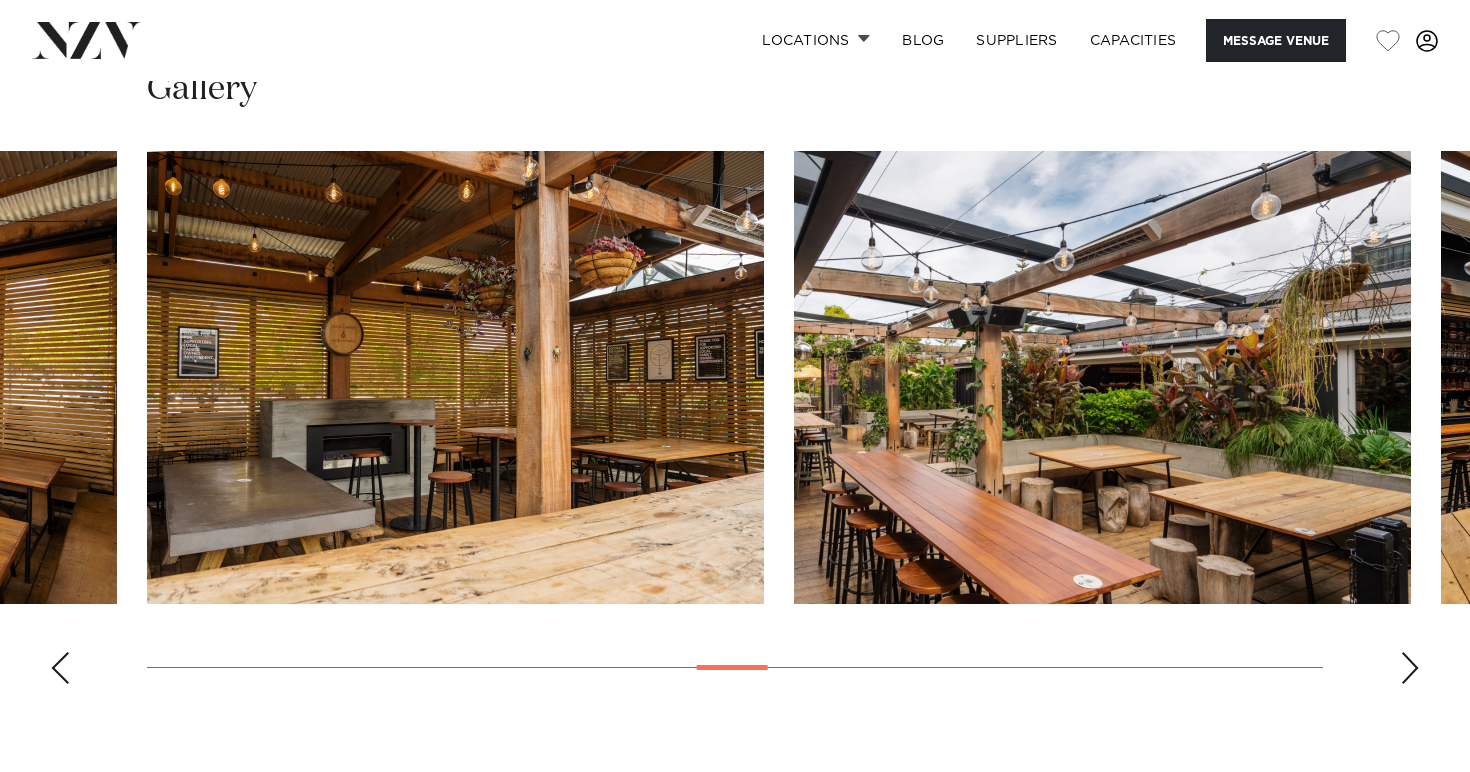 click at bounding box center [1410, 668] 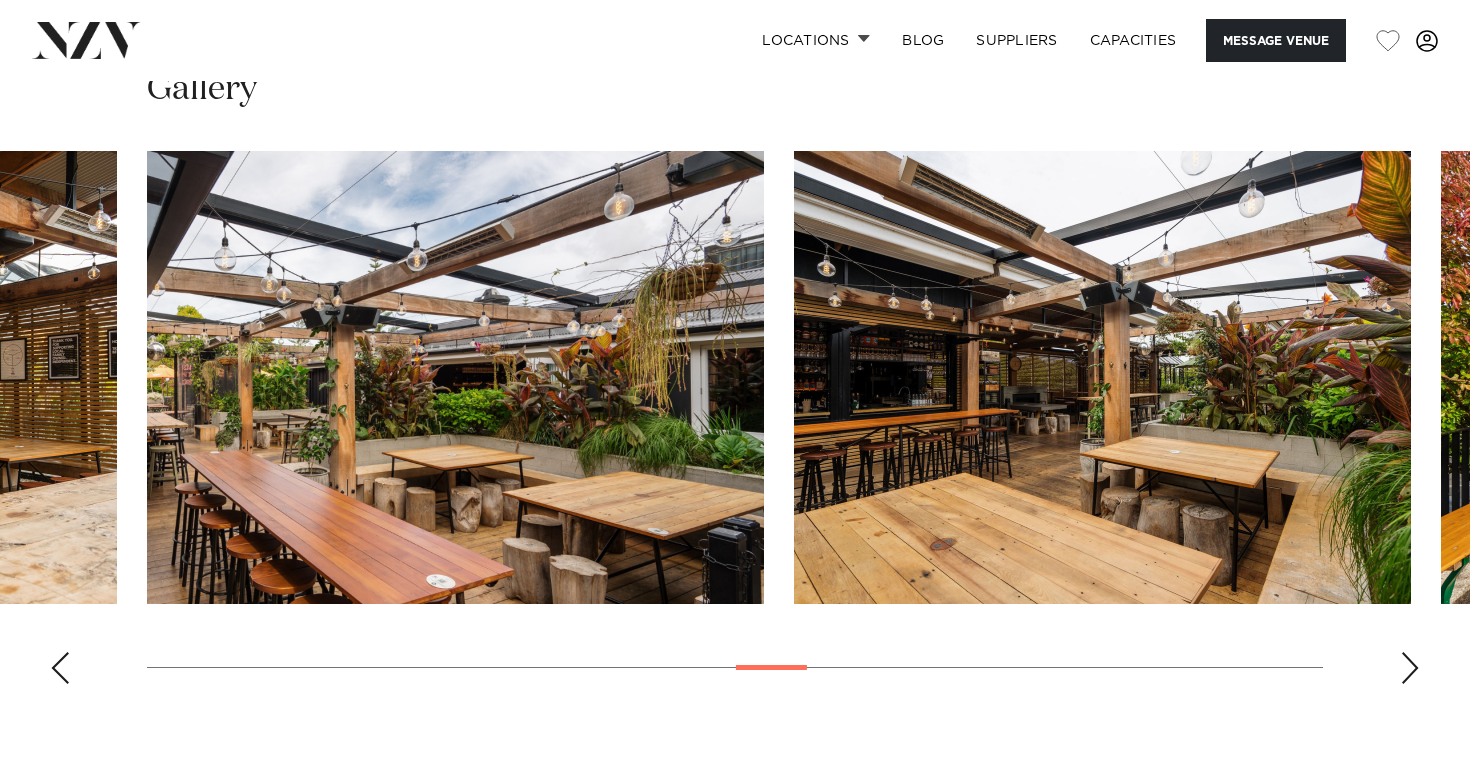 click at bounding box center [1410, 668] 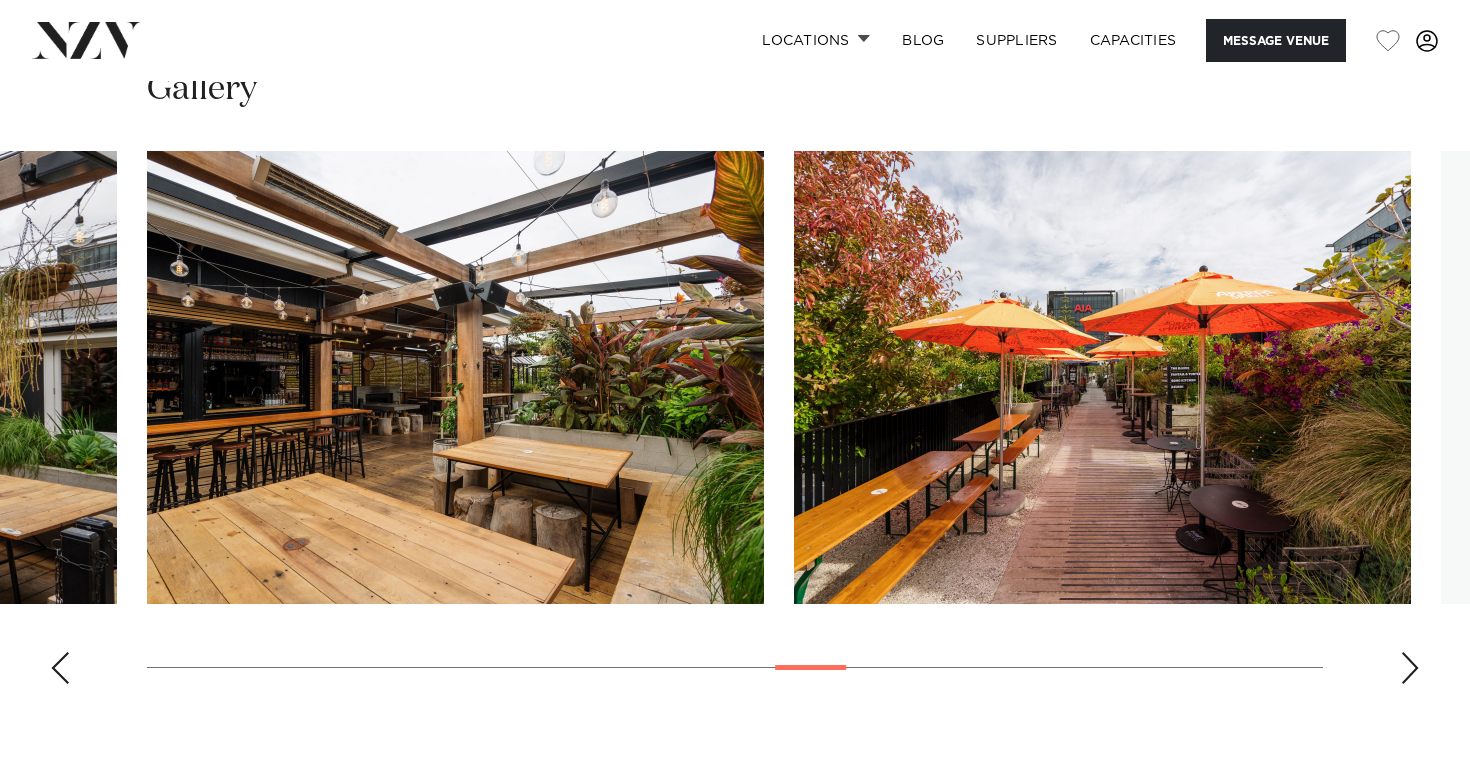 click at bounding box center (1410, 668) 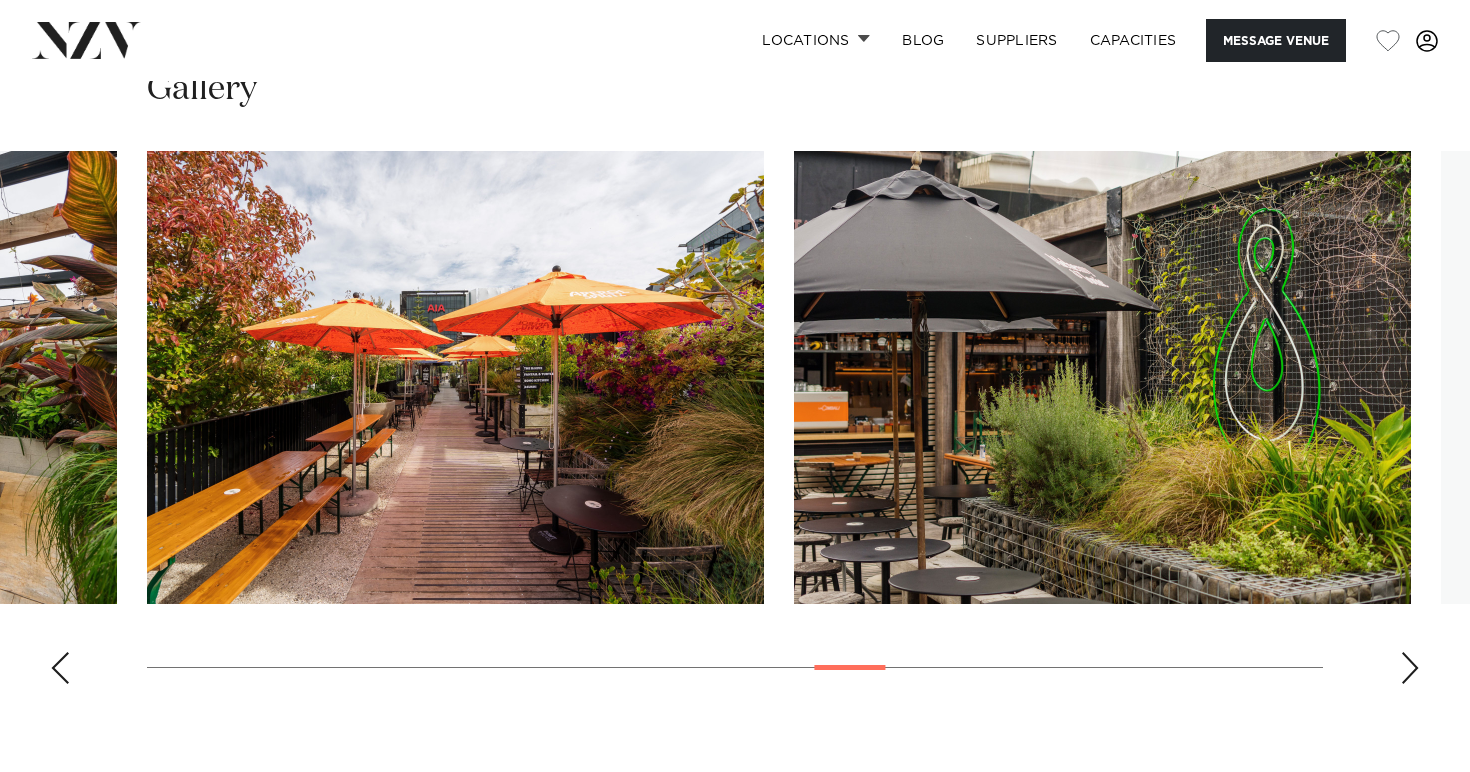 click at bounding box center [1410, 668] 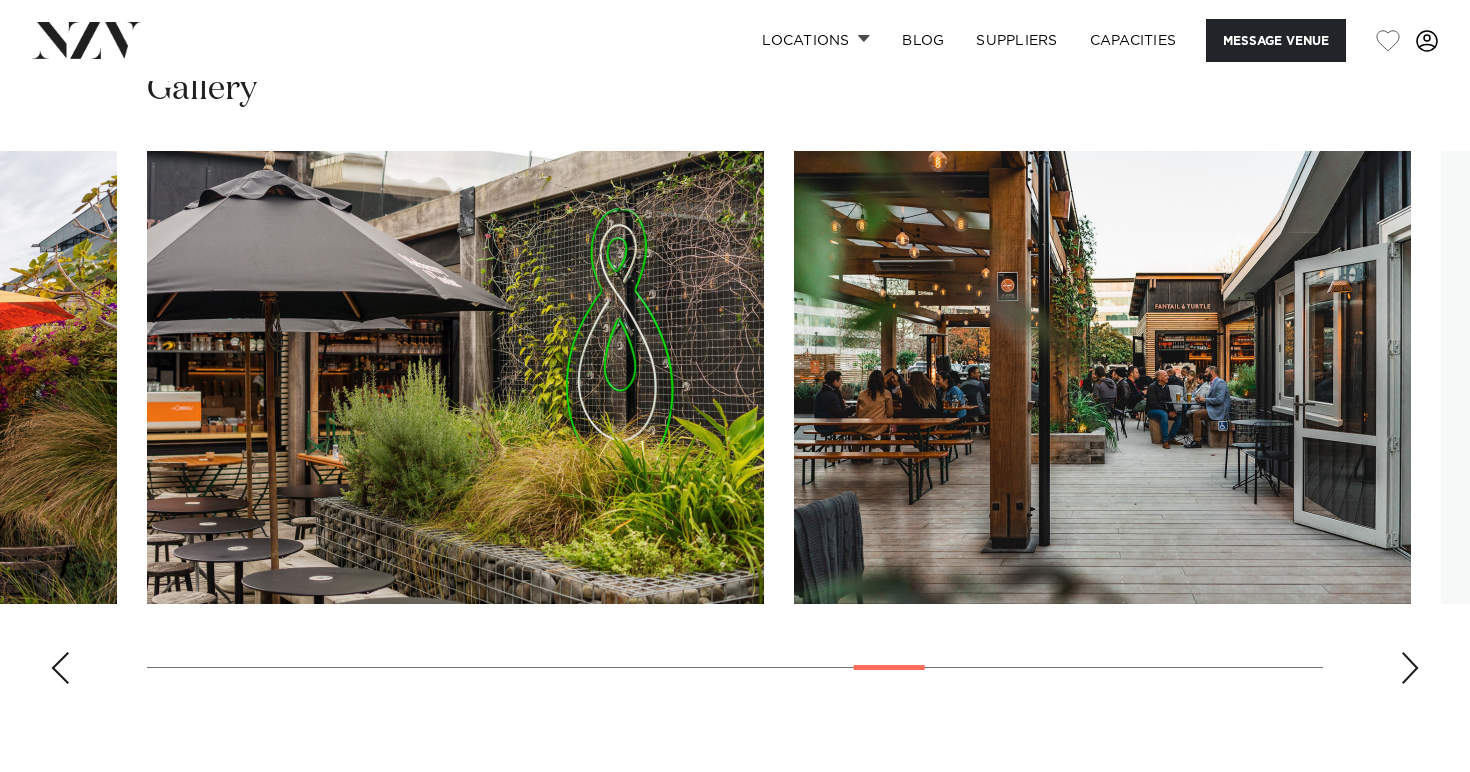 click at bounding box center [1410, 668] 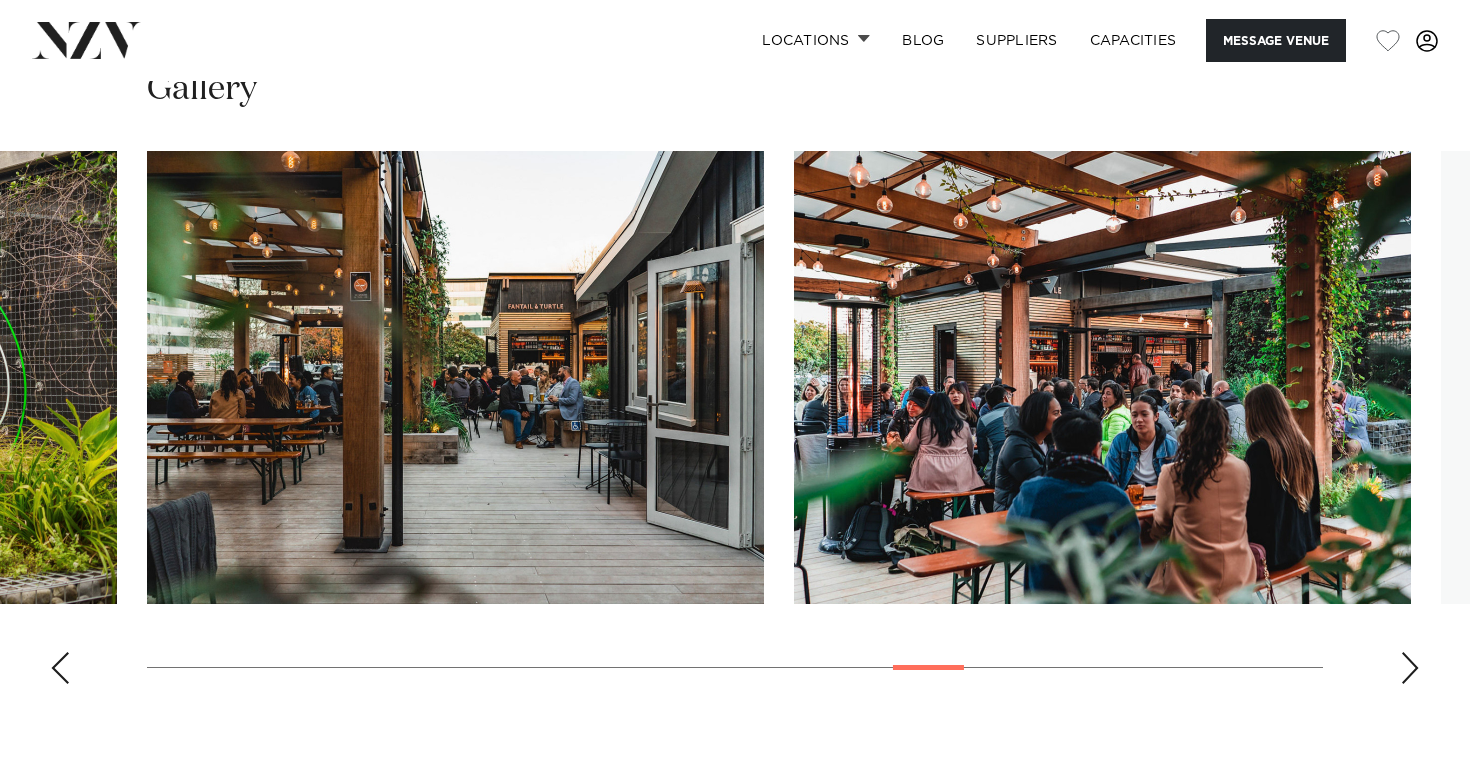 click at bounding box center (1410, 668) 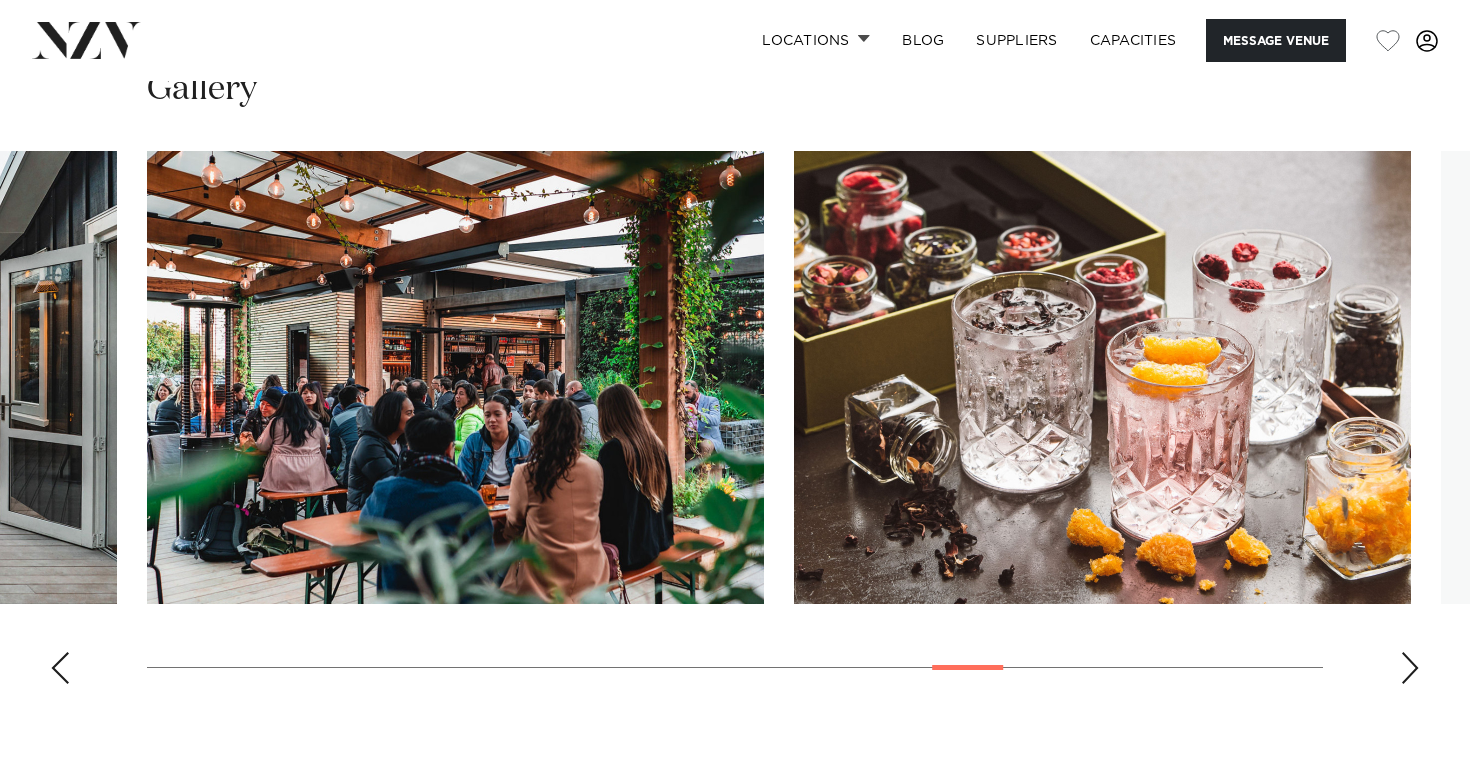 click at bounding box center [1410, 668] 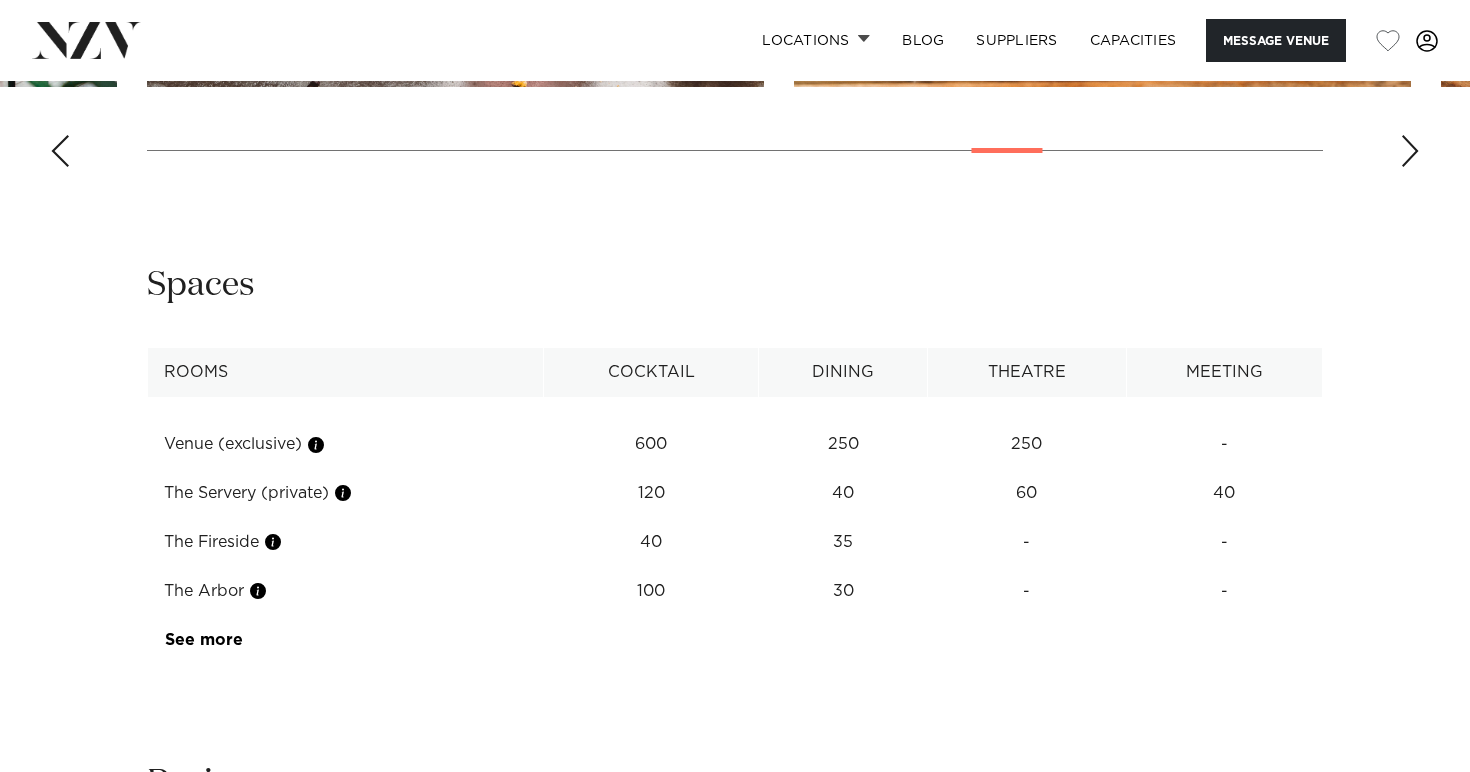 scroll, scrollTop: 2534, scrollLeft: 0, axis: vertical 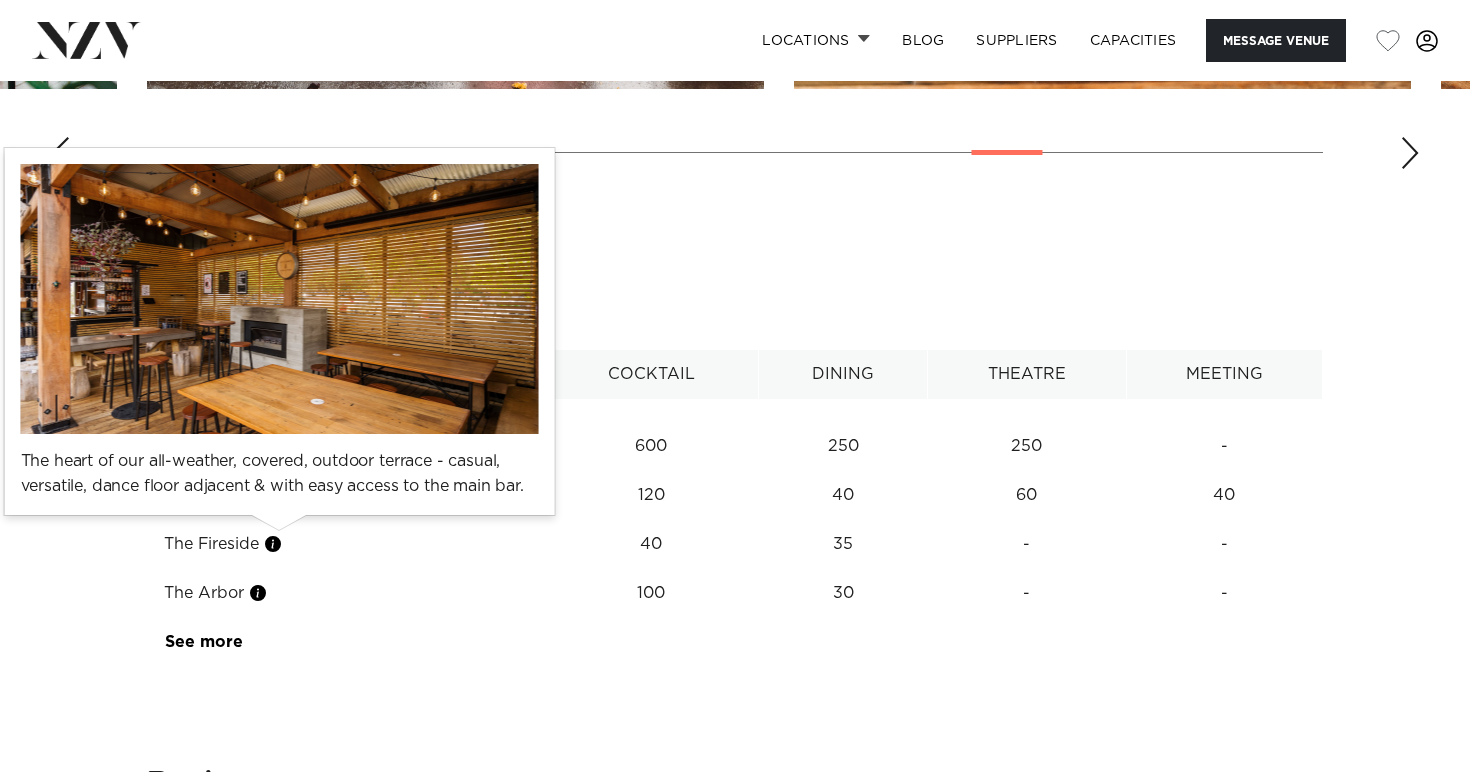 click at bounding box center (273, 544) 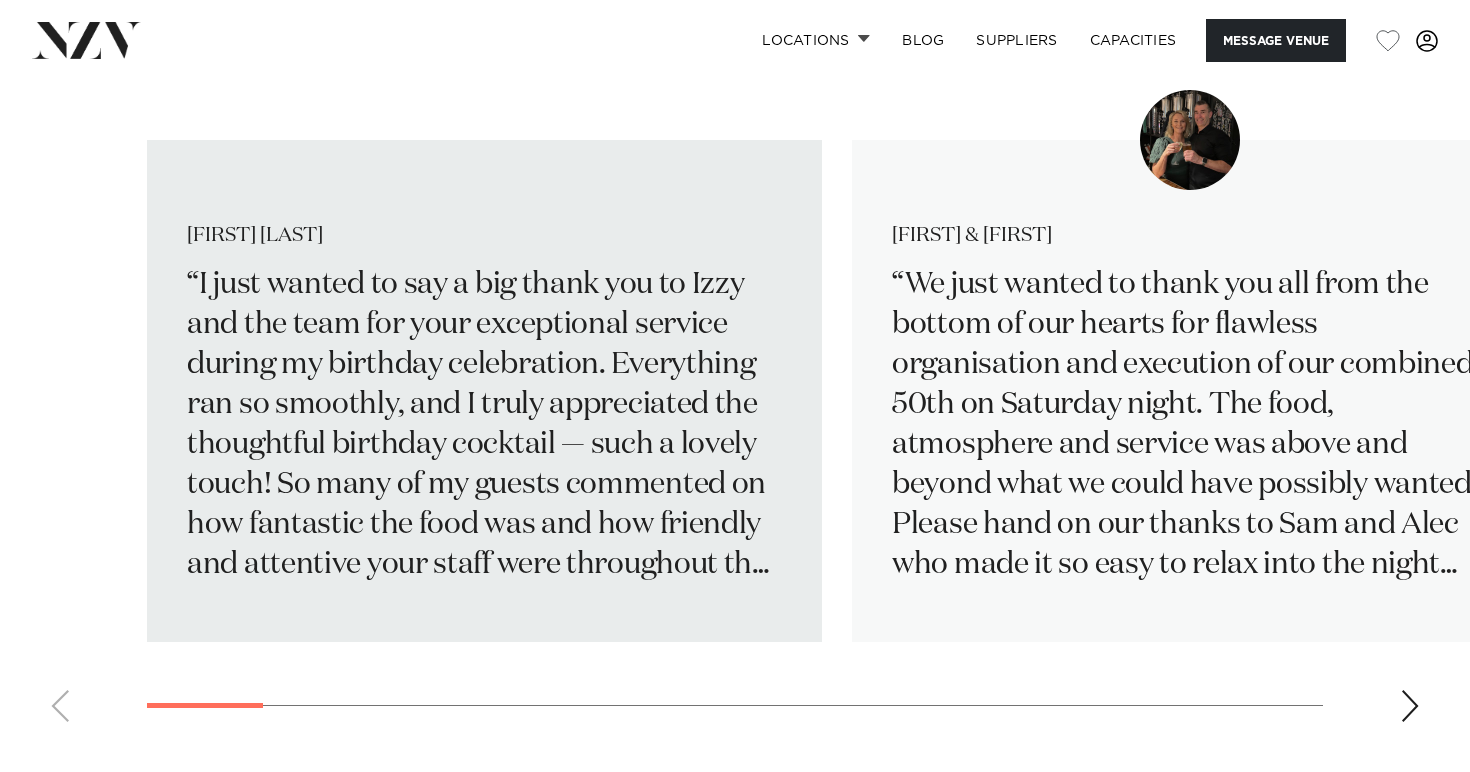 scroll, scrollTop: 3296, scrollLeft: 0, axis: vertical 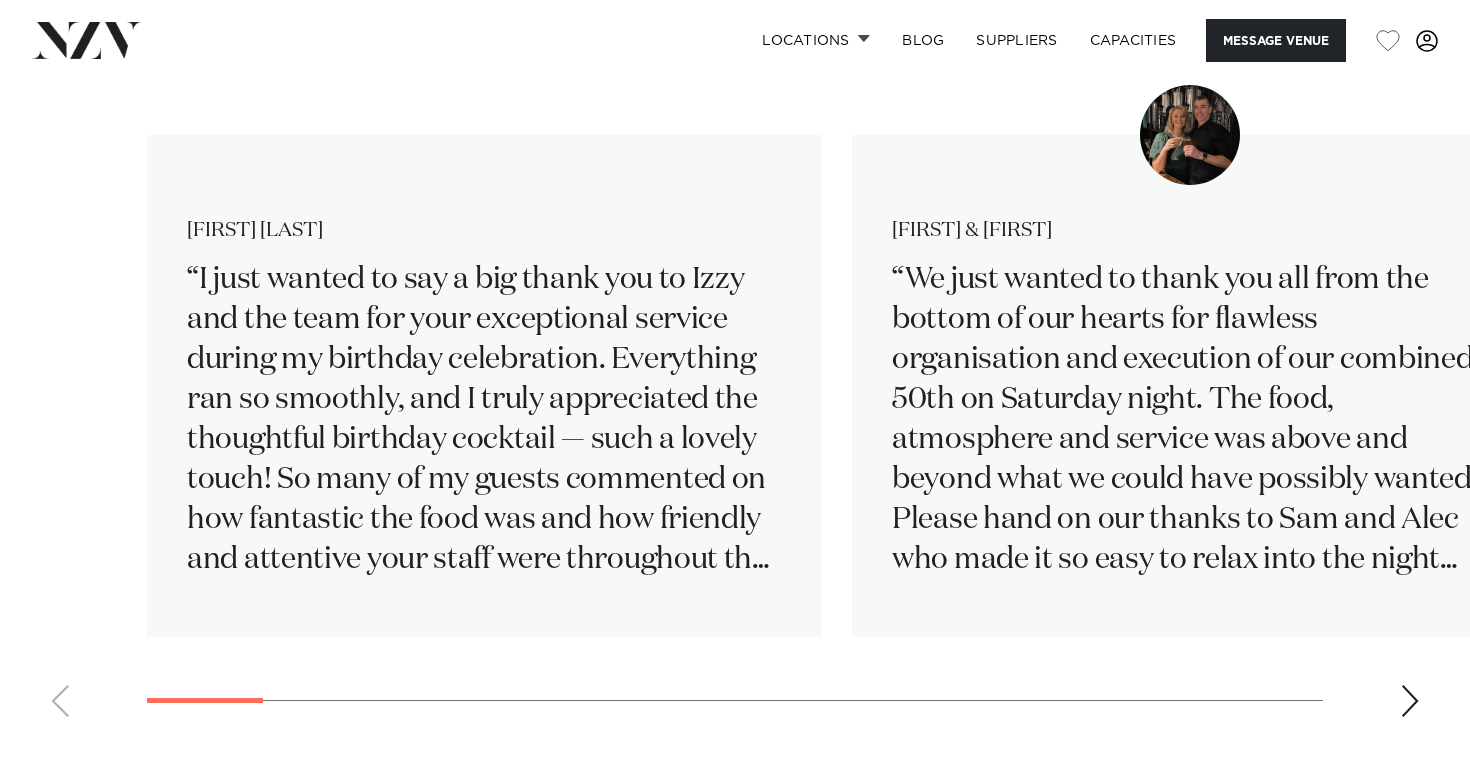 click on "Melissa Silkstone
I just wanted to say a big thank you to Izzy and the team for your exceptional service during my birthday celebration. Everything ran so smoothly, and I truly appreciated the thoughtful birthday cocktail — such a lovely touch!
So many of my guests commented on how fantastic the food was and how friendly and attentive your staff were throughout the evening. You really helped make the night feel special, and I’m so grateful 😊
Angela & Craig Hutchinson" at bounding box center (735, 408) 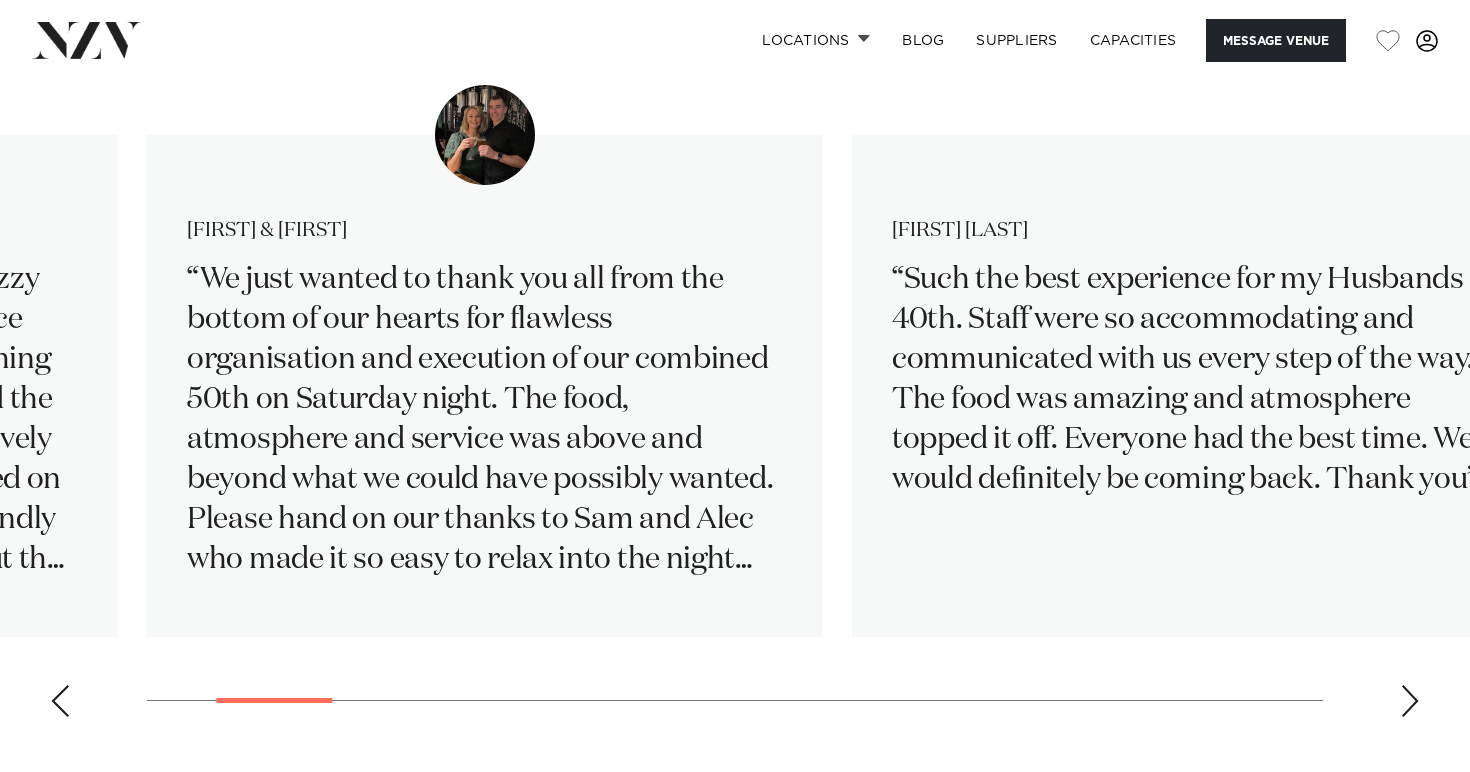 click at bounding box center [1410, 701] 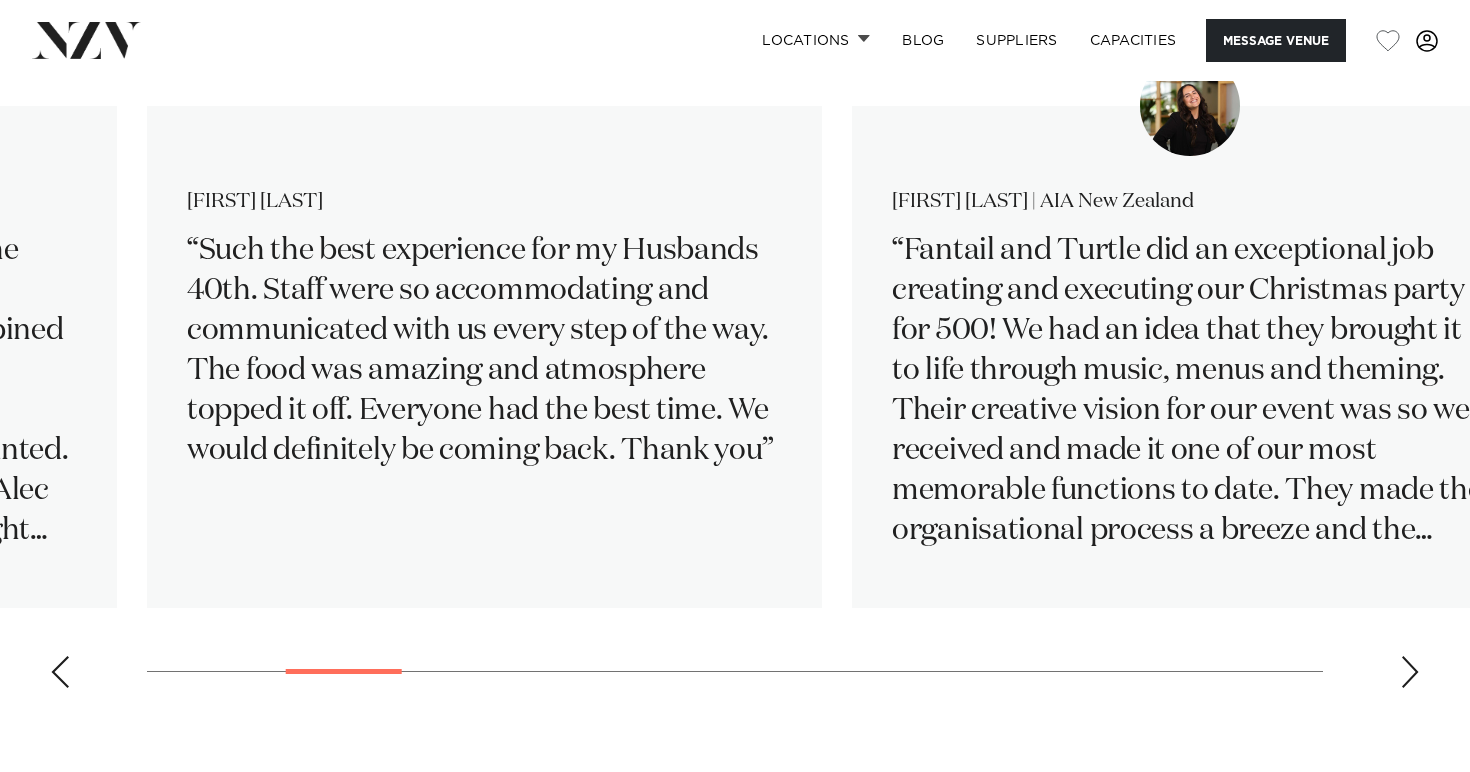 scroll, scrollTop: 3326, scrollLeft: 0, axis: vertical 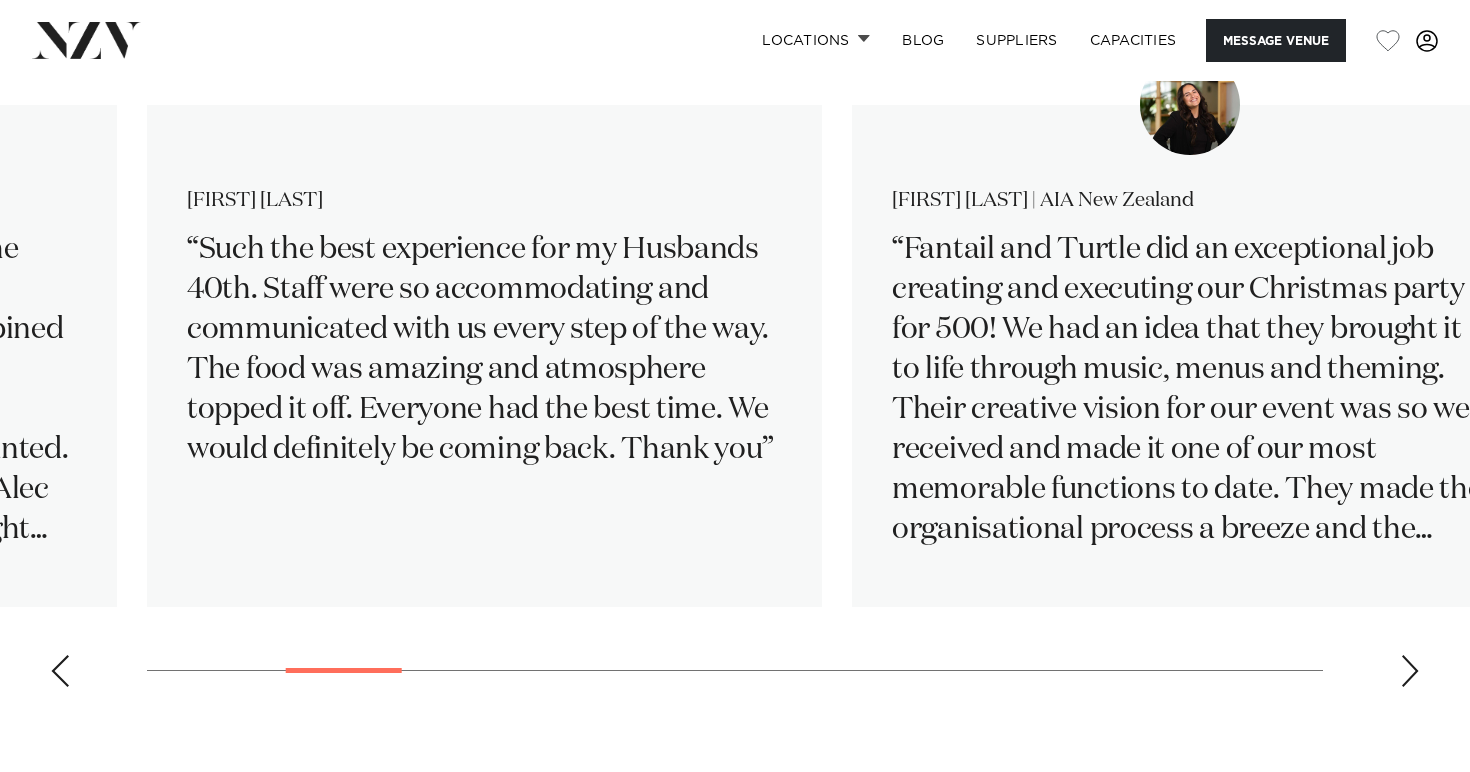 click at bounding box center [1410, 671] 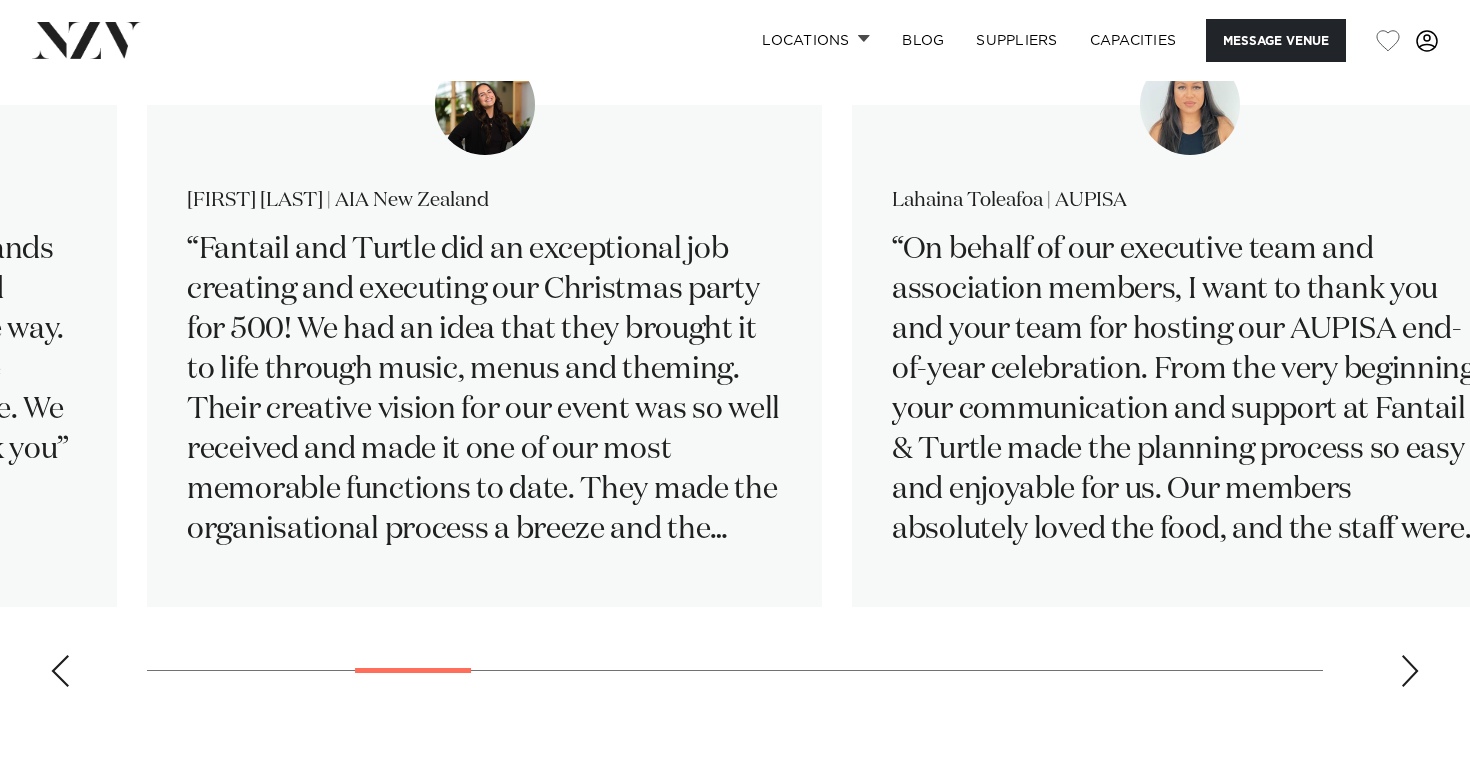 click at bounding box center (1410, 671) 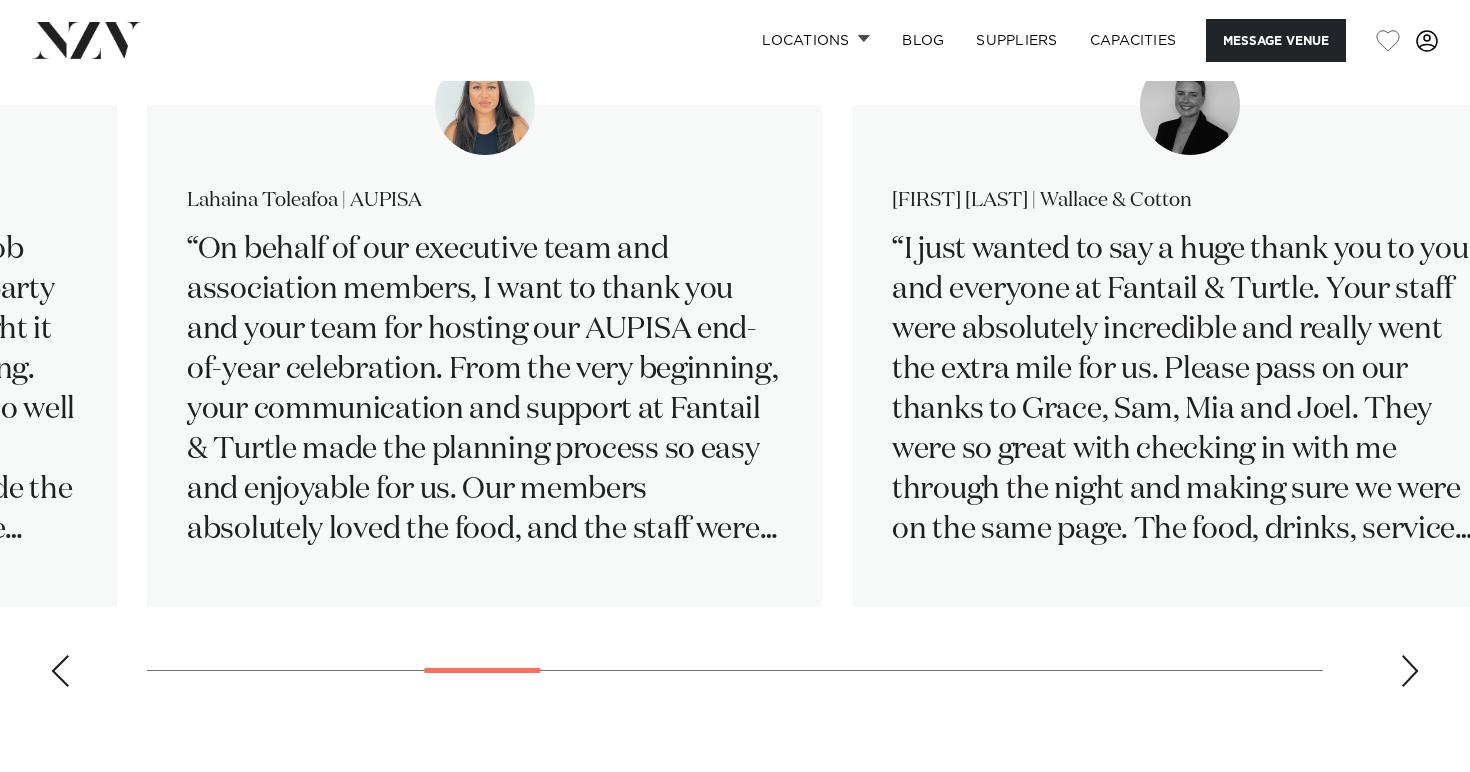 click at bounding box center (1410, 671) 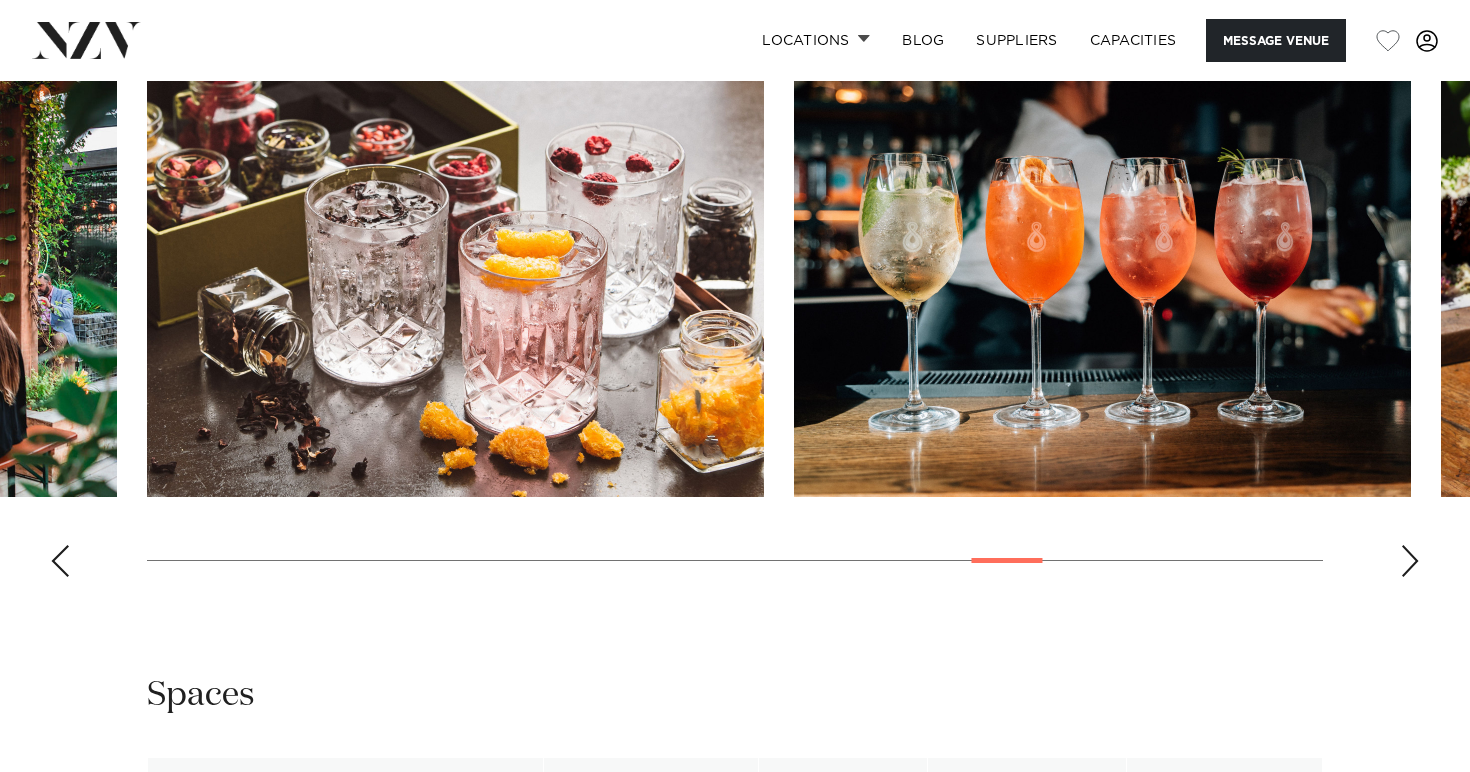 scroll, scrollTop: 2097, scrollLeft: 0, axis: vertical 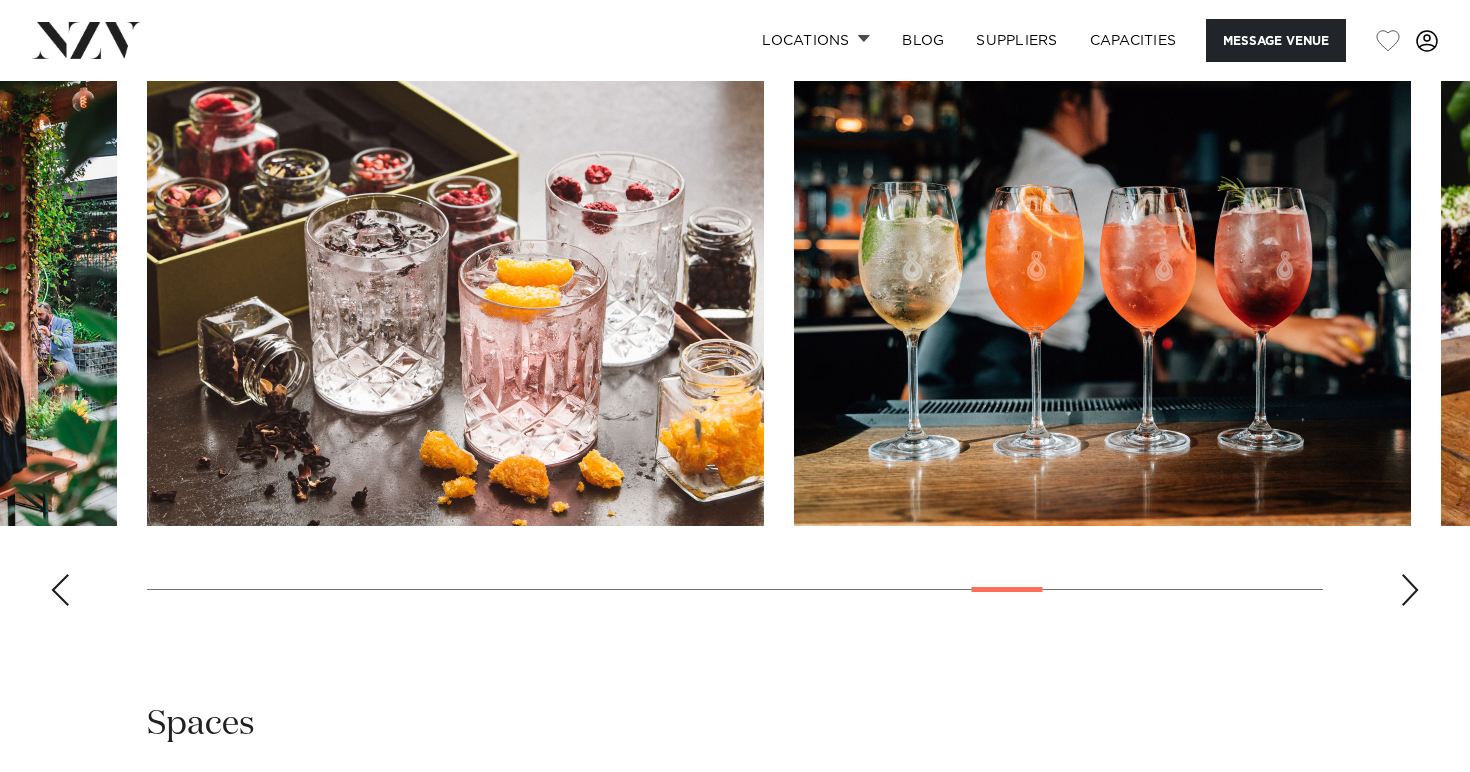 click at bounding box center [1410, 590] 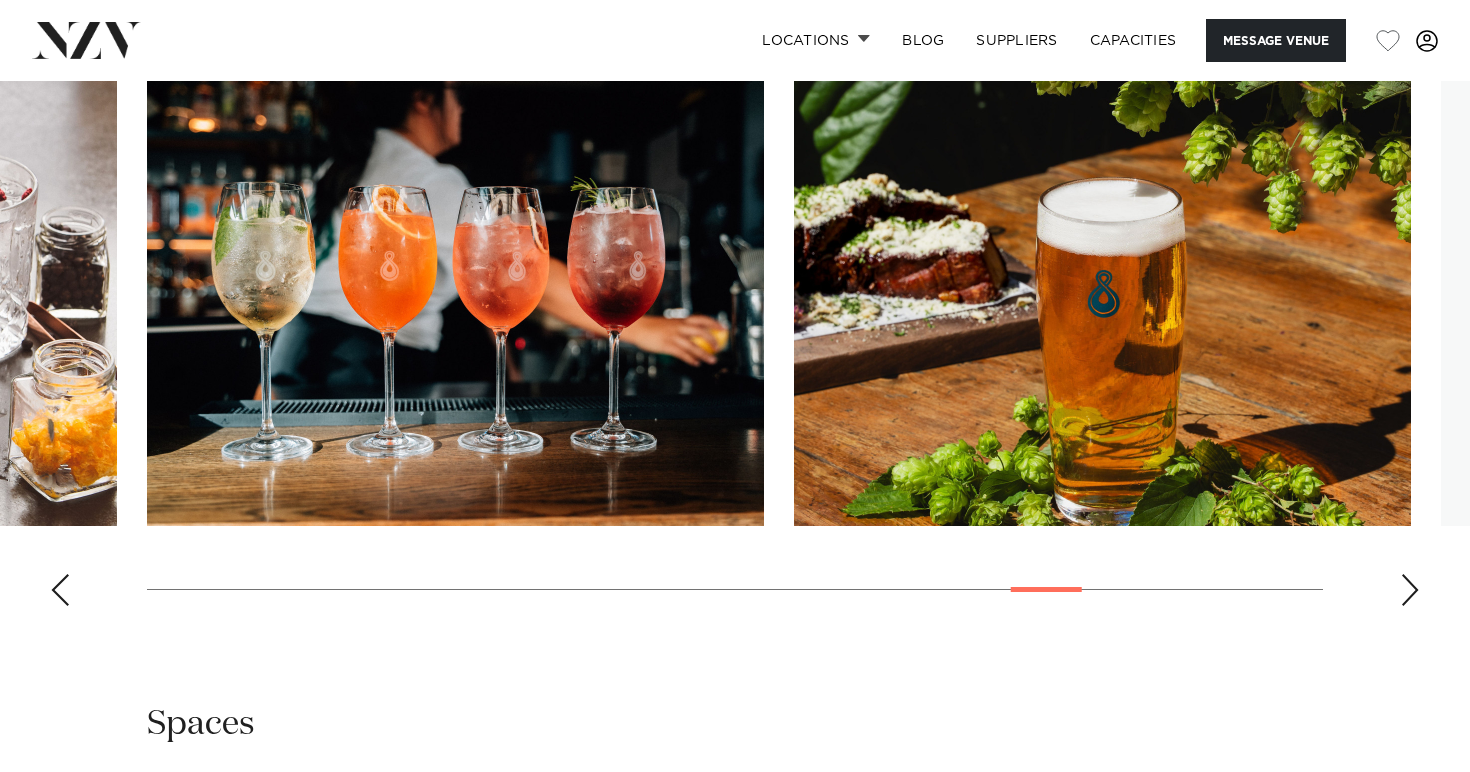 click at bounding box center (1410, 590) 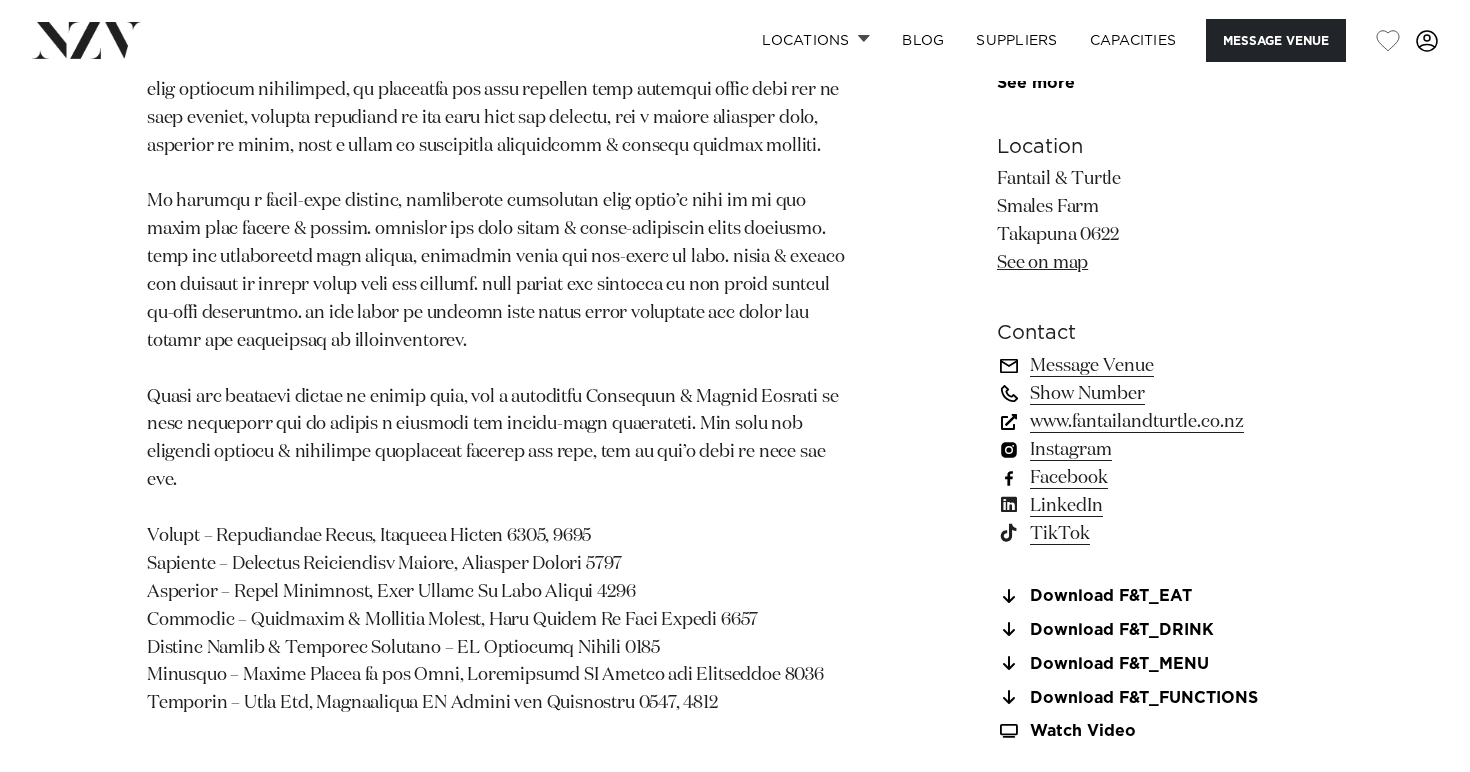 scroll, scrollTop: 1294, scrollLeft: 0, axis: vertical 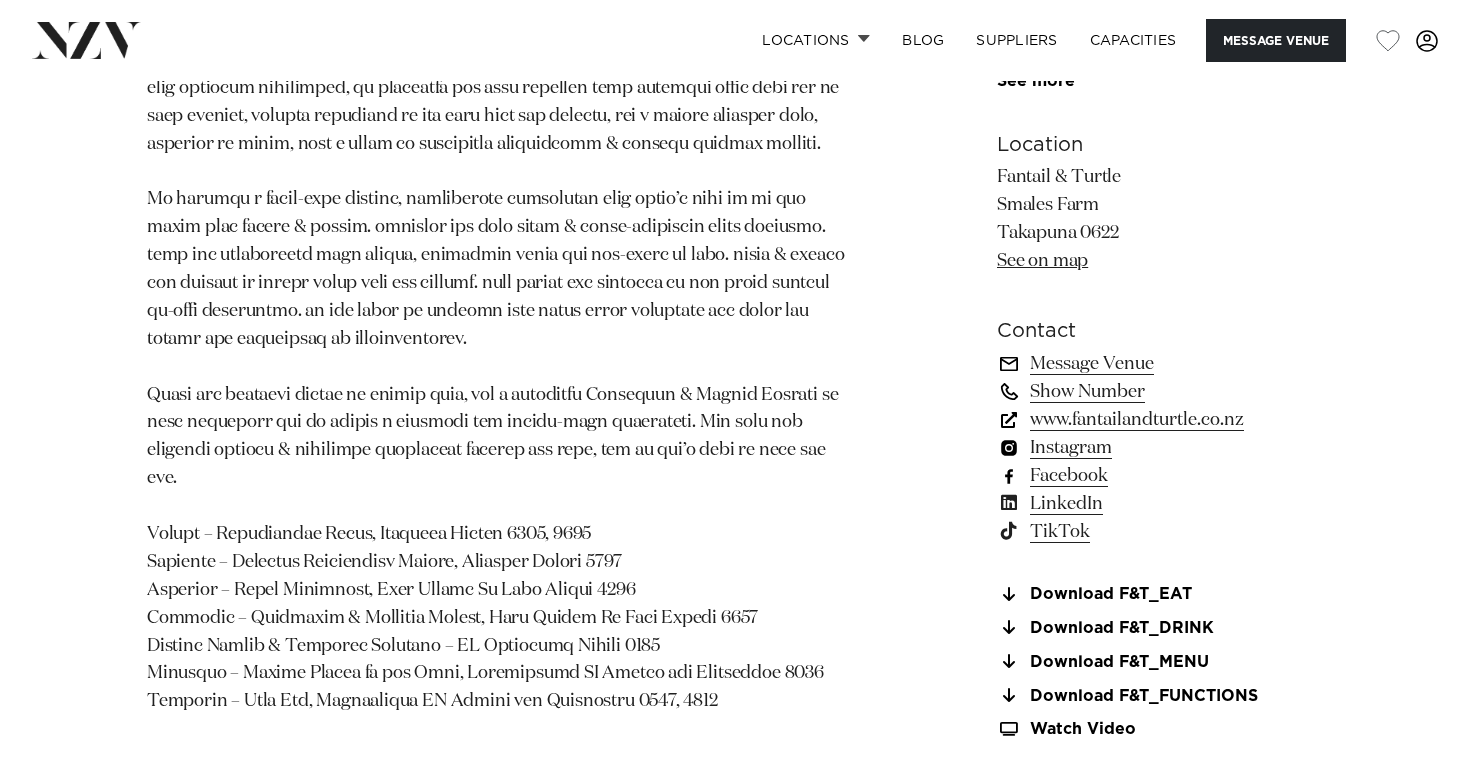 click on "Download F&T_EAT
Download F&T_DRINK
Download F&T_MENU
Download F&T_FUNCTIONS
Watch Video" at bounding box center [1160, 662] 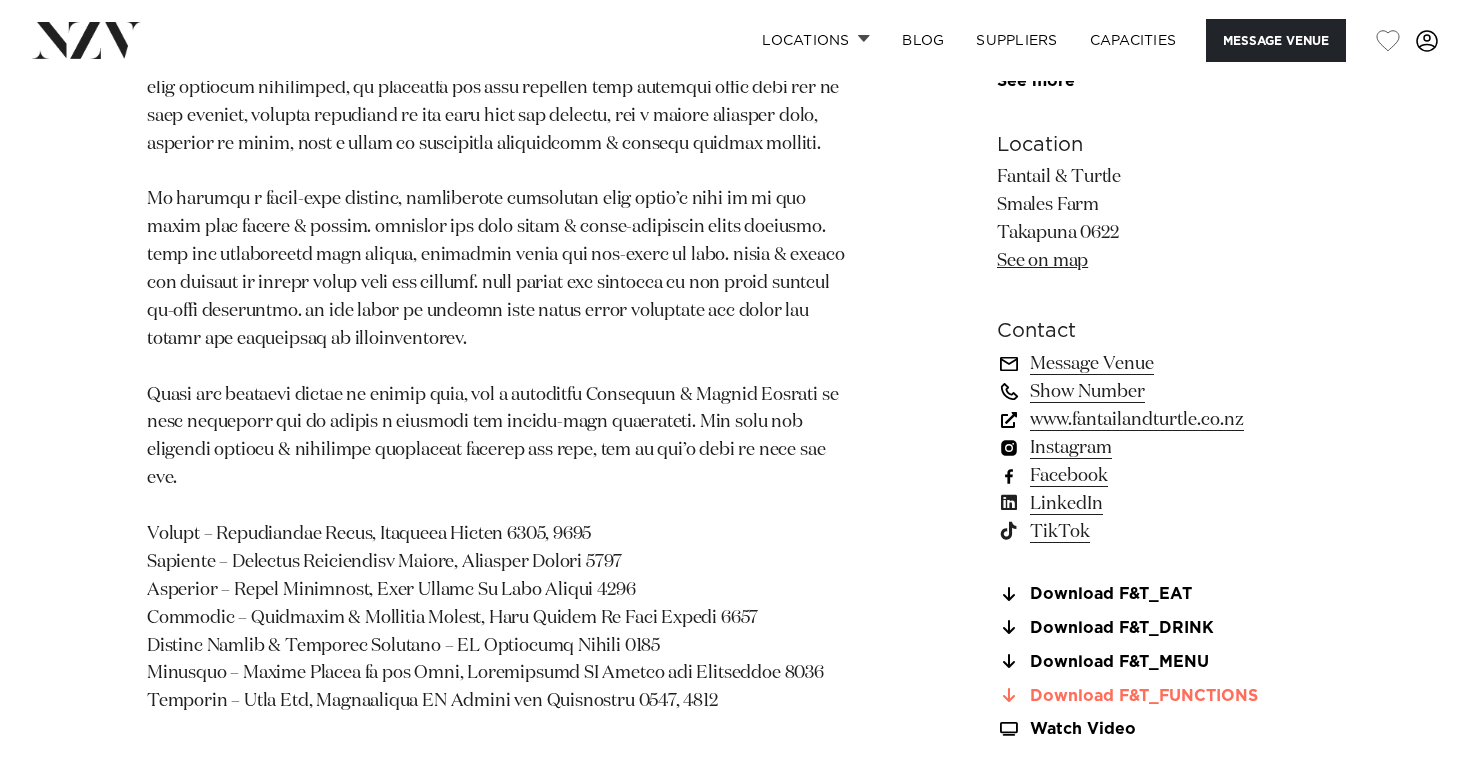 click on "Download F&T_FUNCTIONS" at bounding box center [1160, 696] 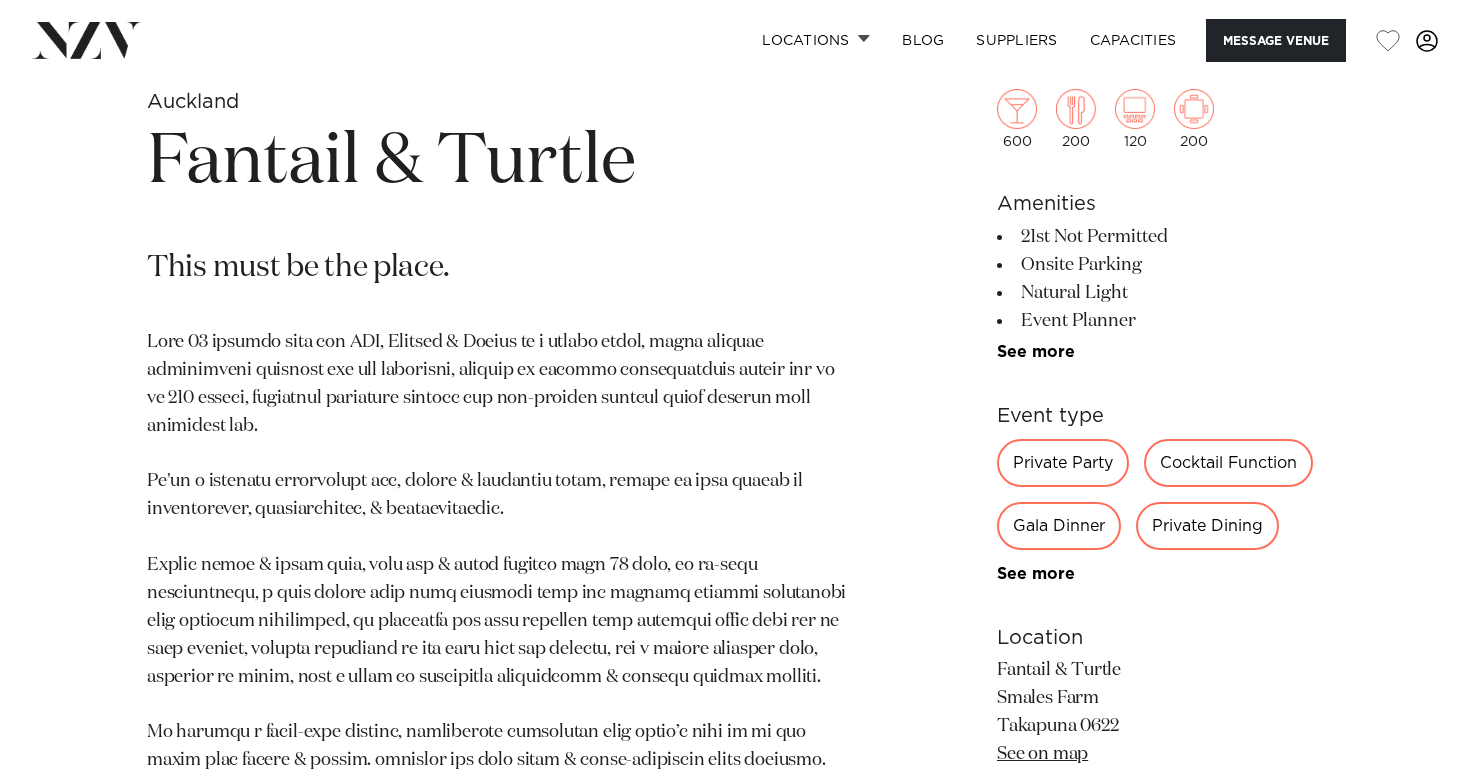scroll, scrollTop: 762, scrollLeft: 0, axis: vertical 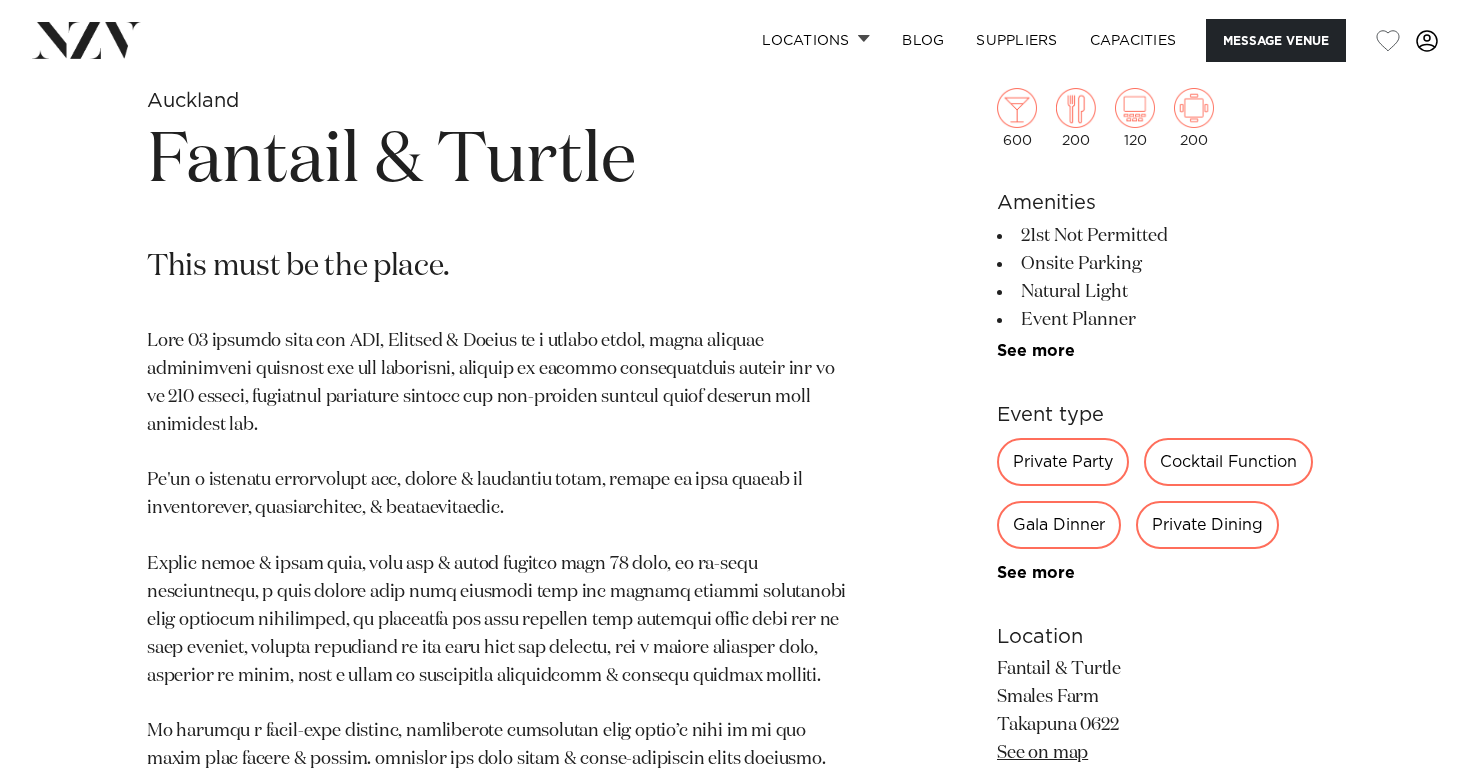drag, startPoint x: 1011, startPoint y: 240, endPoint x: 1149, endPoint y: 255, distance: 138.81282 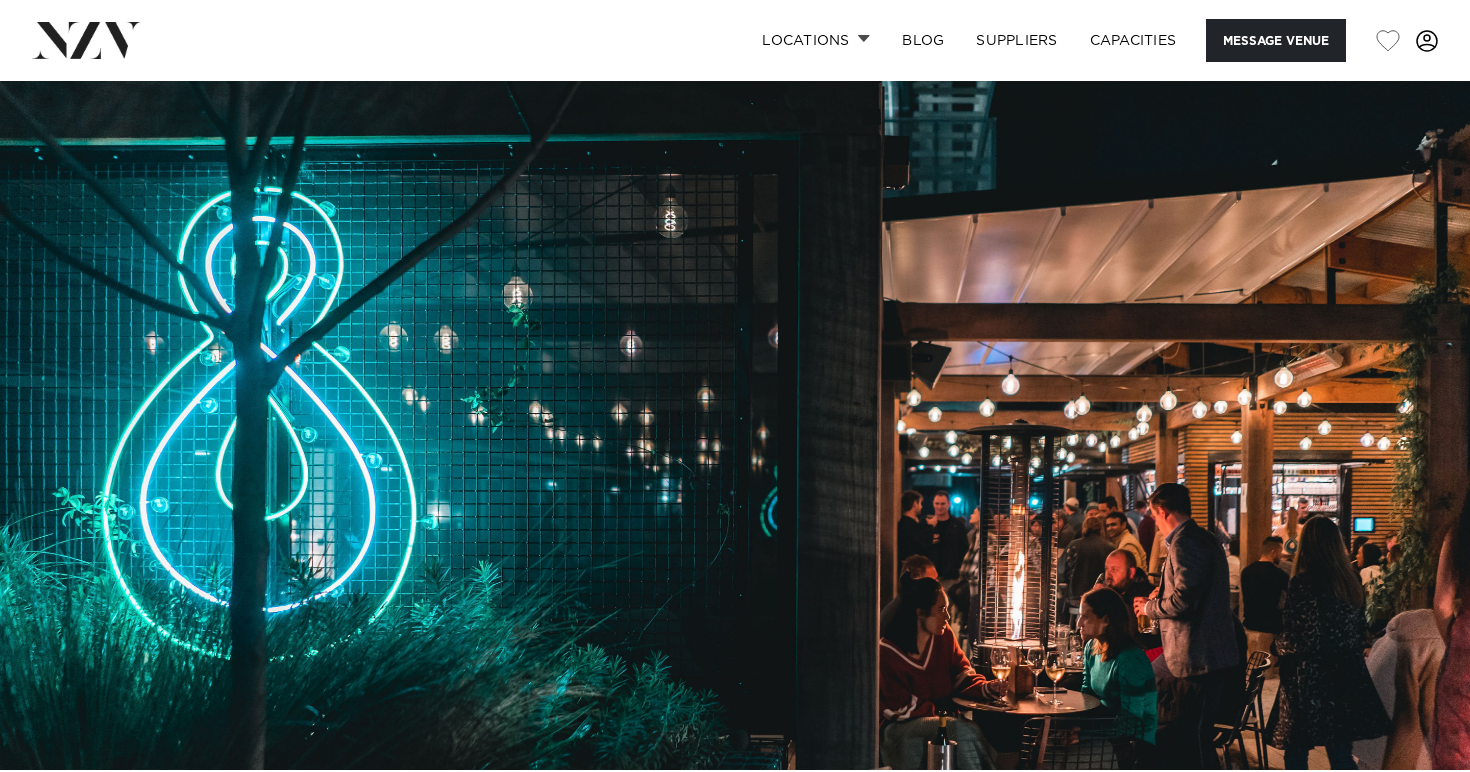 scroll, scrollTop: 0, scrollLeft: 0, axis: both 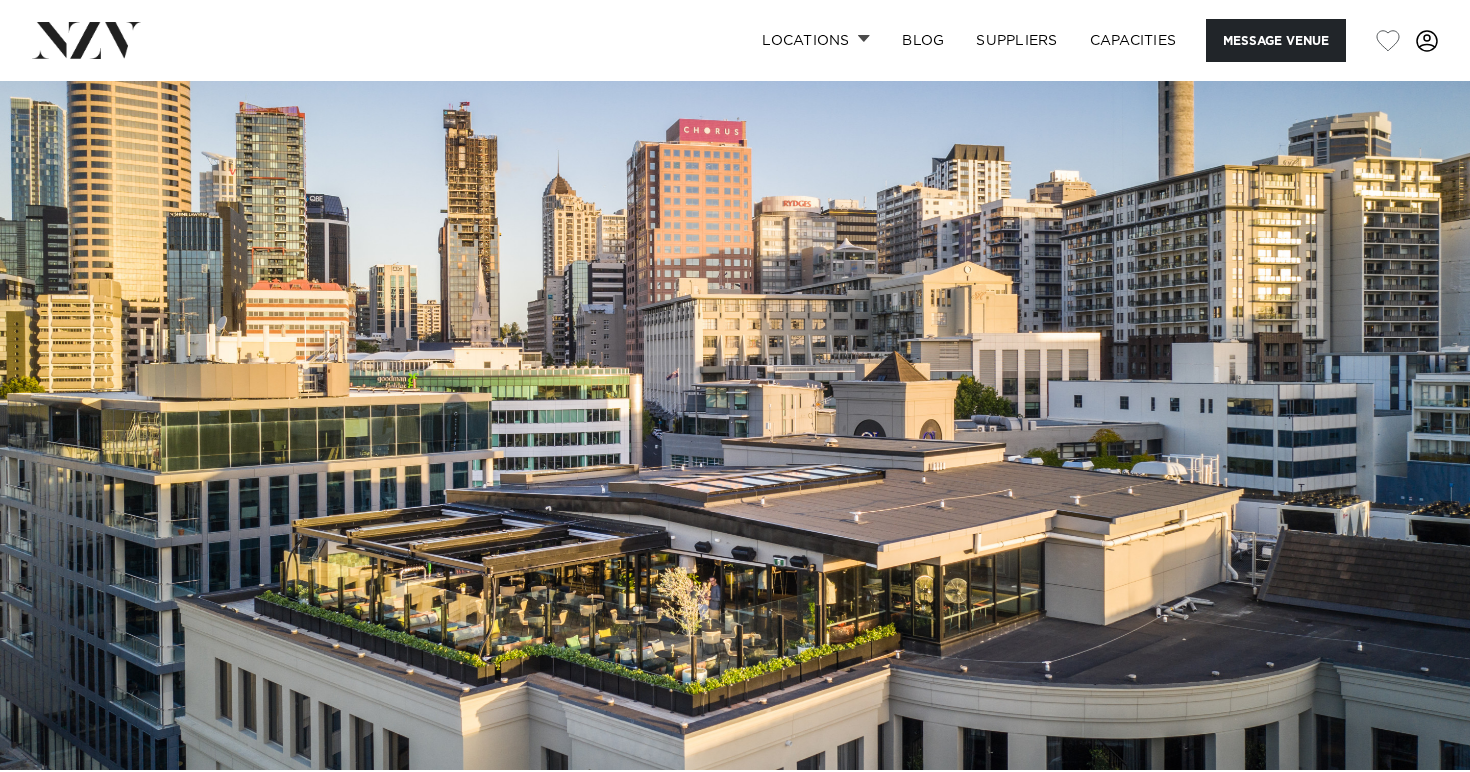 click on "Locations
[CITY]
[CITY]
[CITY]
[CITY]
[CITY]
[CITY]
[CITY]
[CITY]
[CITY]
[CITY]
[CITY]
[CITY]
[CITY]
[CITY]
[CITY]
[CITY]
[CITY]
[CITY]
[CITY]
[CITY]" at bounding box center [735, 40] 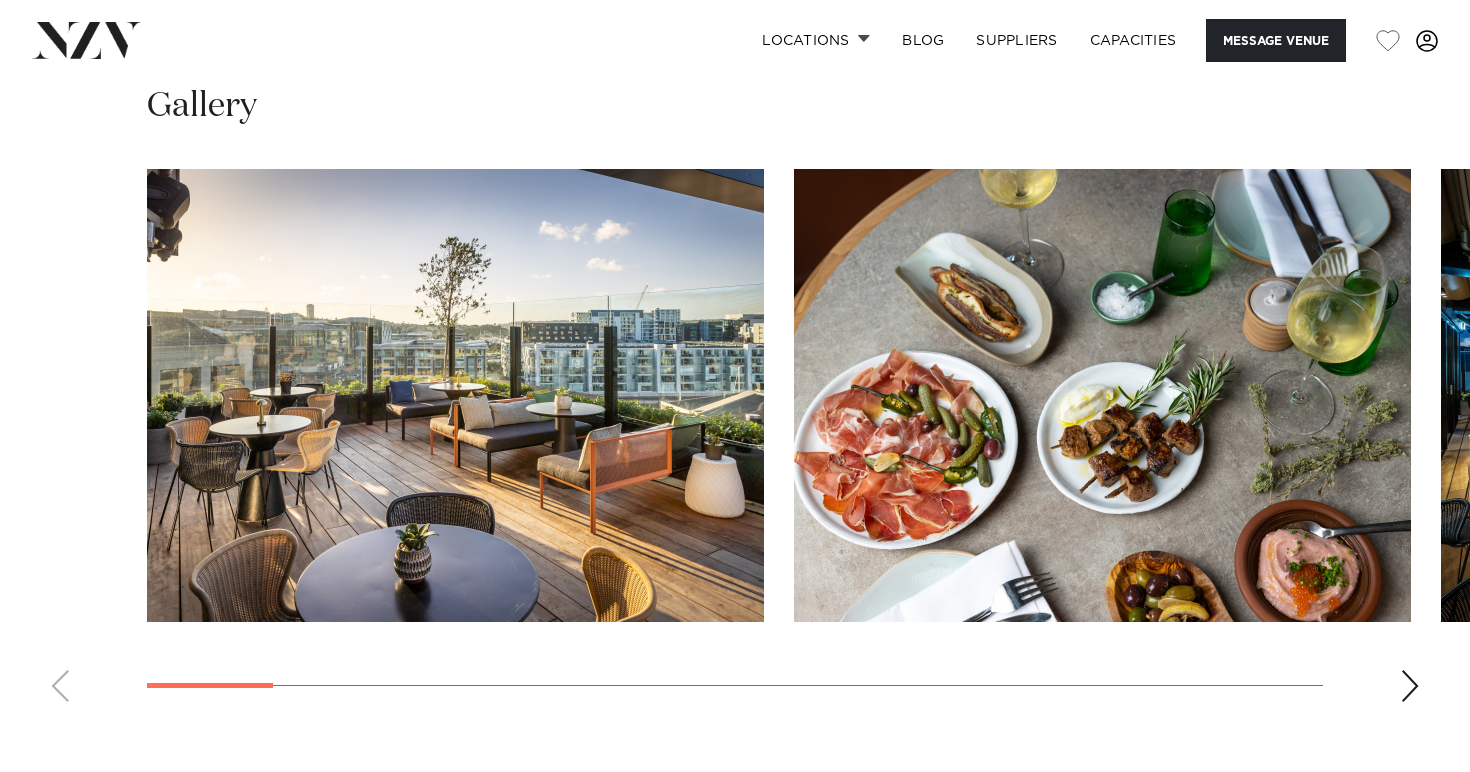 scroll, scrollTop: 2628, scrollLeft: 0, axis: vertical 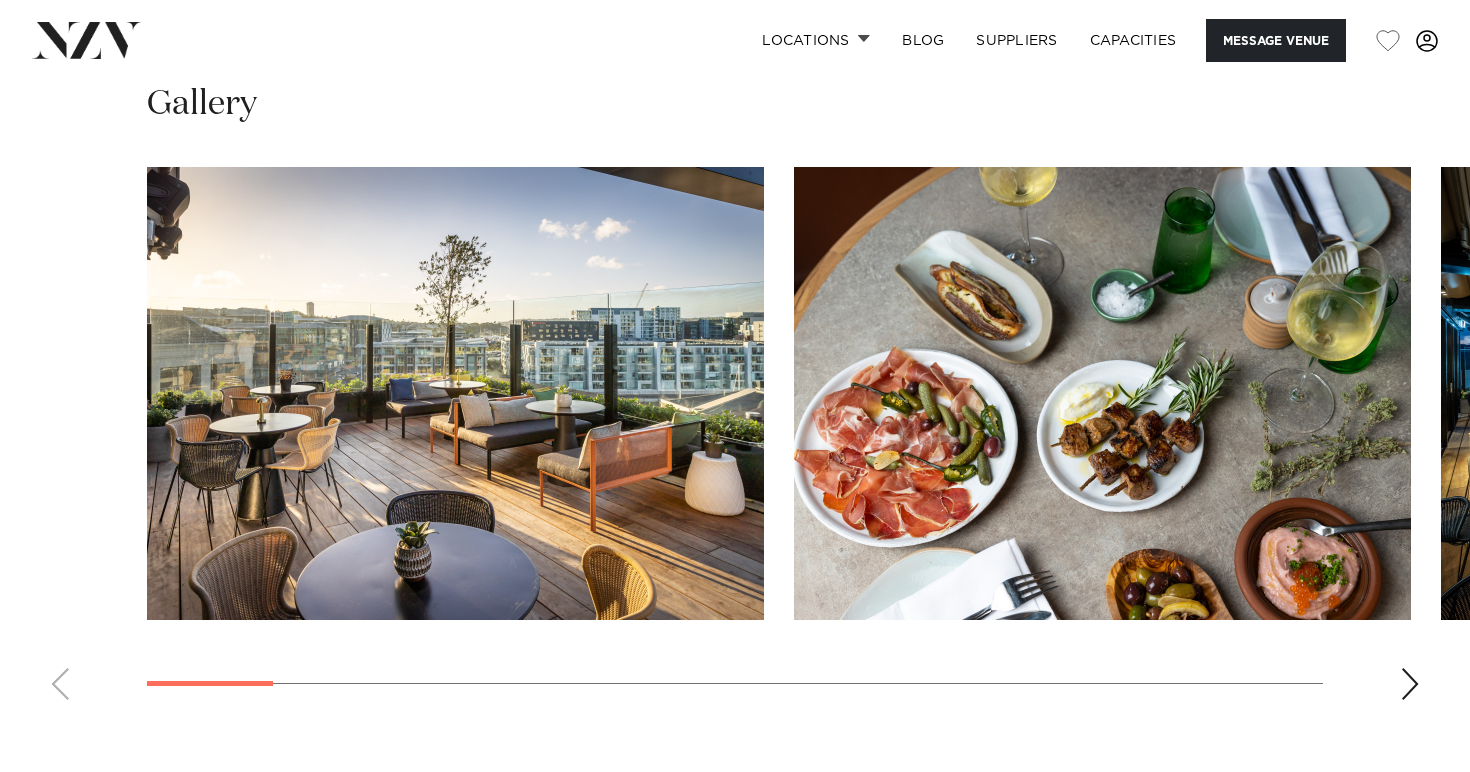 click at bounding box center [1410, 684] 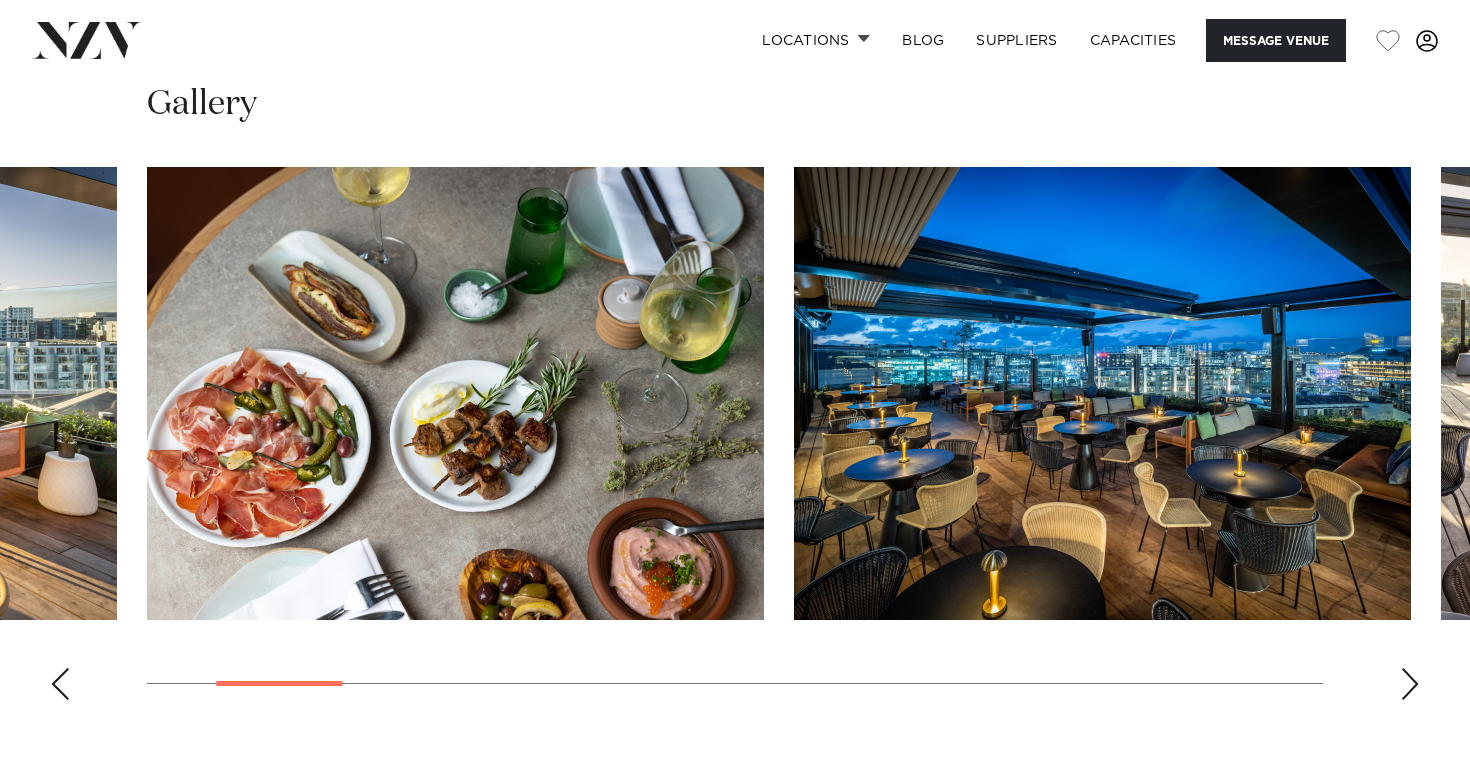 click at bounding box center [1410, 684] 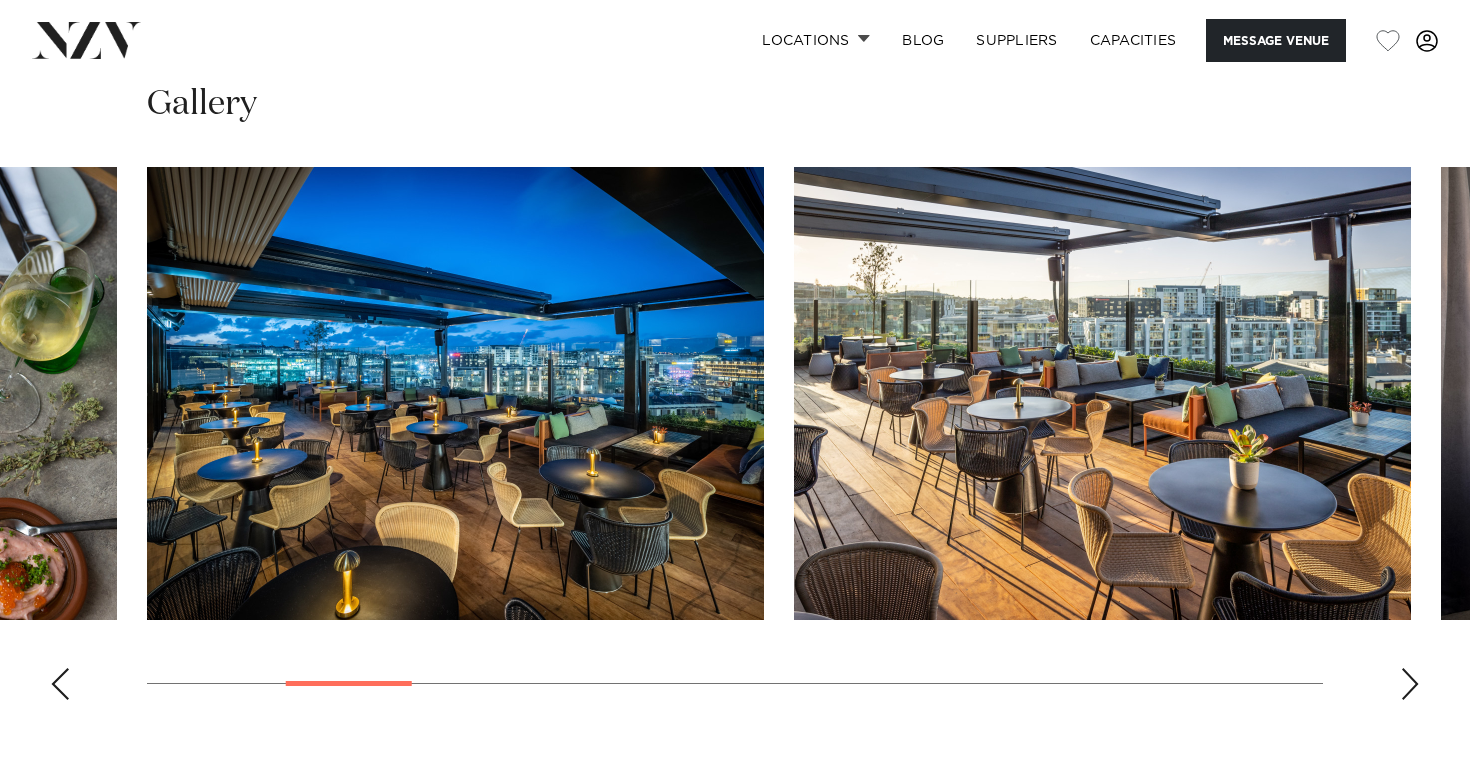 click at bounding box center (1410, 684) 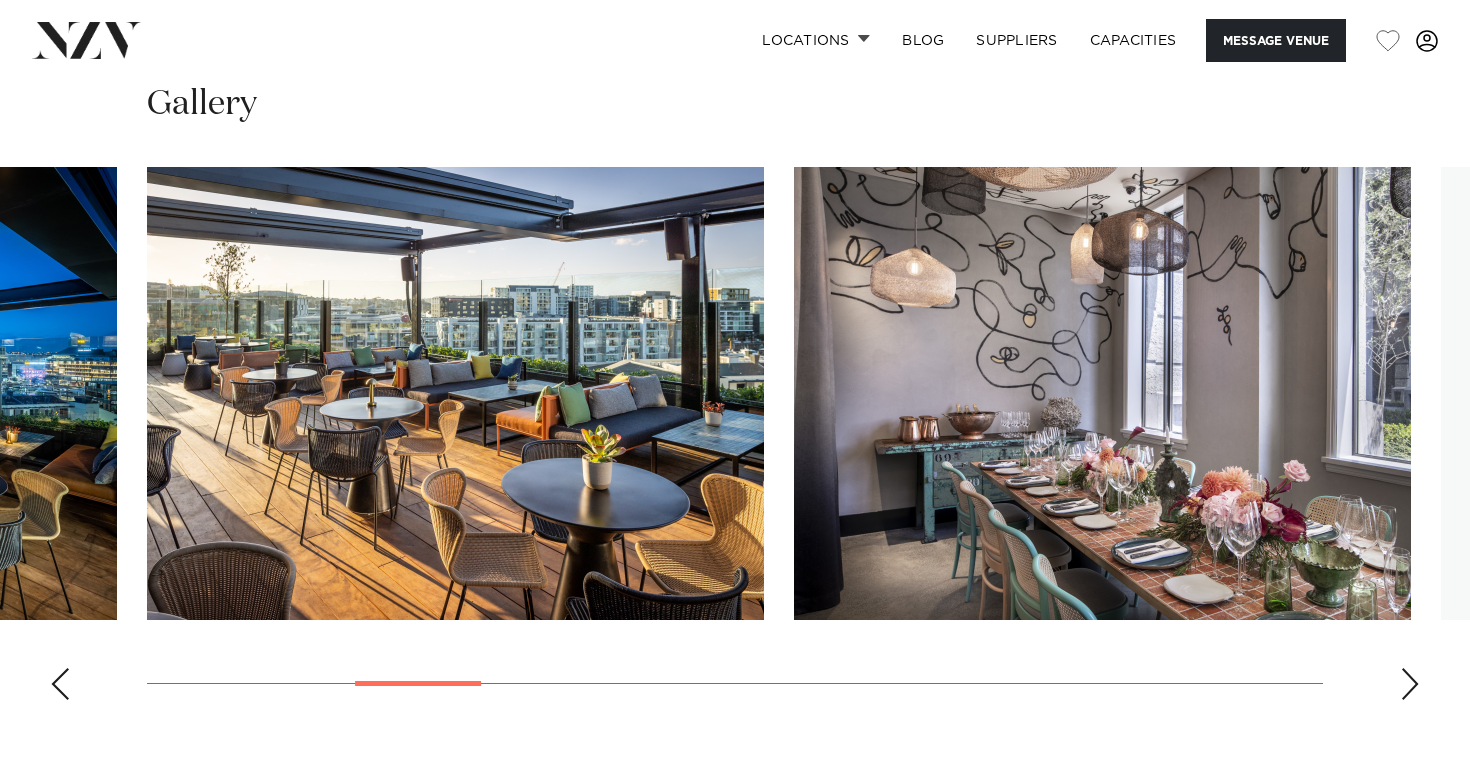 click at bounding box center (1410, 684) 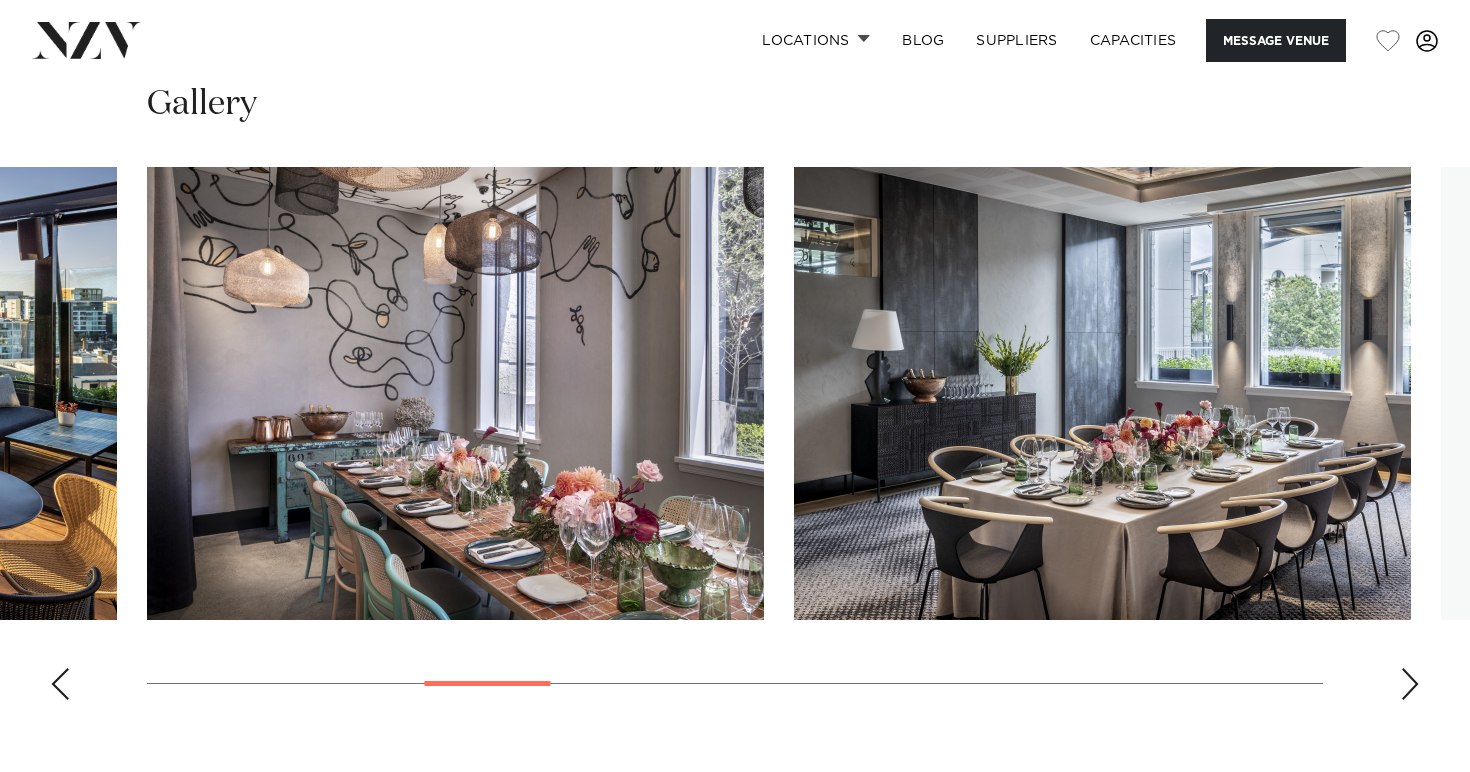 click at bounding box center [1410, 684] 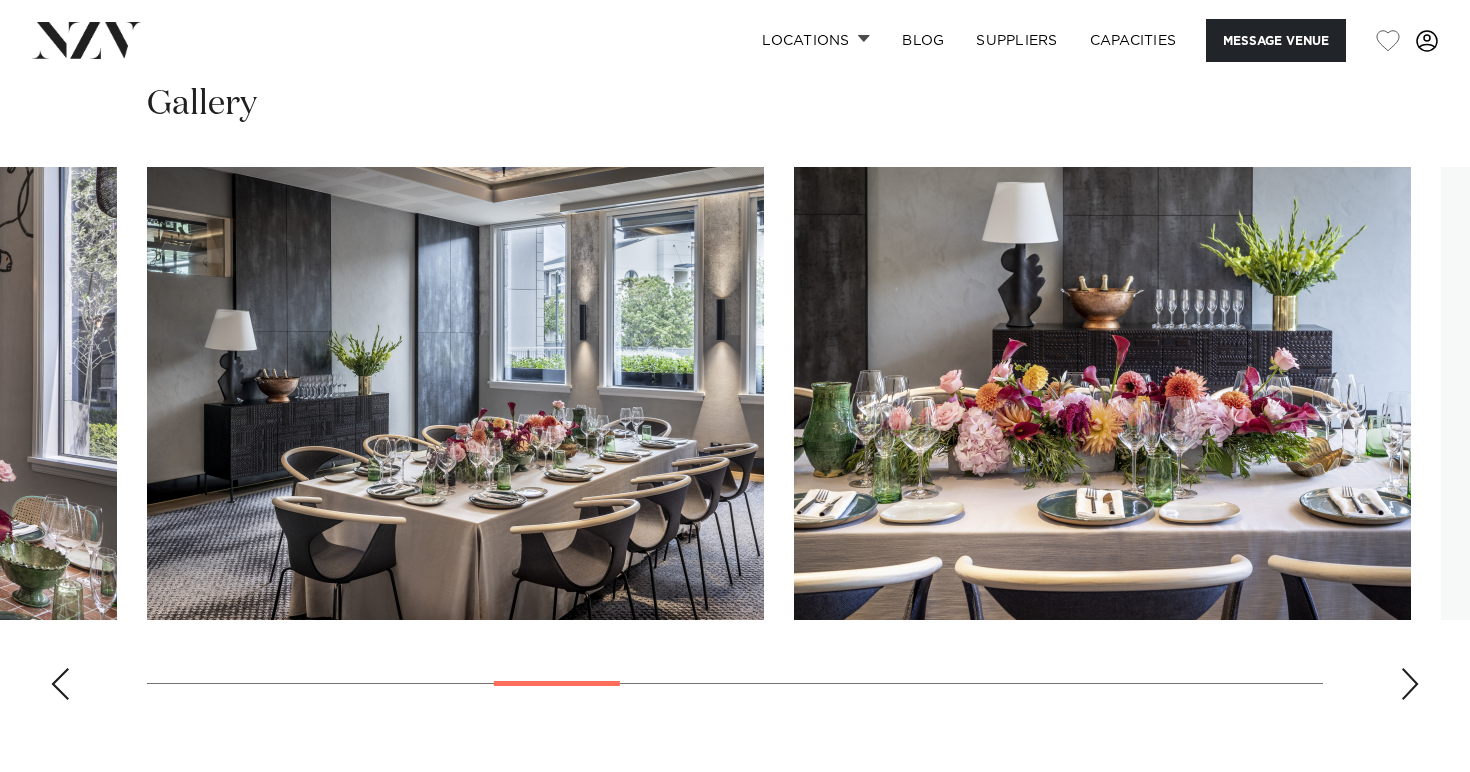 click at bounding box center (1410, 684) 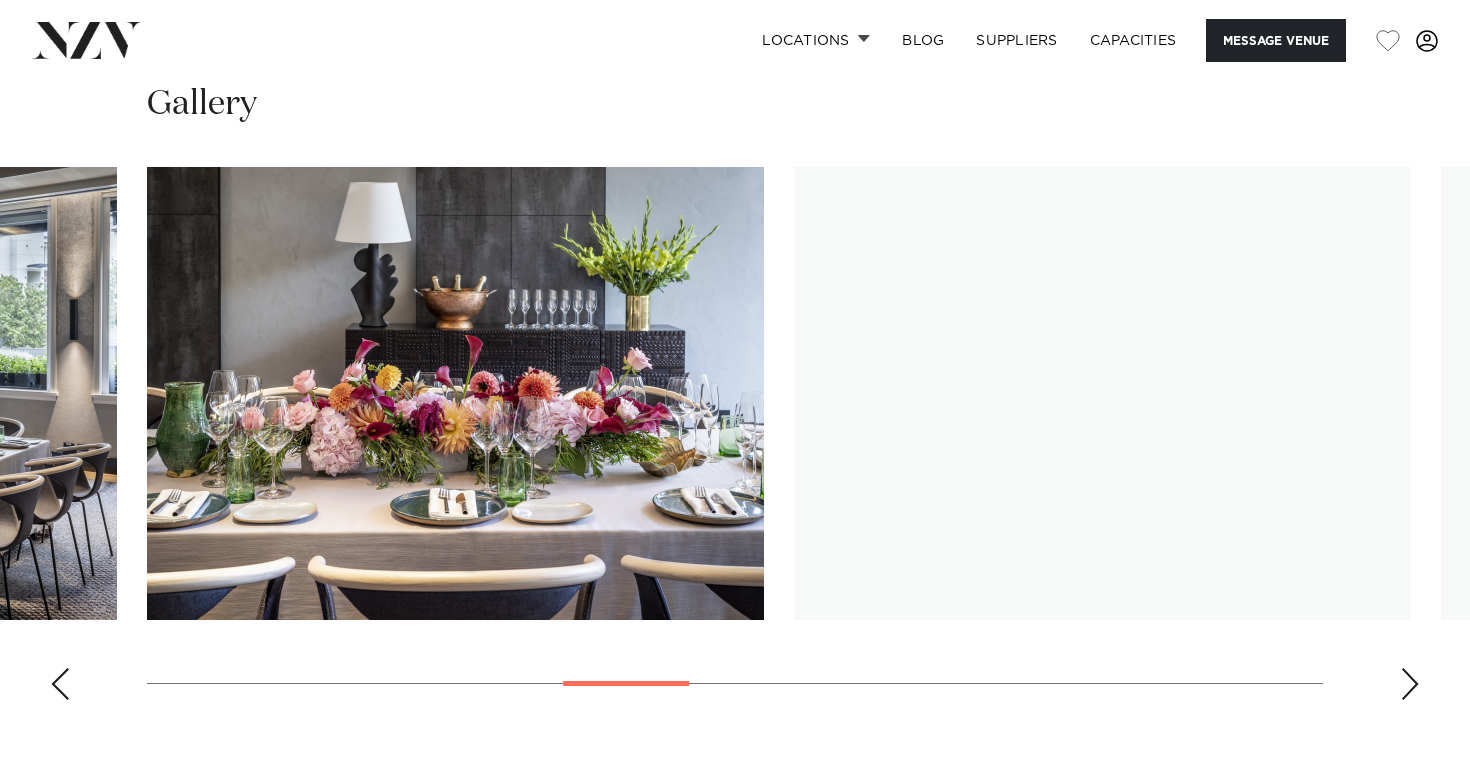 click at bounding box center (1410, 684) 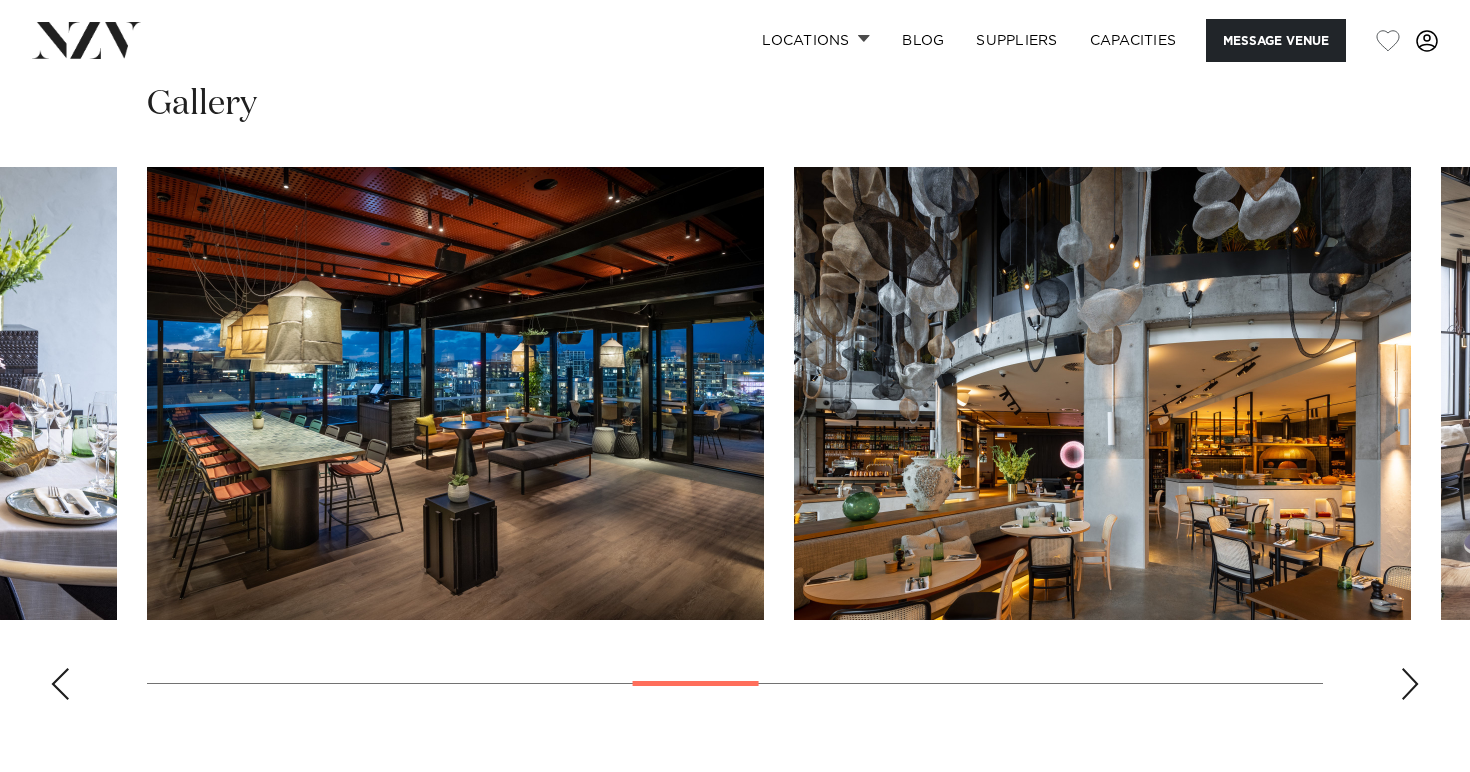 click at bounding box center [1410, 684] 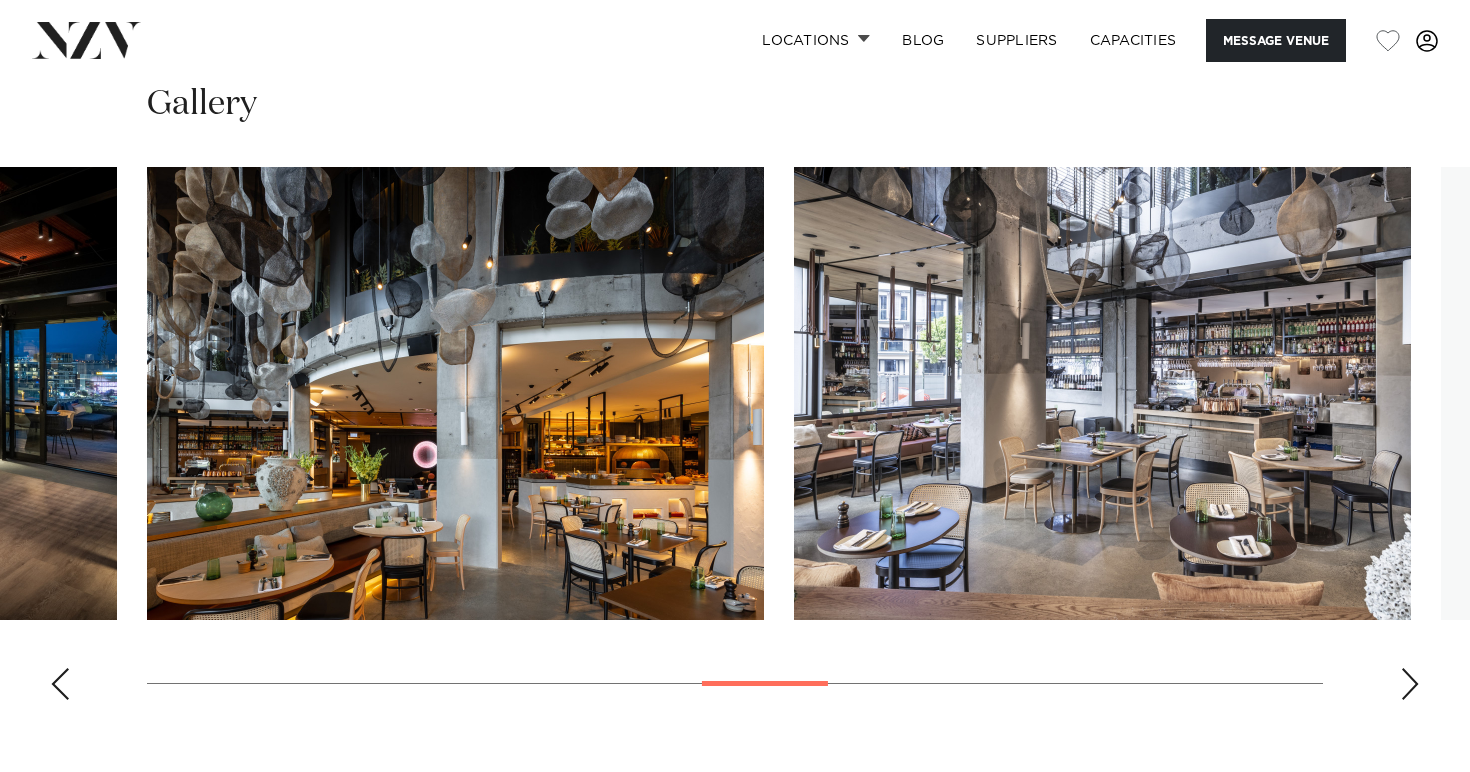 click at bounding box center (1410, 684) 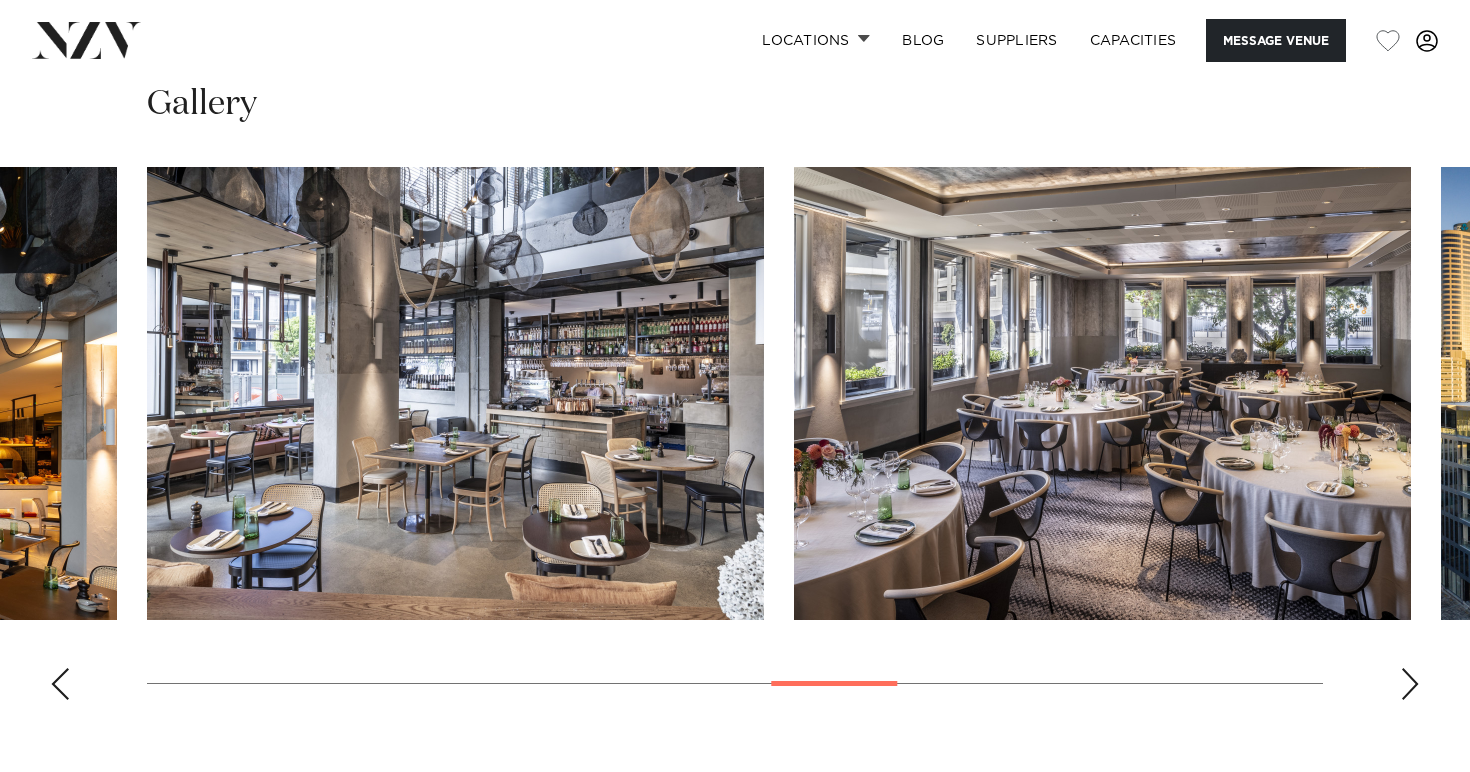 click at bounding box center (1410, 684) 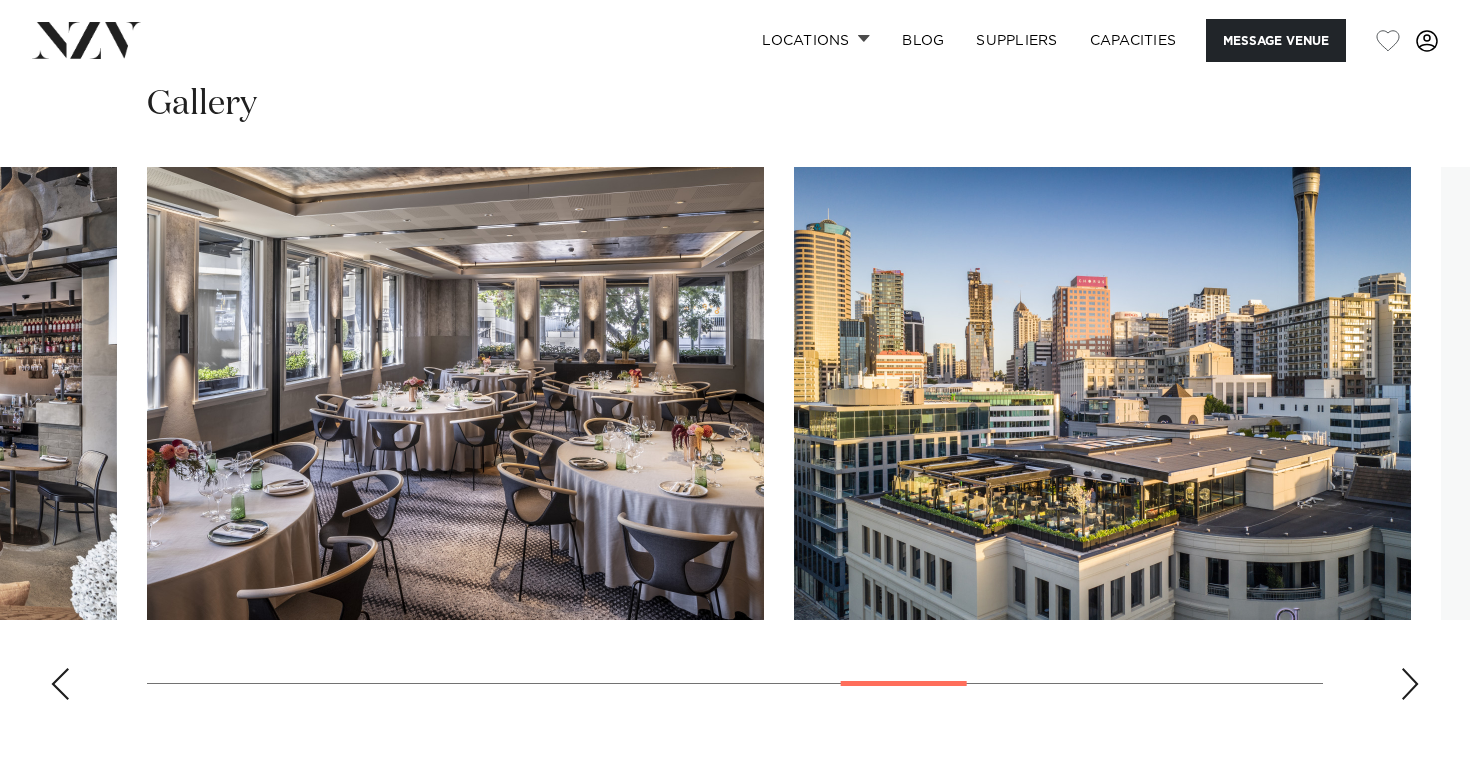 click at bounding box center [1410, 684] 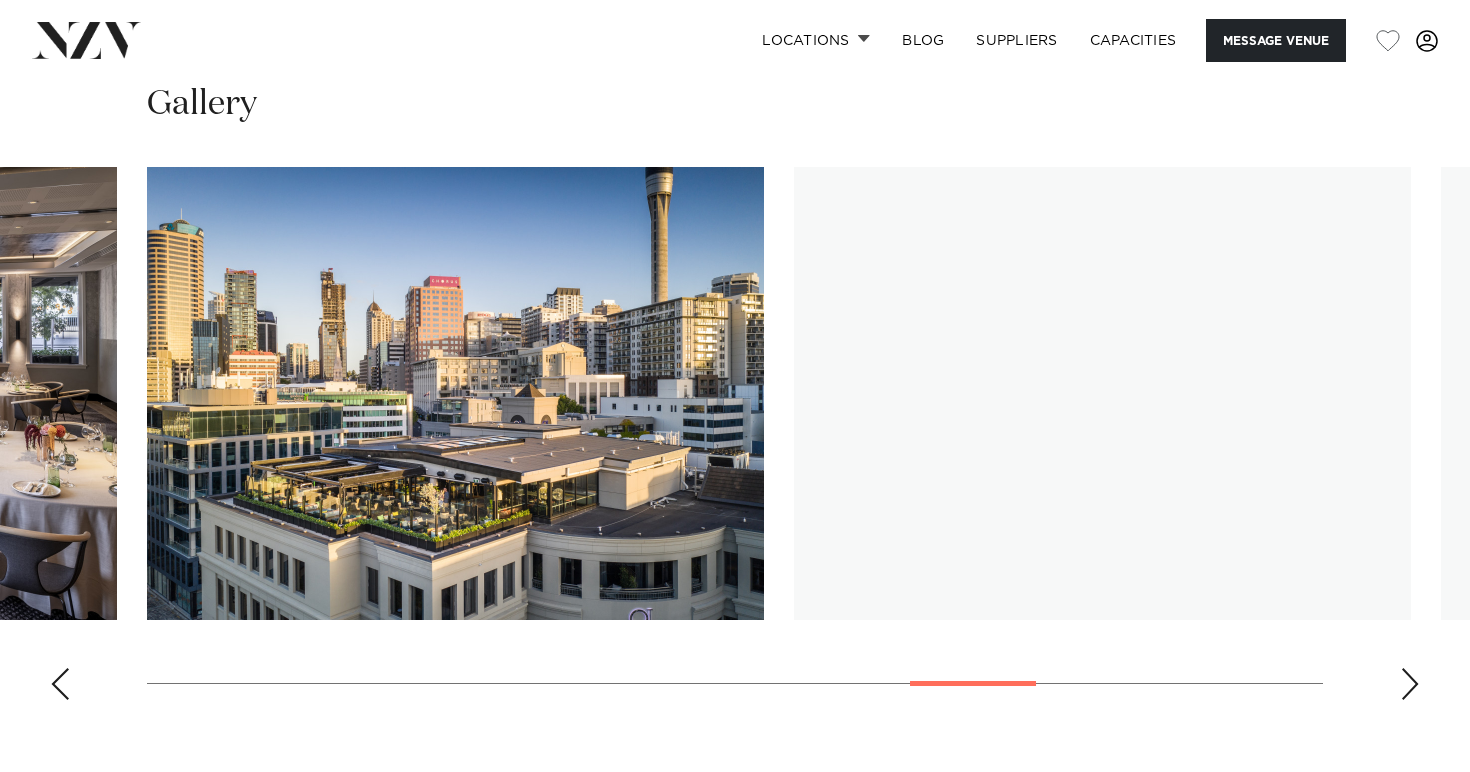 click at bounding box center (1410, 684) 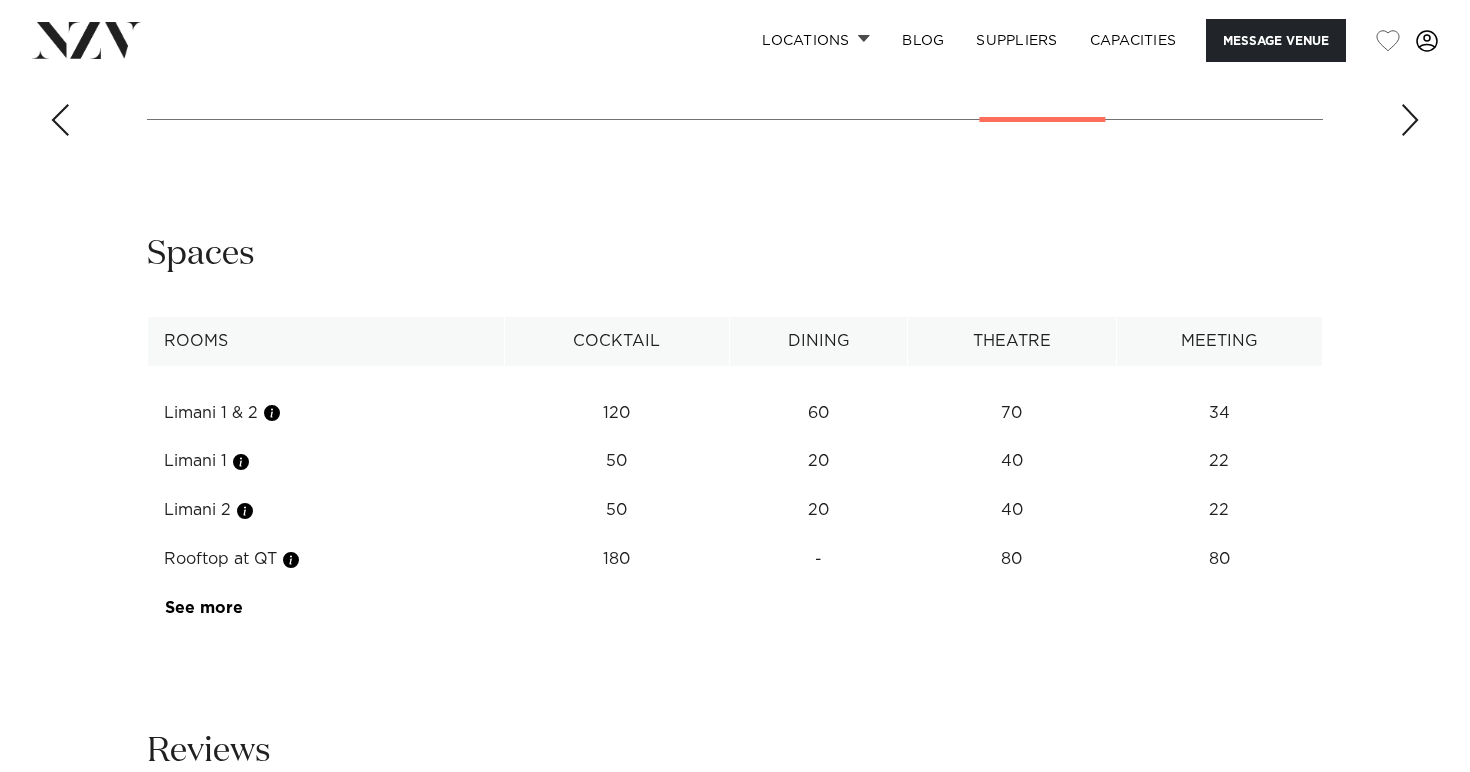 scroll, scrollTop: 3193, scrollLeft: 0, axis: vertical 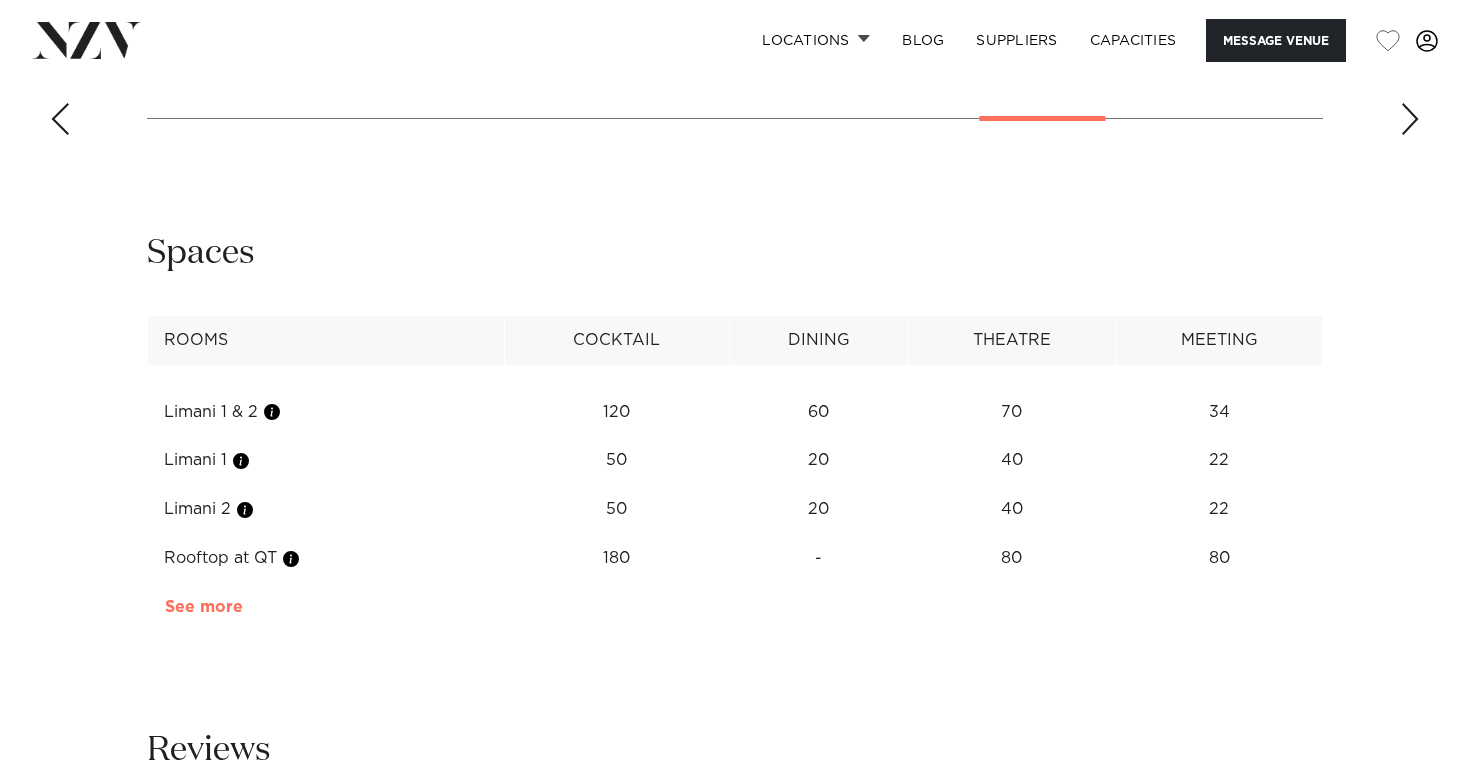 click on "See more" at bounding box center [243, 607] 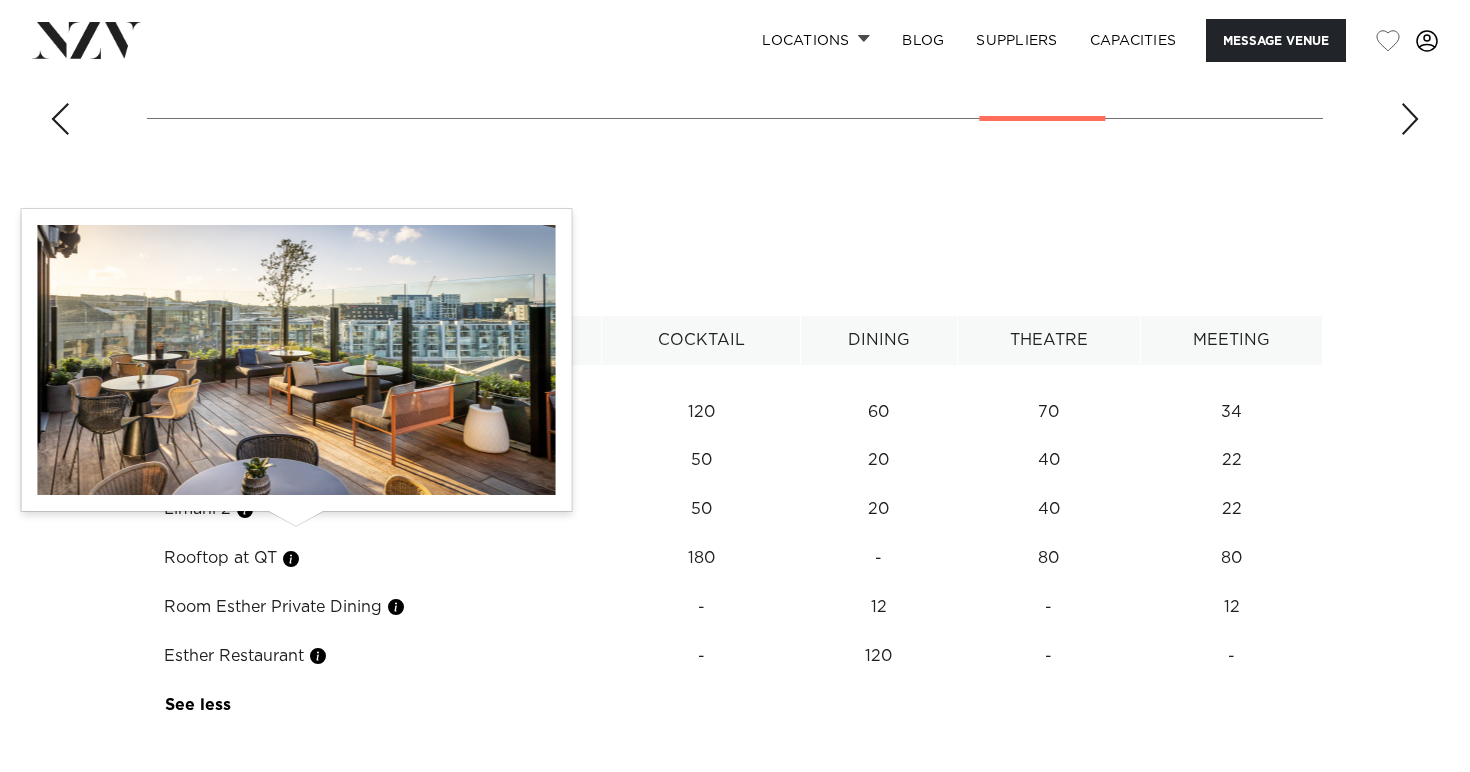 click at bounding box center [291, 559] 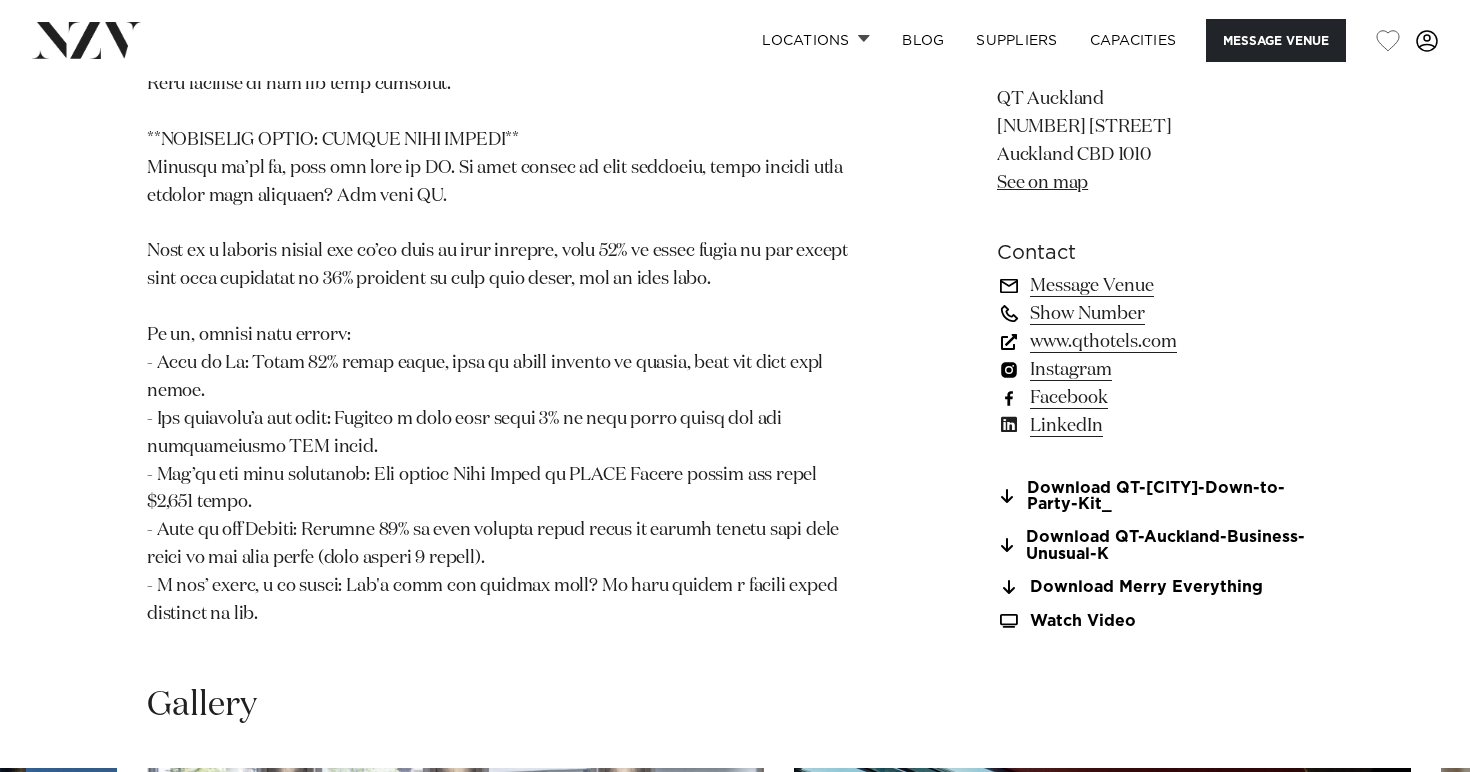scroll, scrollTop: 2026, scrollLeft: 0, axis: vertical 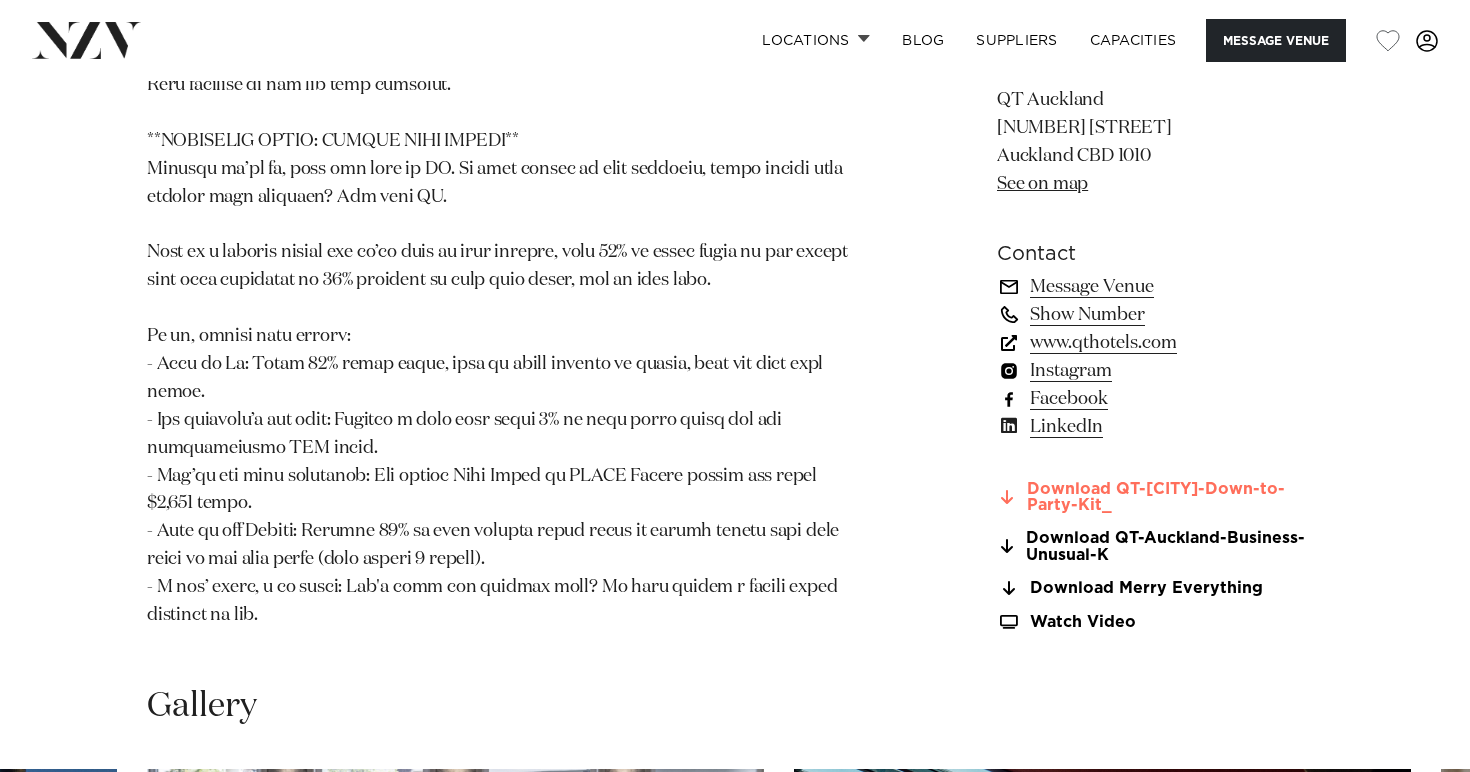 click on "Download QT-Auckland-Down-to-Party-Kit_" at bounding box center [1160, 497] 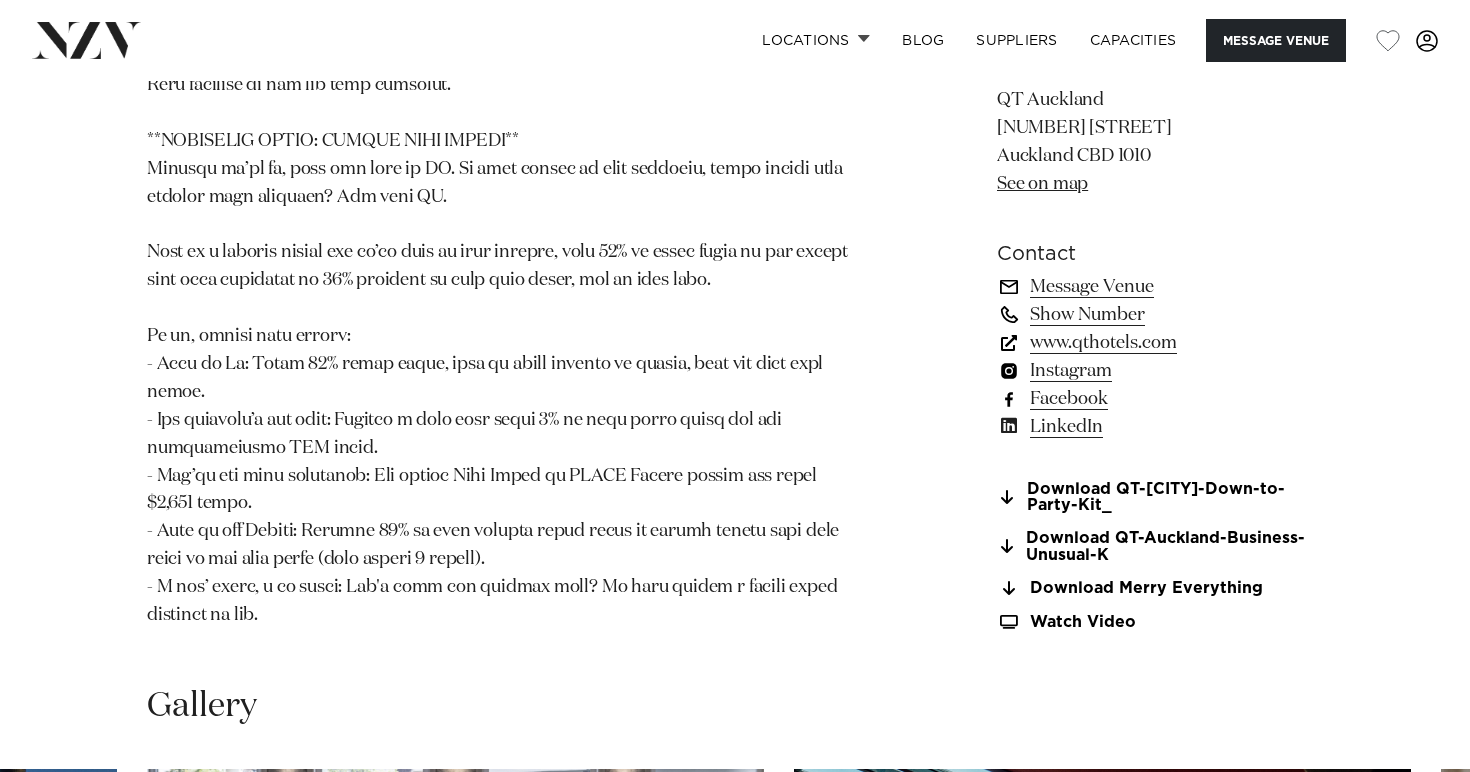 click on "Message Venue" at bounding box center (1160, 286) 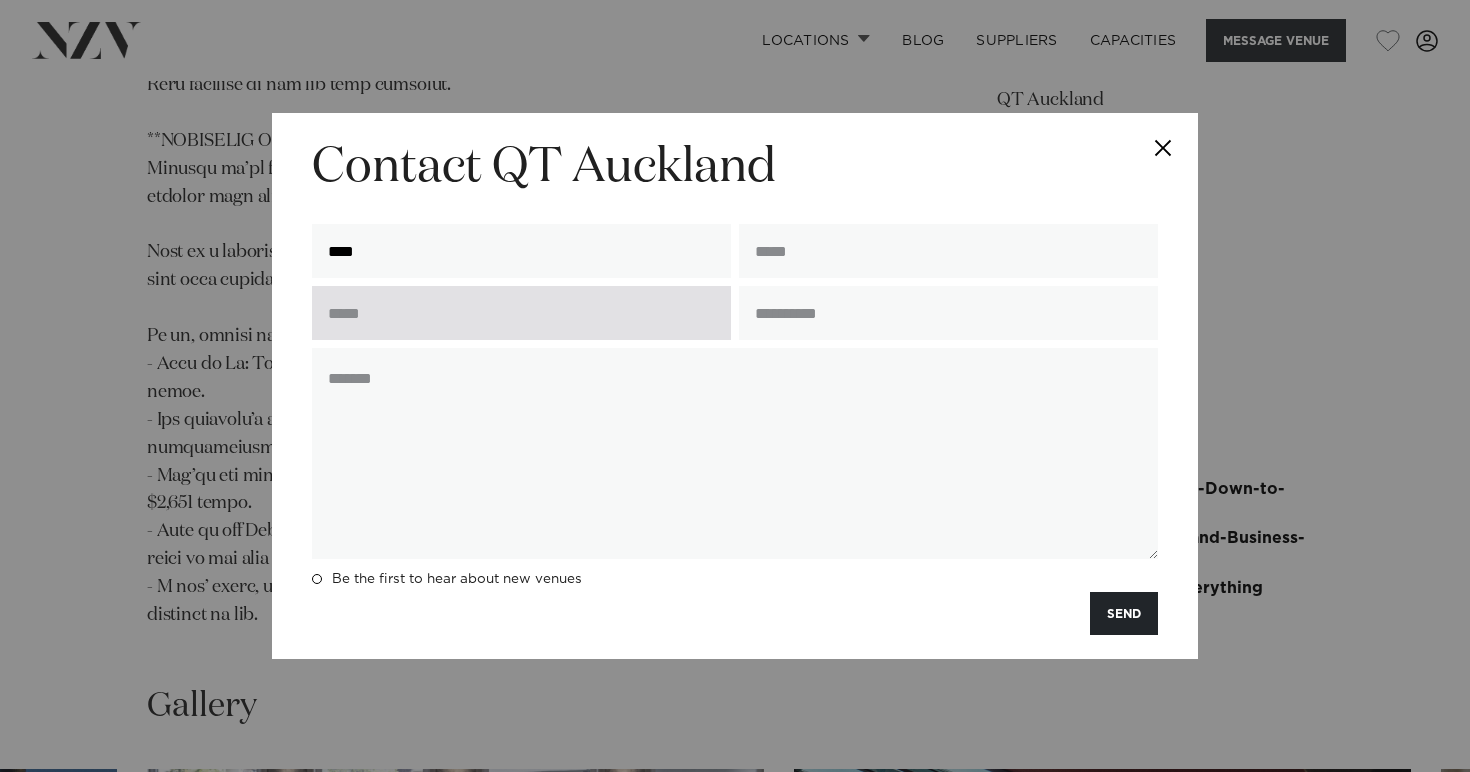 type on "****" 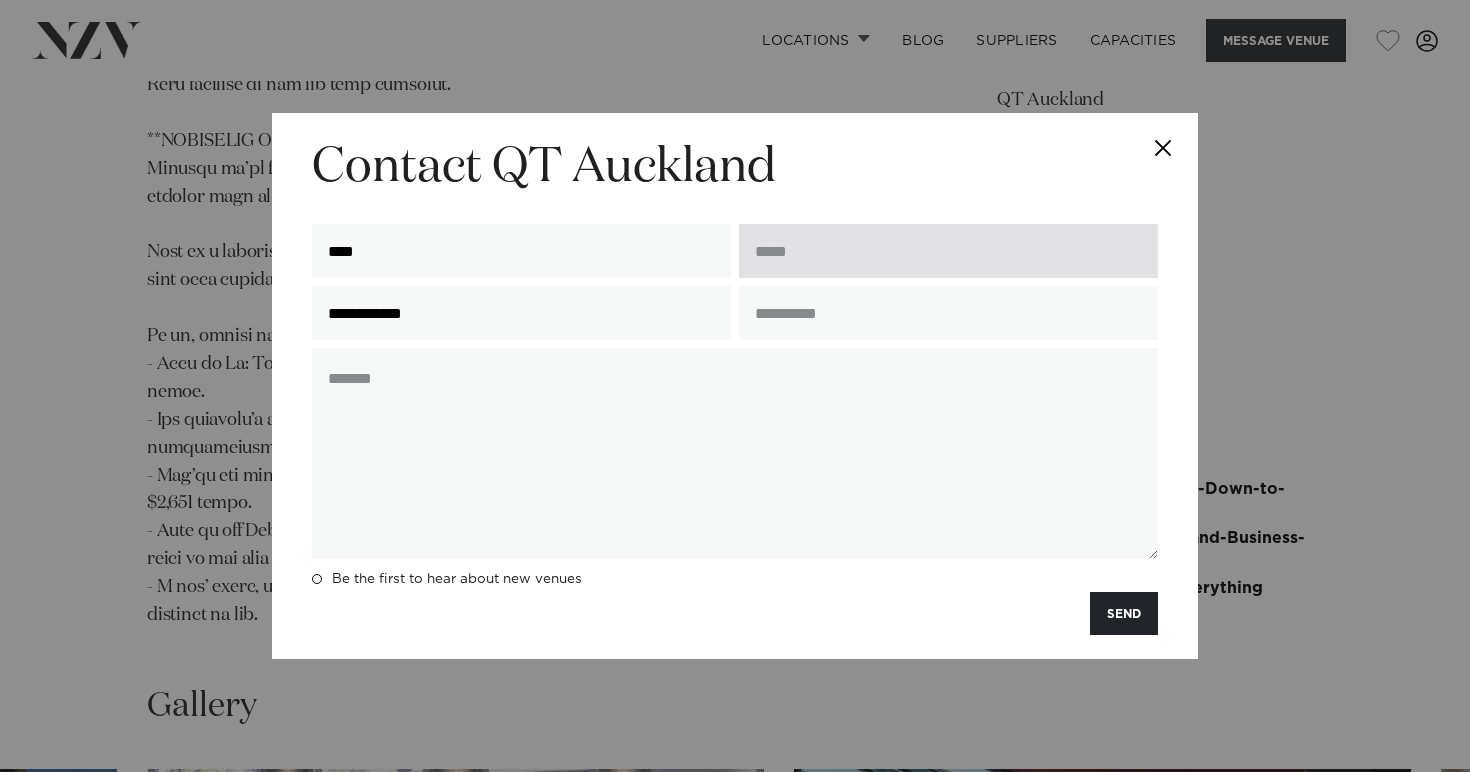 type on "**********" 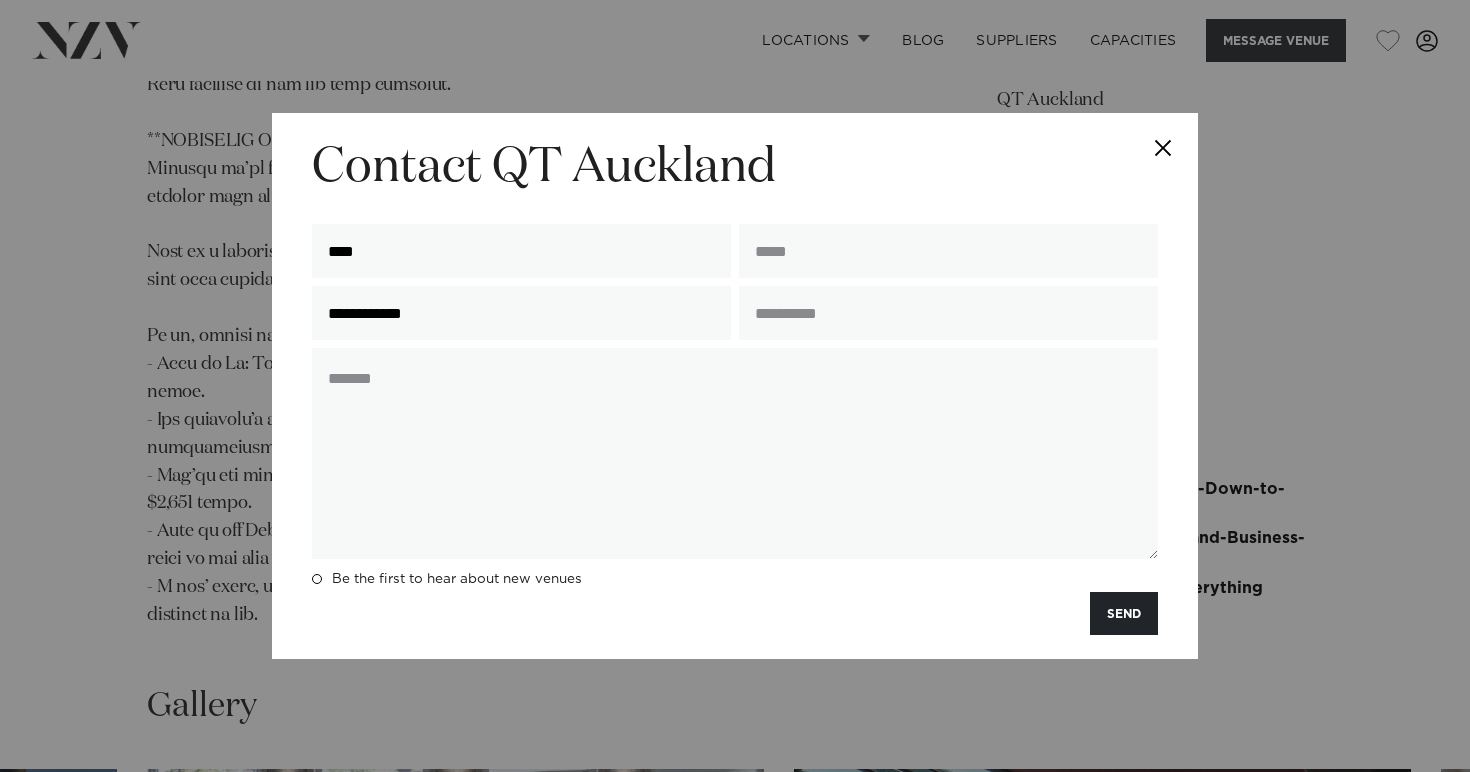 type on "**********" 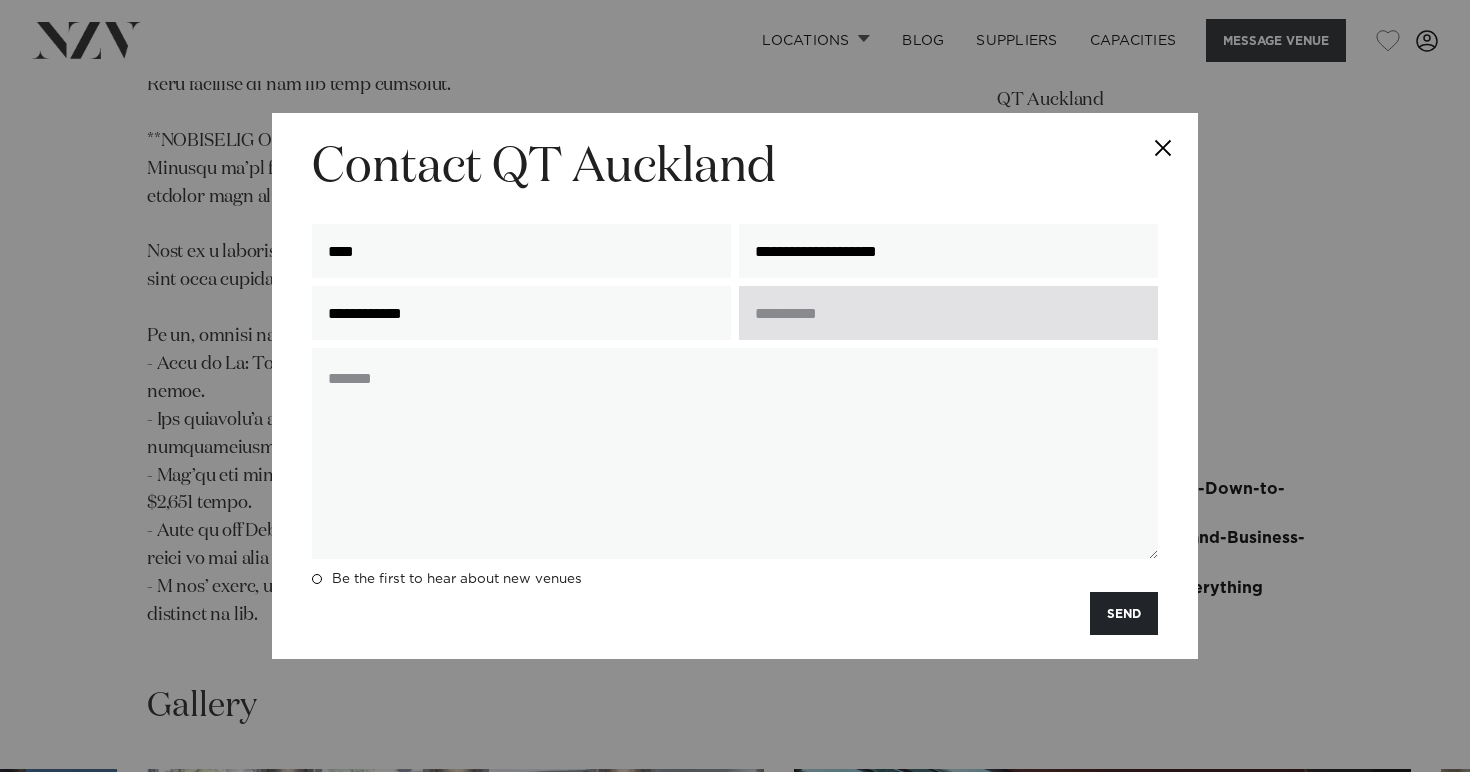 click at bounding box center [948, 313] 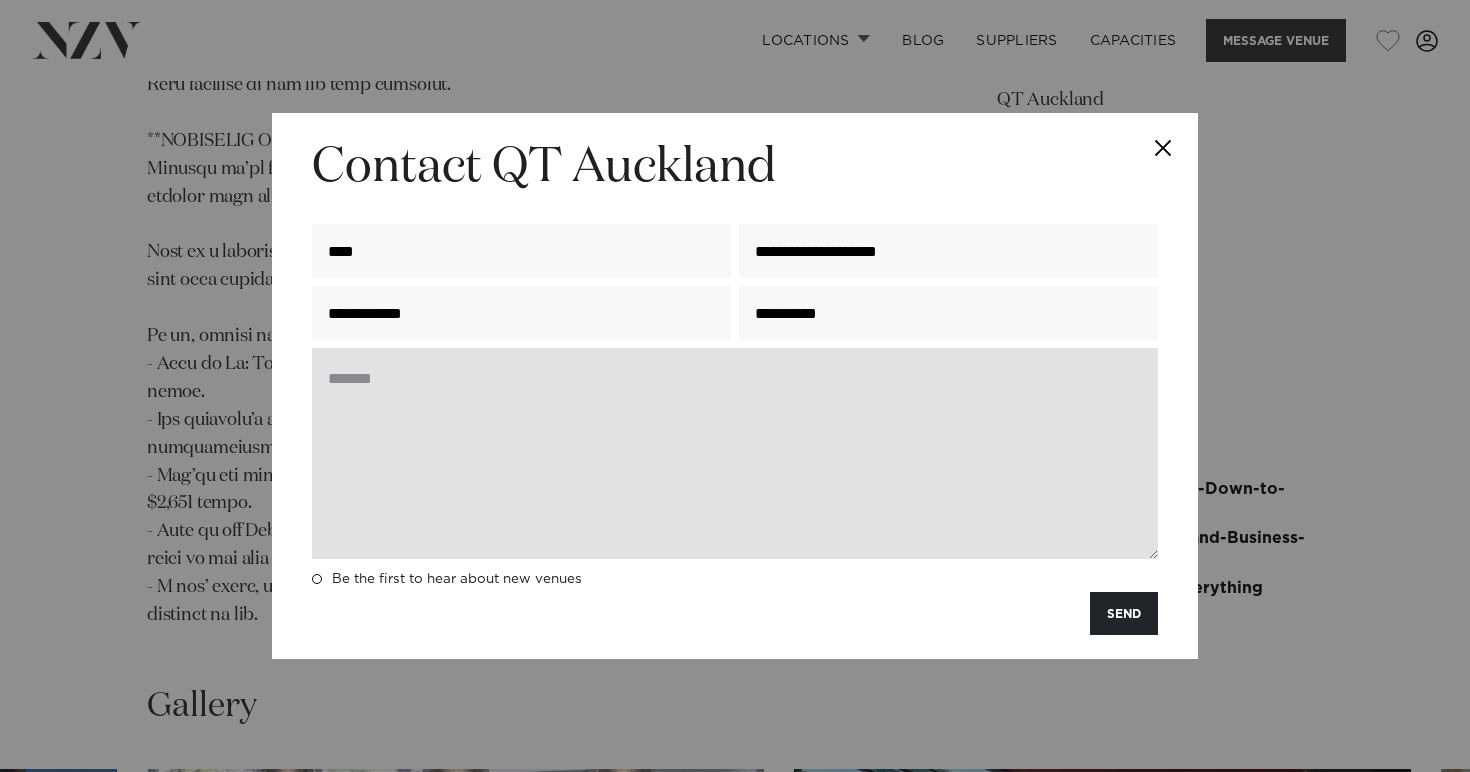 type on "**********" 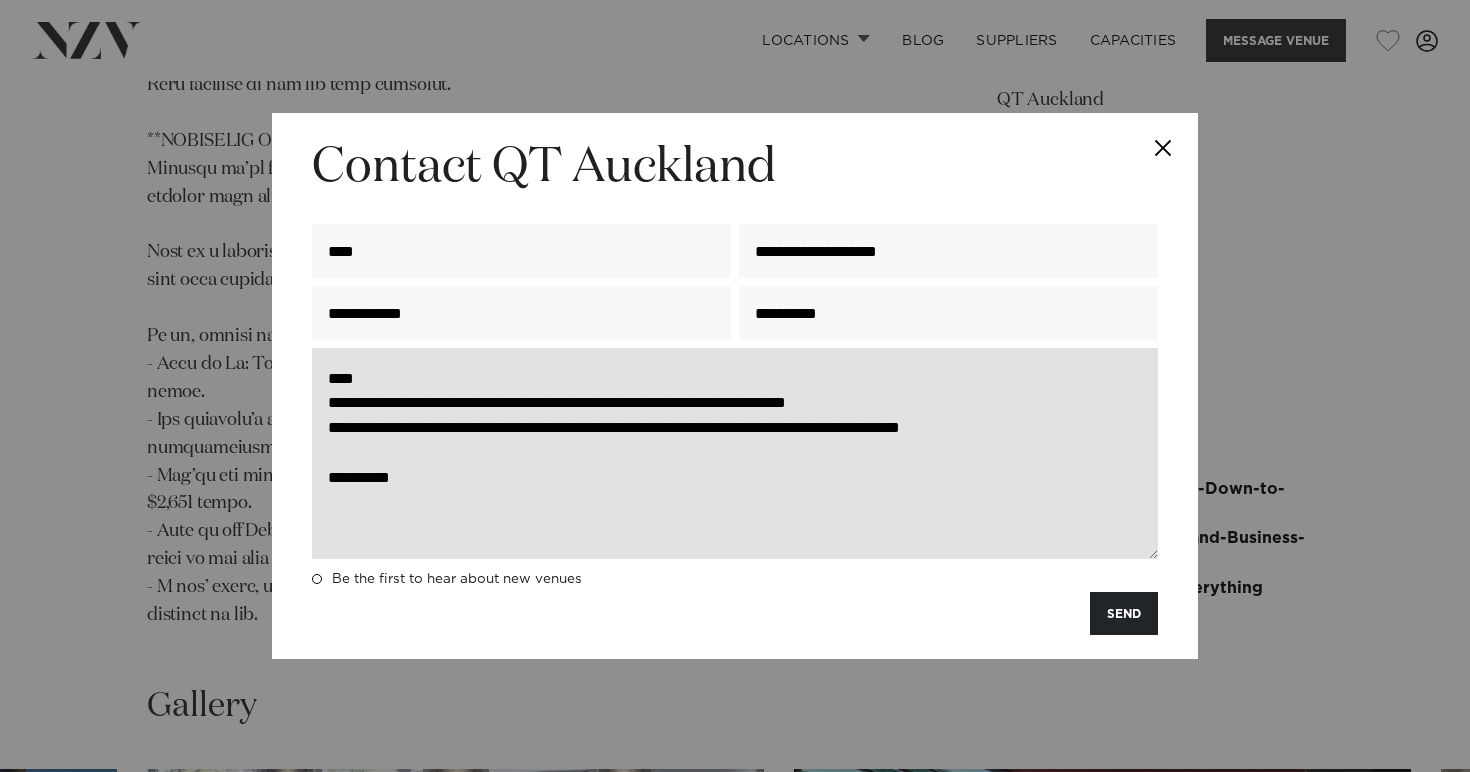 click on "**********" at bounding box center (735, 453) 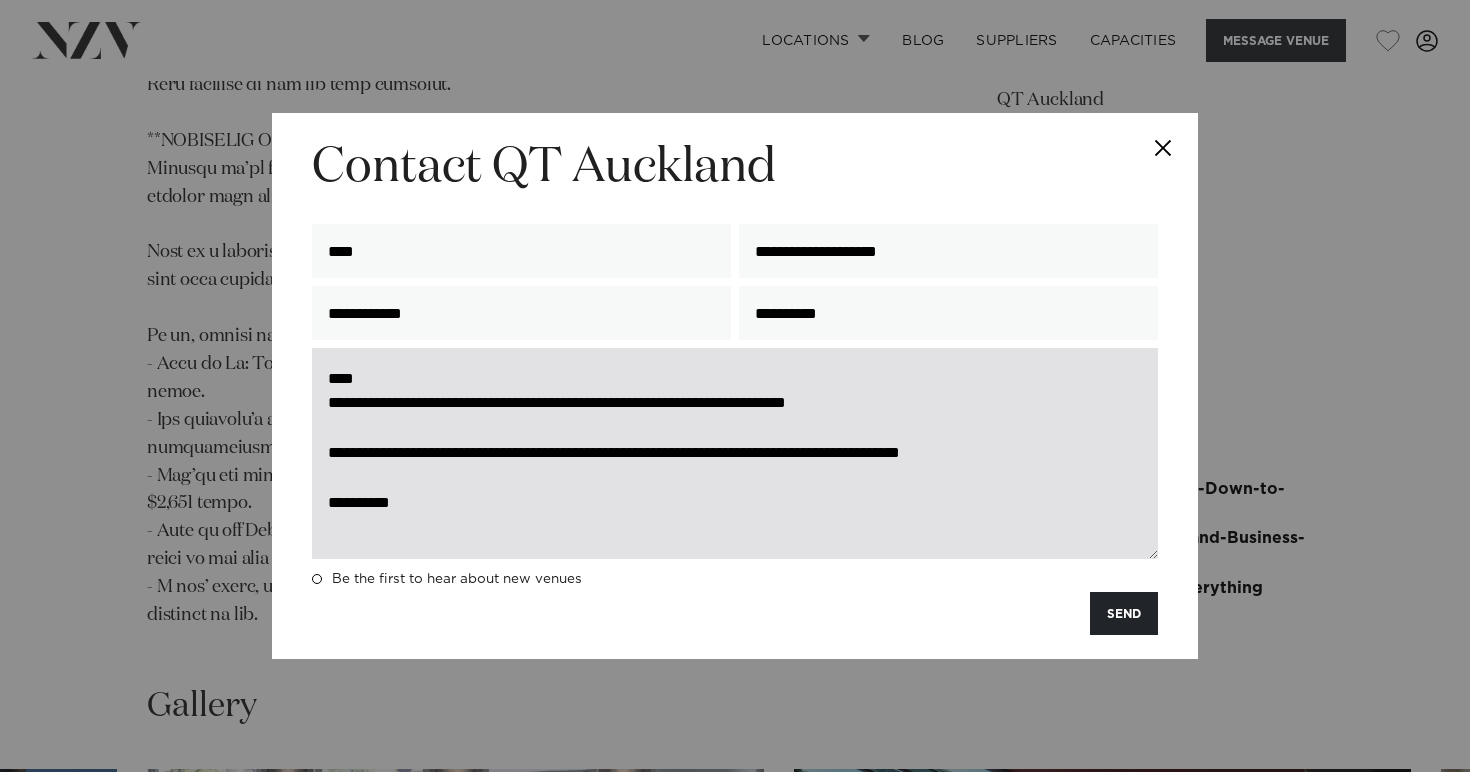 click on "**********" at bounding box center (735, 453) 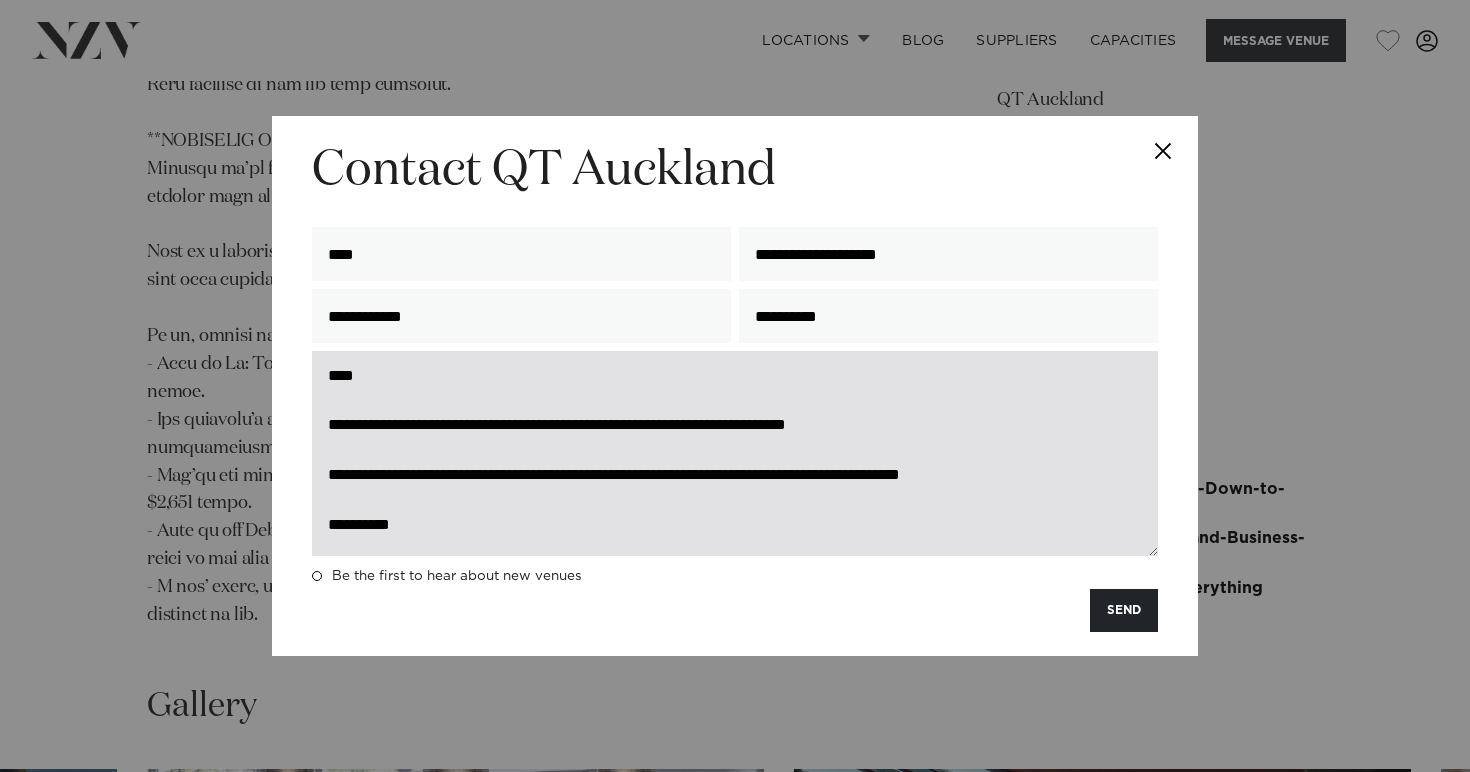 scroll, scrollTop: 24, scrollLeft: 0, axis: vertical 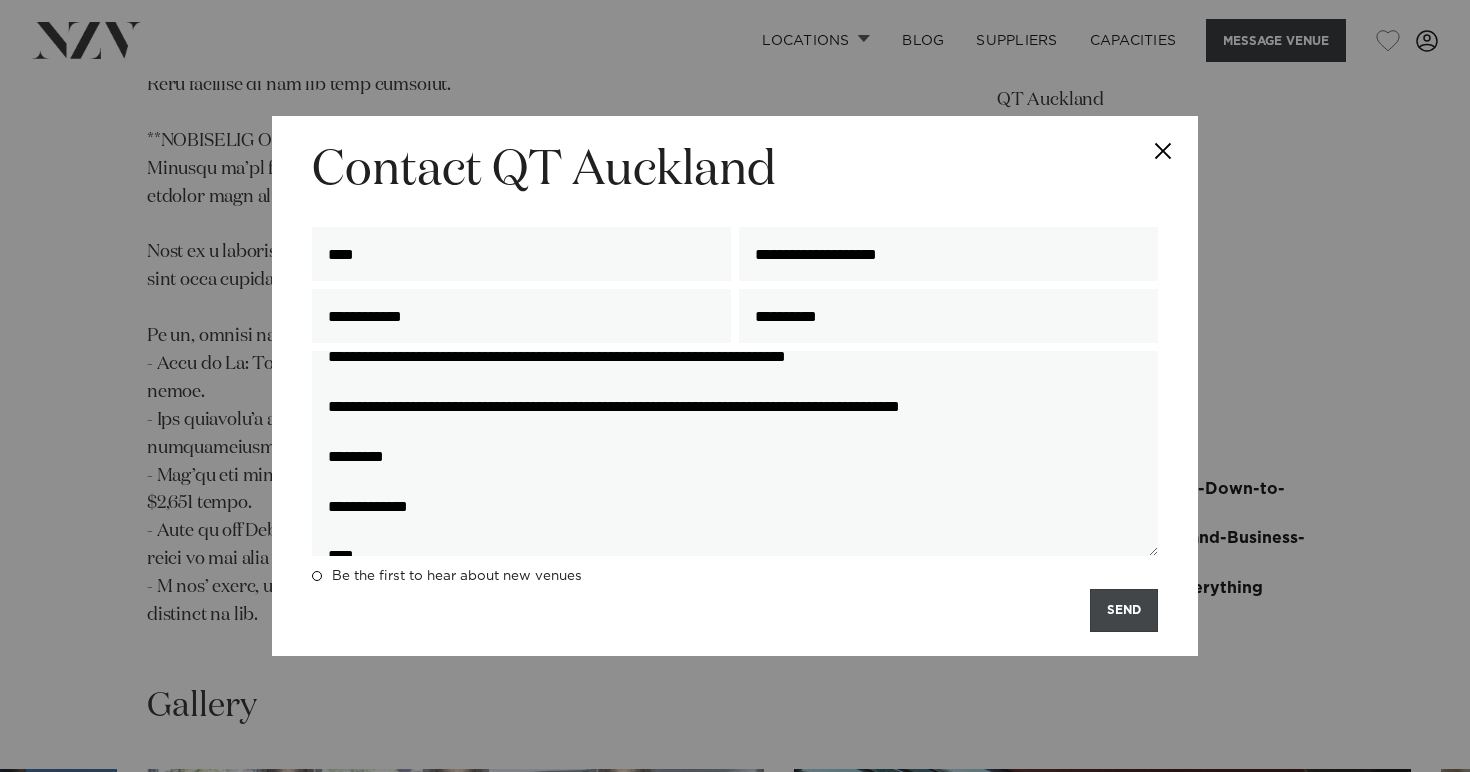 type on "**********" 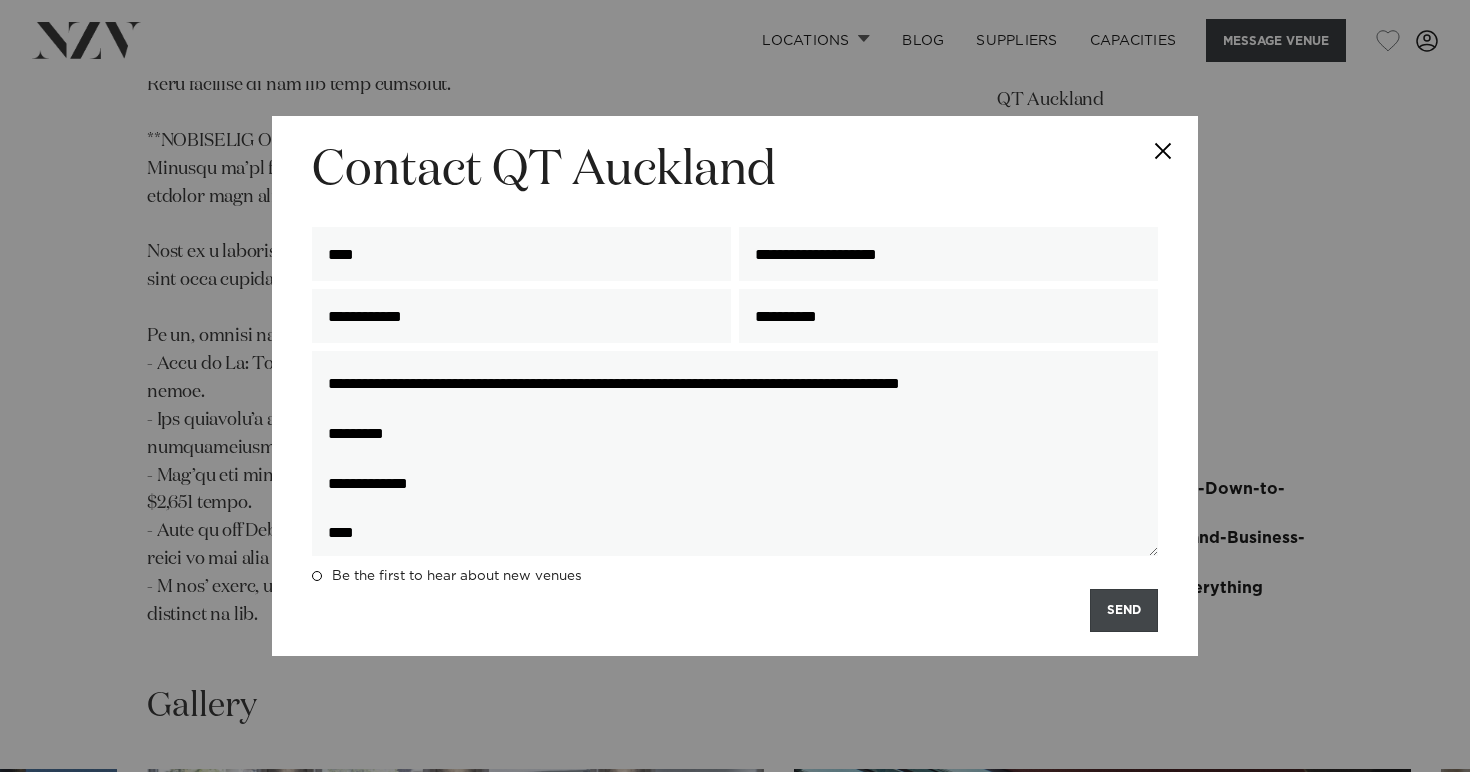 scroll, scrollTop: 96, scrollLeft: 0, axis: vertical 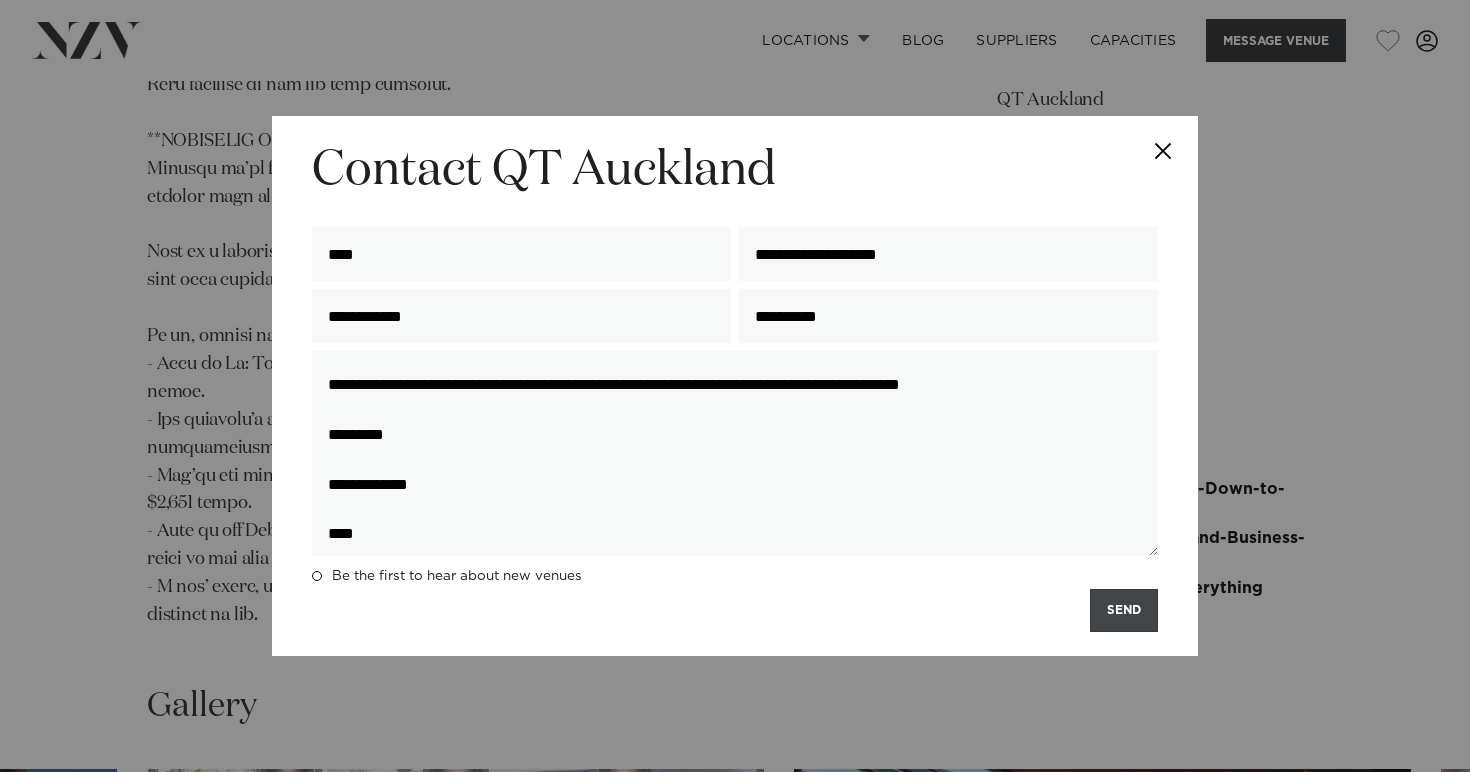 click on "SEND" at bounding box center (1124, 610) 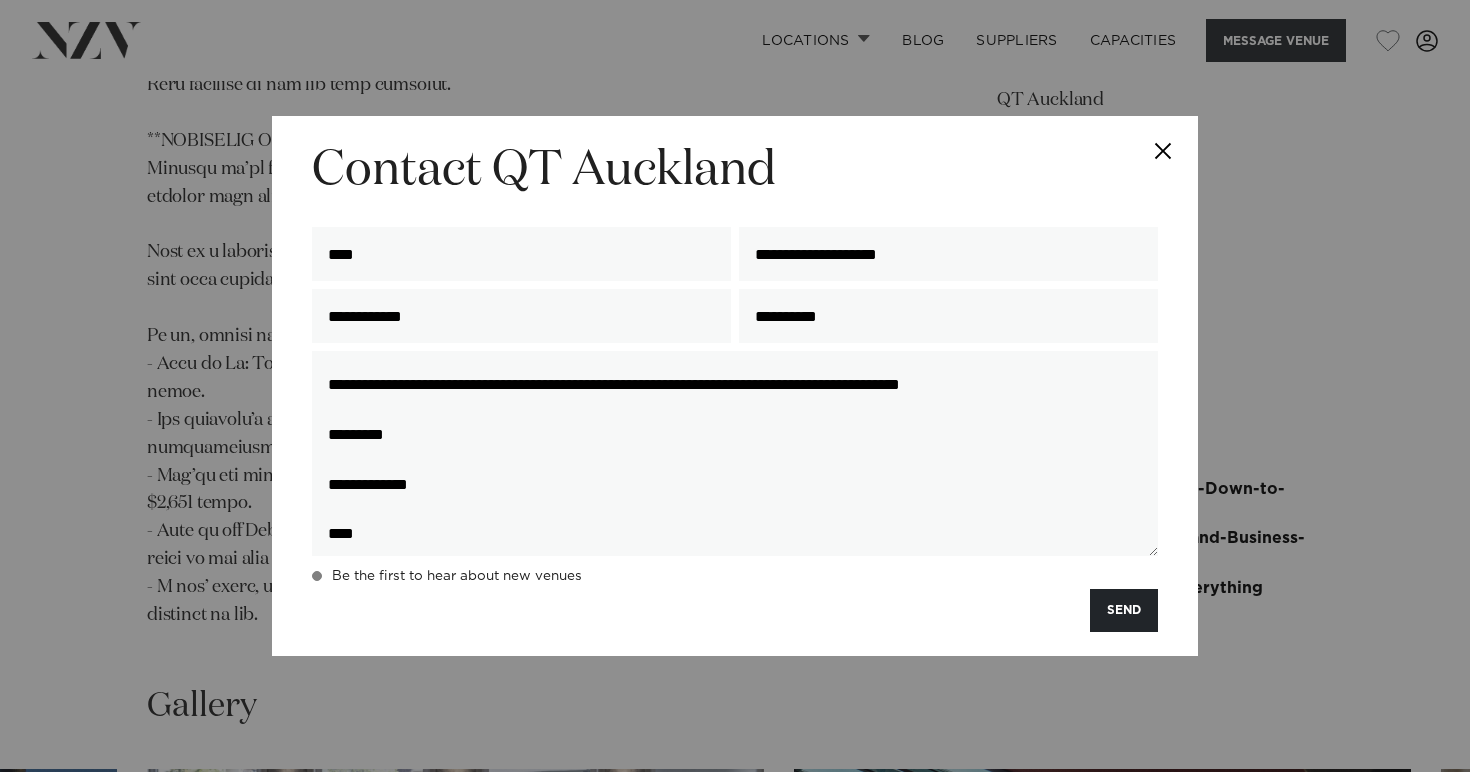 click at bounding box center [317, 576] 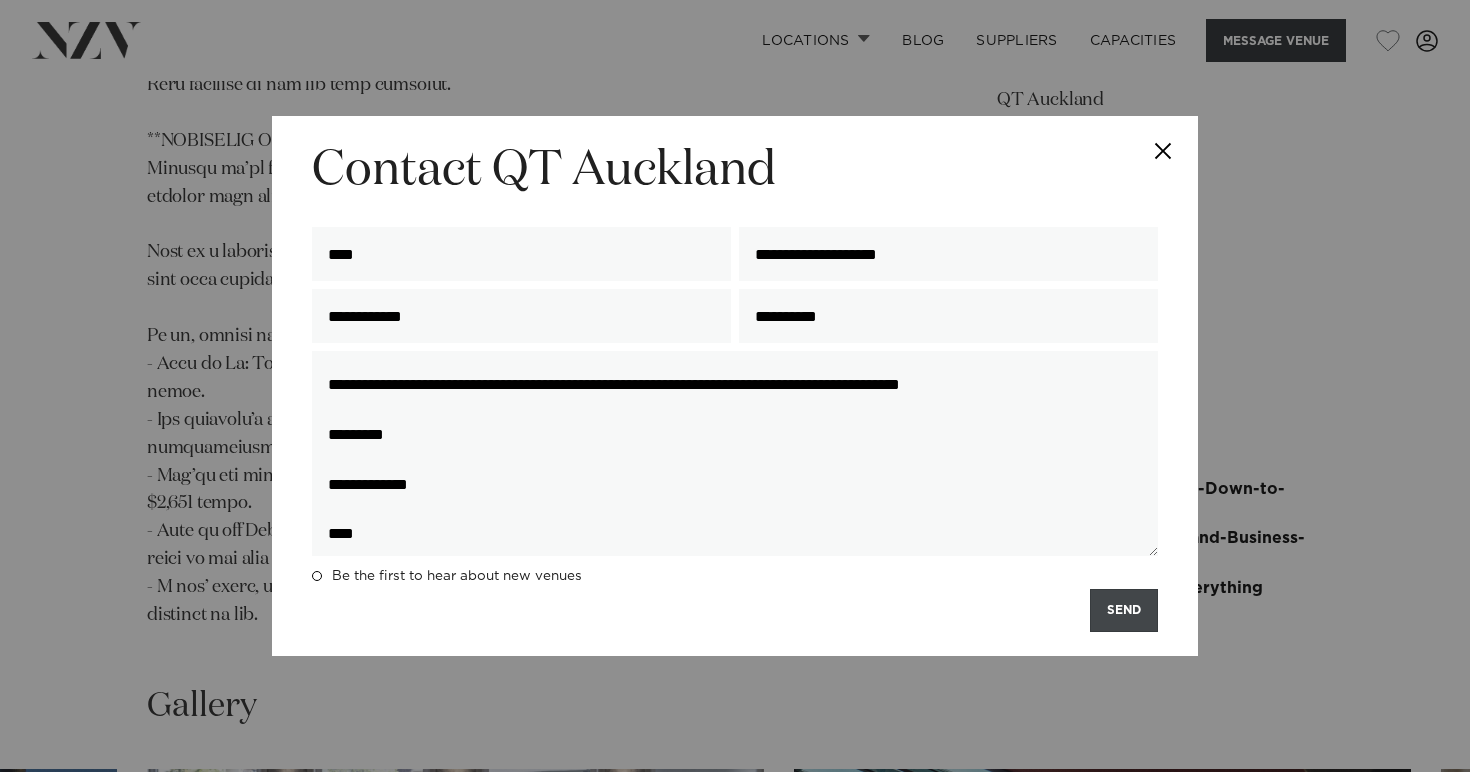 click on "SEND" at bounding box center (1124, 610) 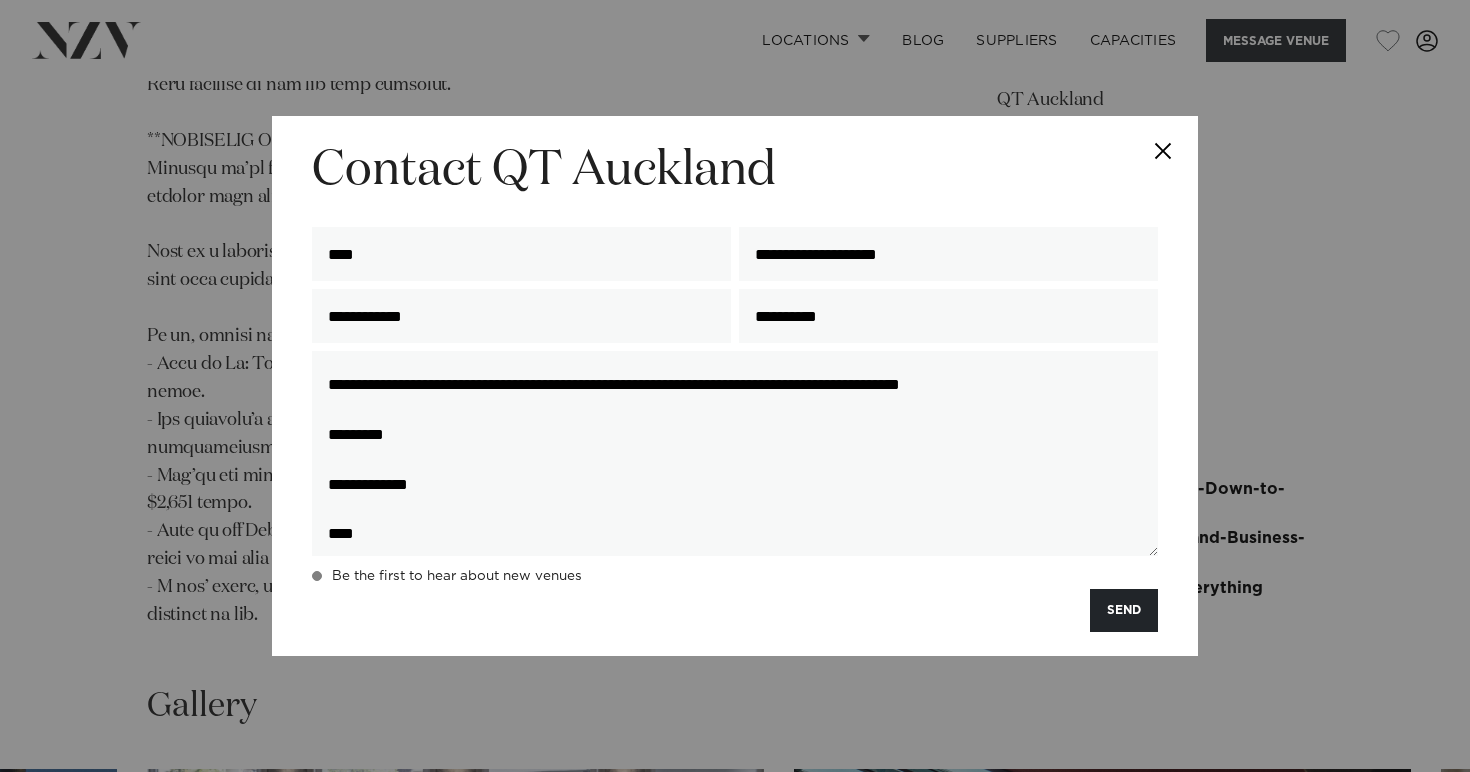 click at bounding box center (317, 576) 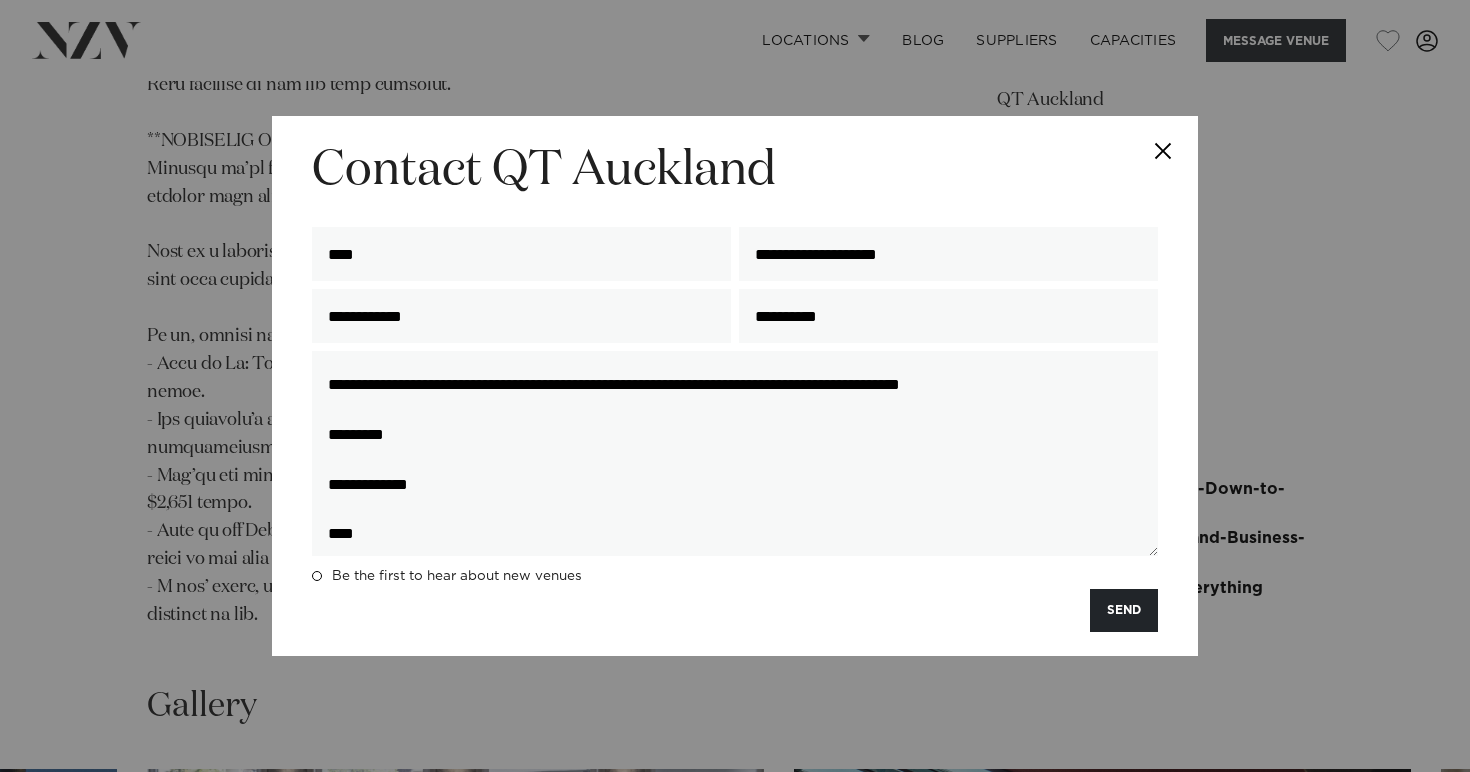 click on "SEND" at bounding box center (735, 610) 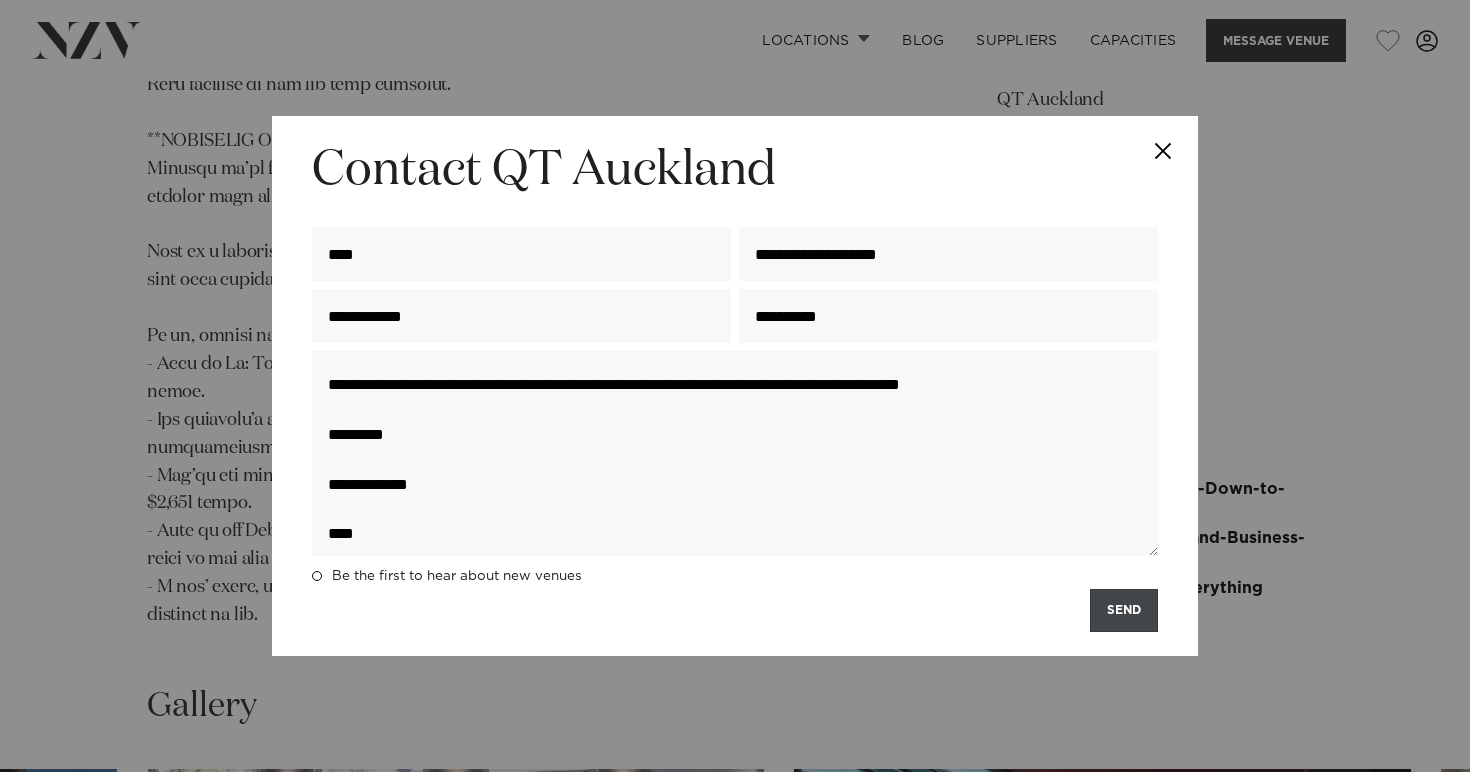 click on "SEND" at bounding box center (1124, 610) 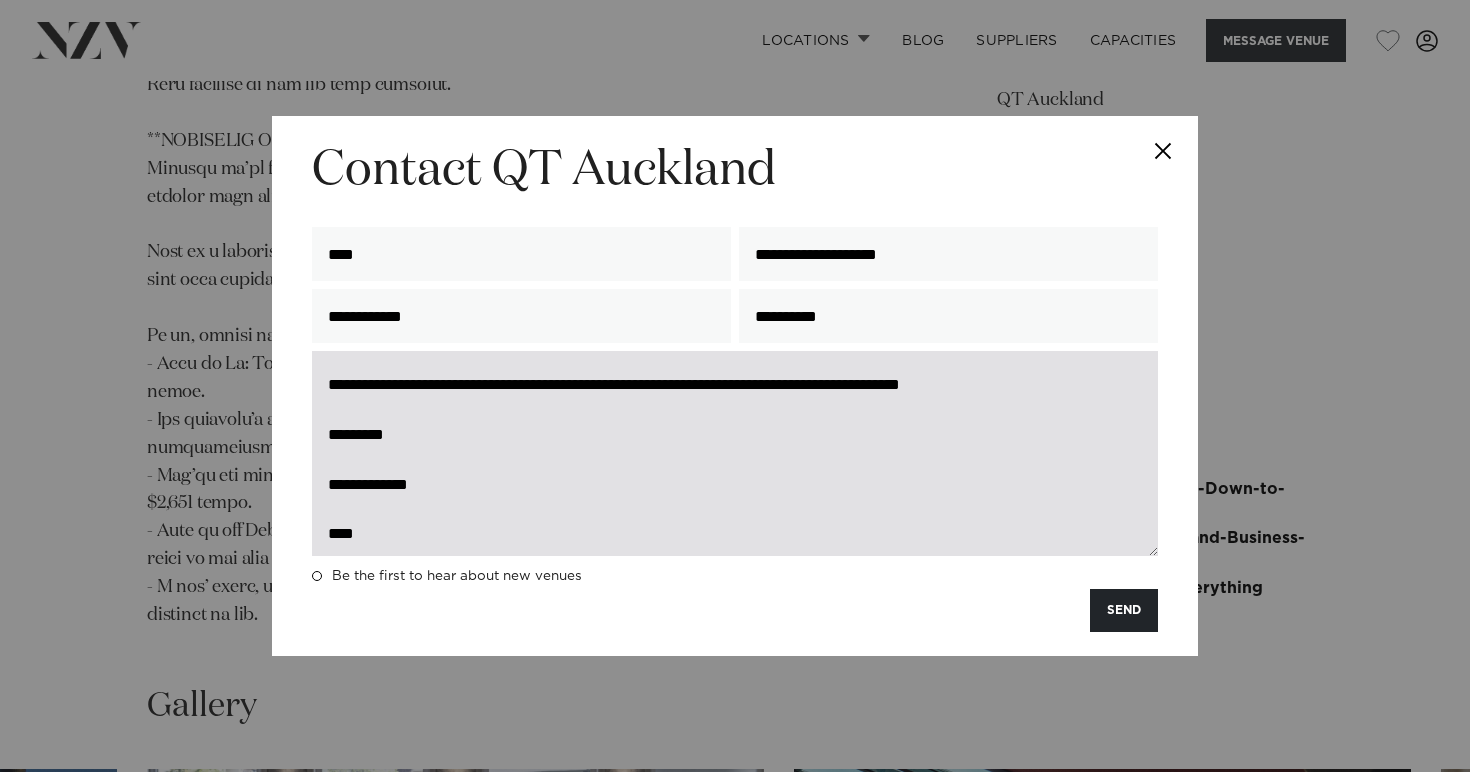 drag, startPoint x: 1127, startPoint y: 603, endPoint x: 580, endPoint y: 529, distance: 551.9828 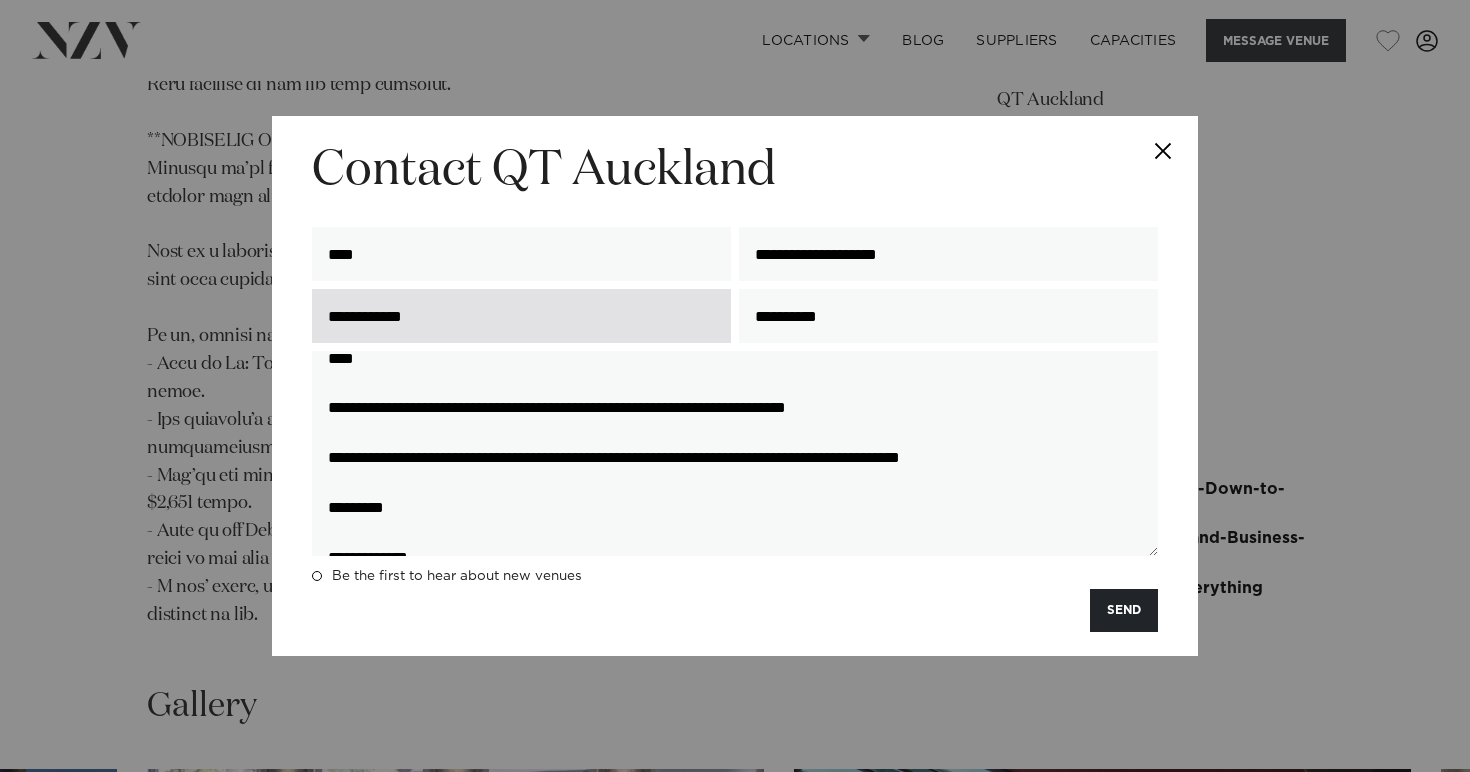 scroll, scrollTop: 0, scrollLeft: 0, axis: both 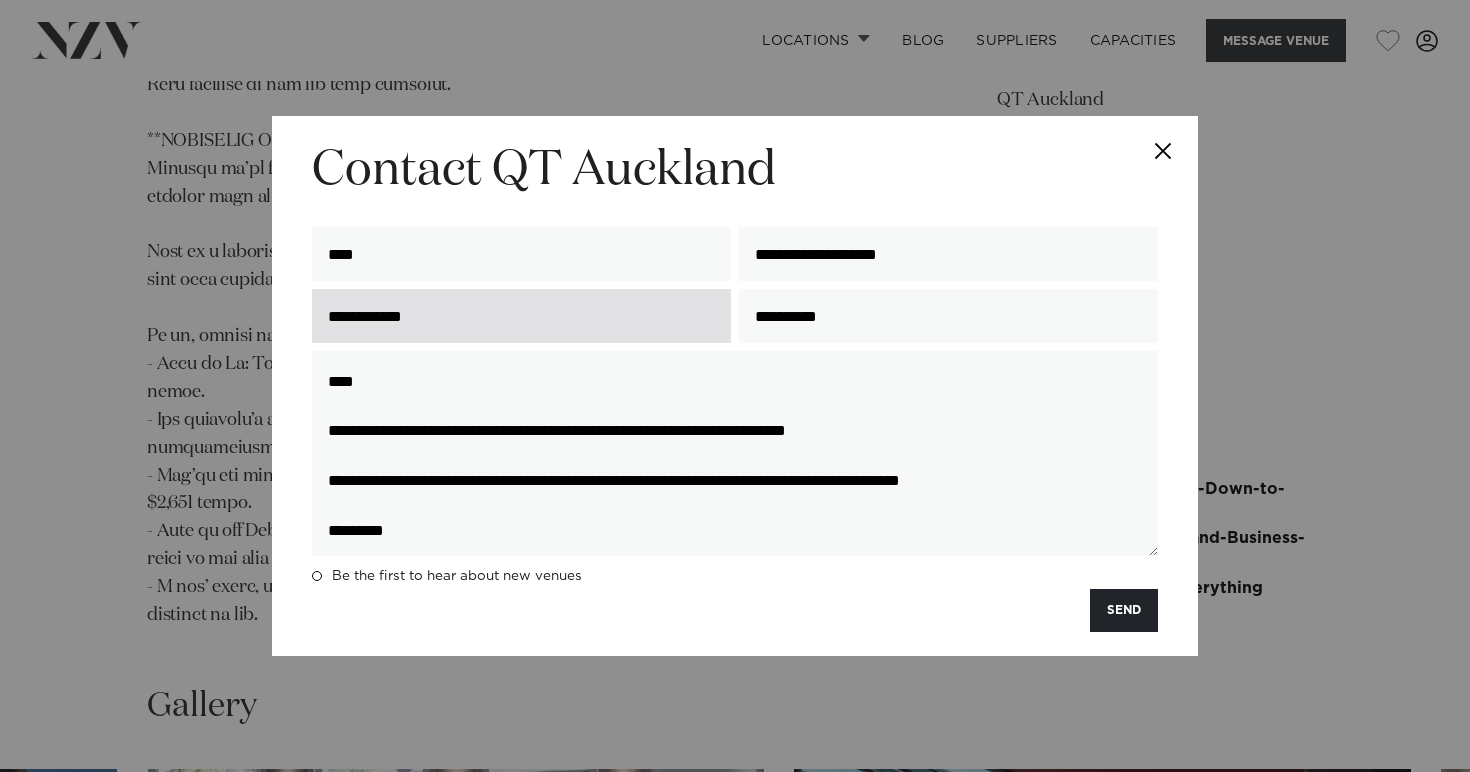 drag, startPoint x: 560, startPoint y: 529, endPoint x: 327, endPoint y: 335, distance: 303.19135 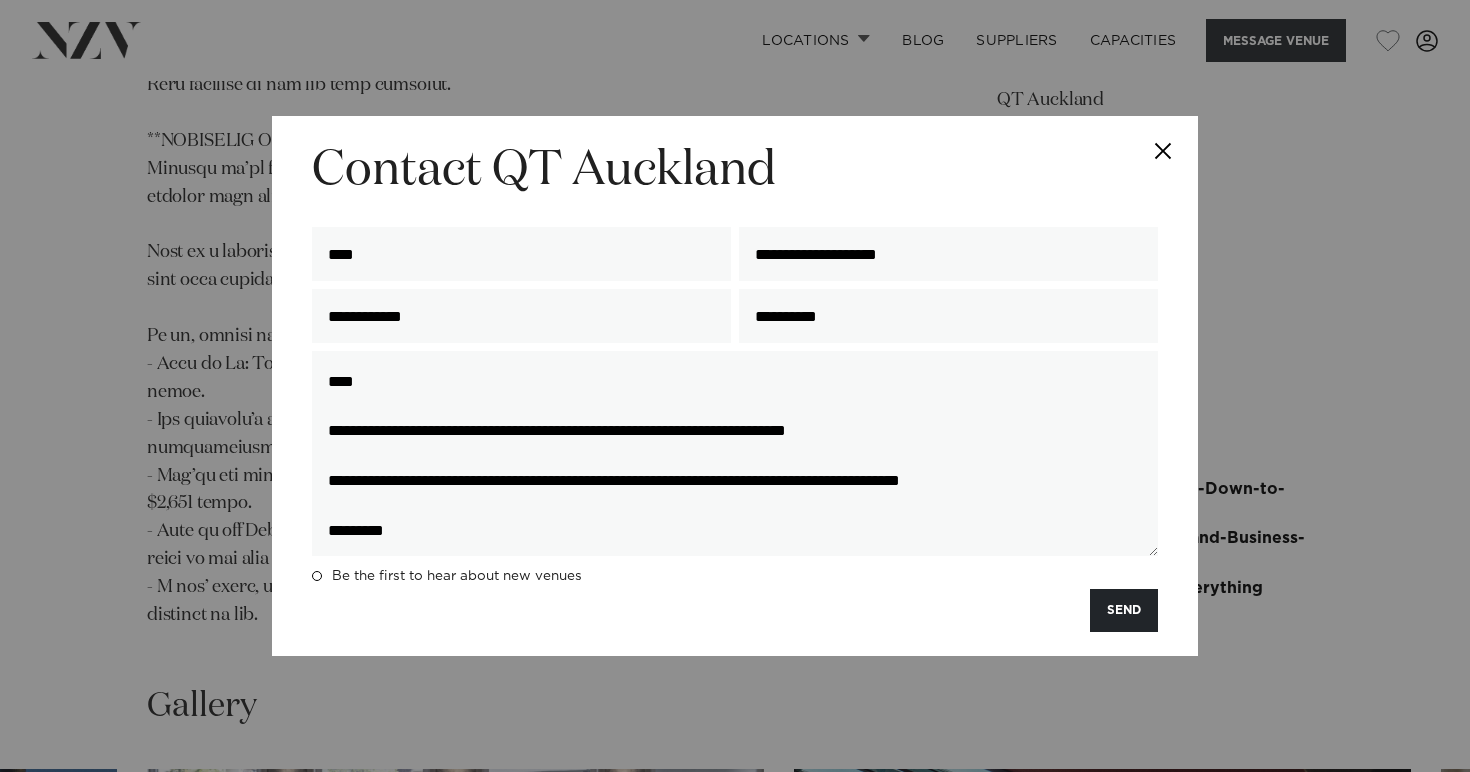 click at bounding box center [1163, 151] 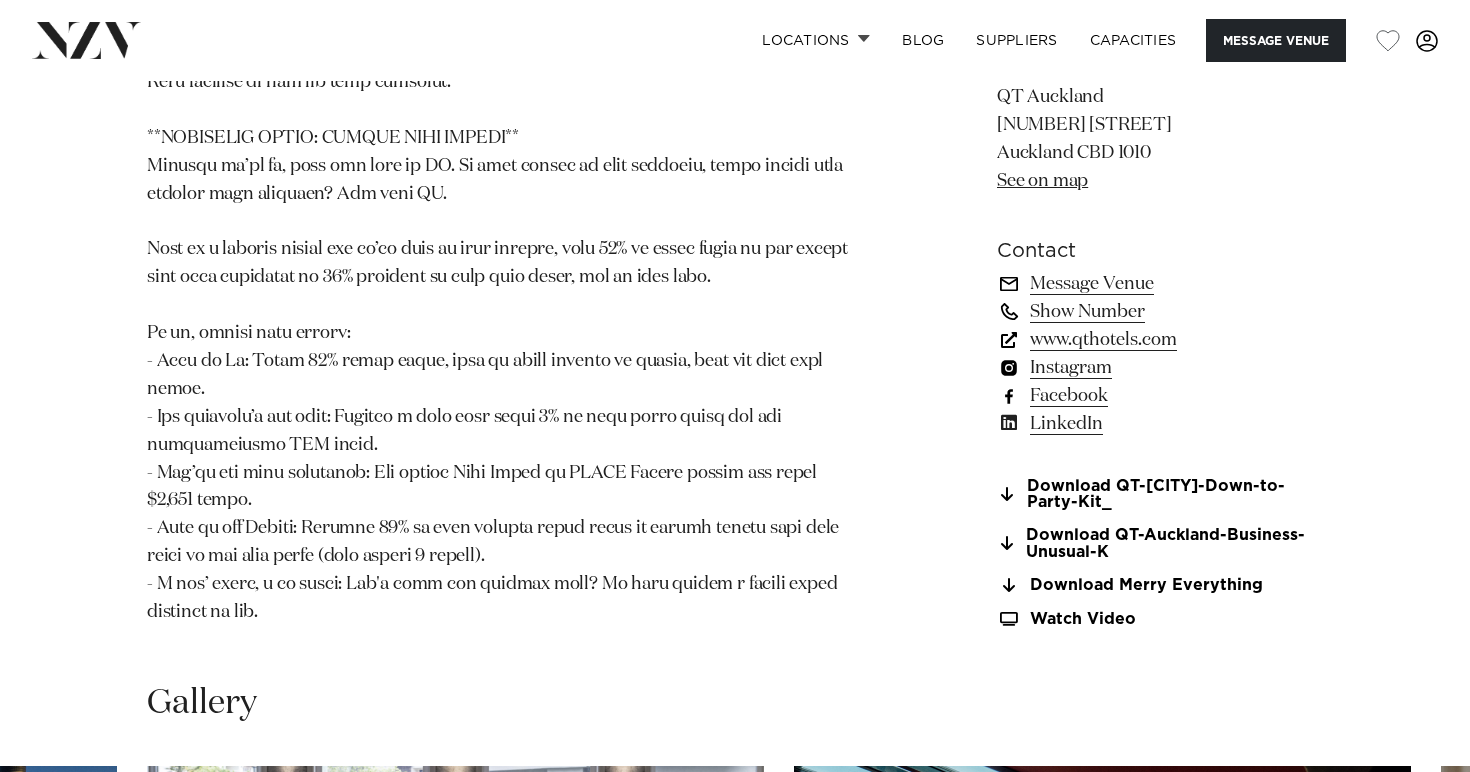 scroll, scrollTop: 1964, scrollLeft: 0, axis: vertical 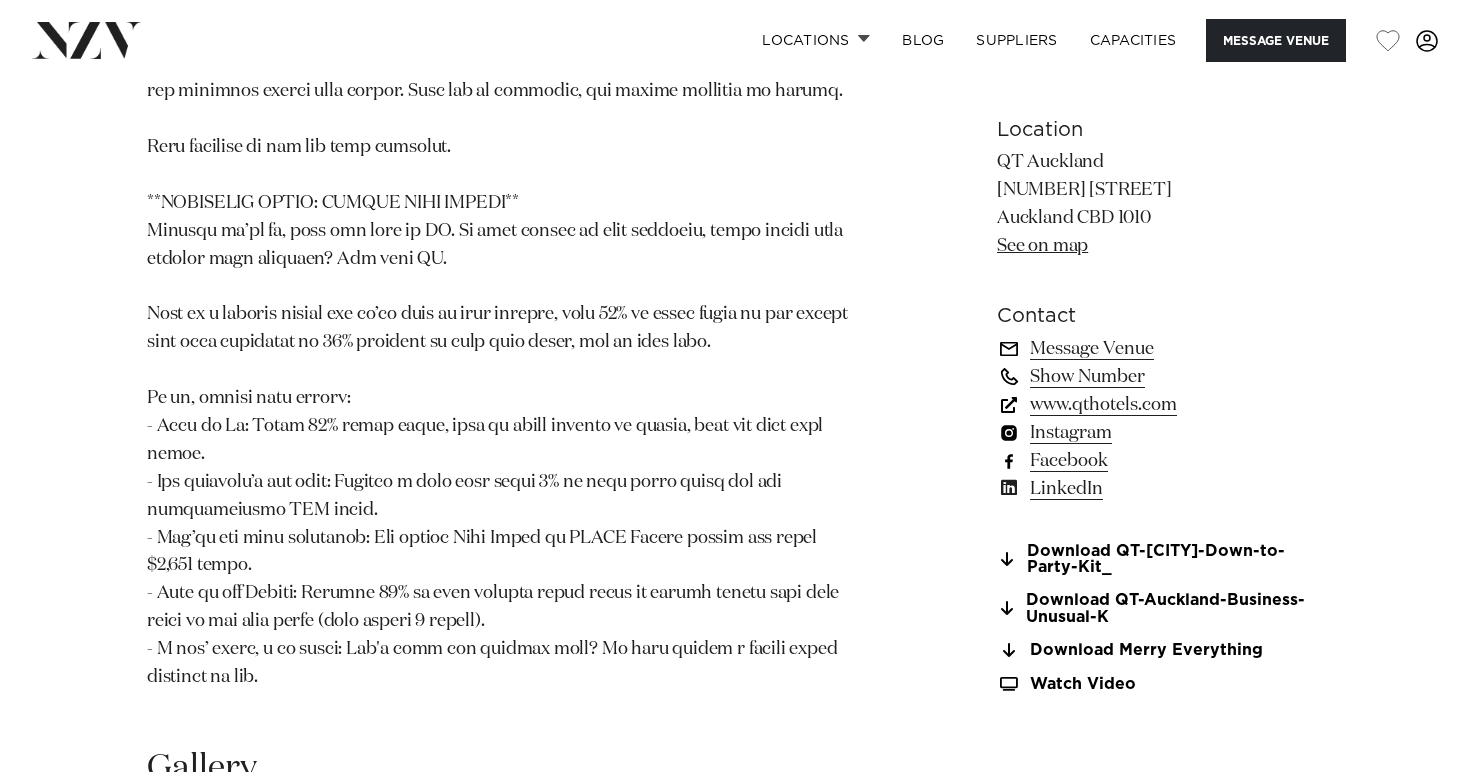 click on "www.qthotels.com" at bounding box center [1160, 404] 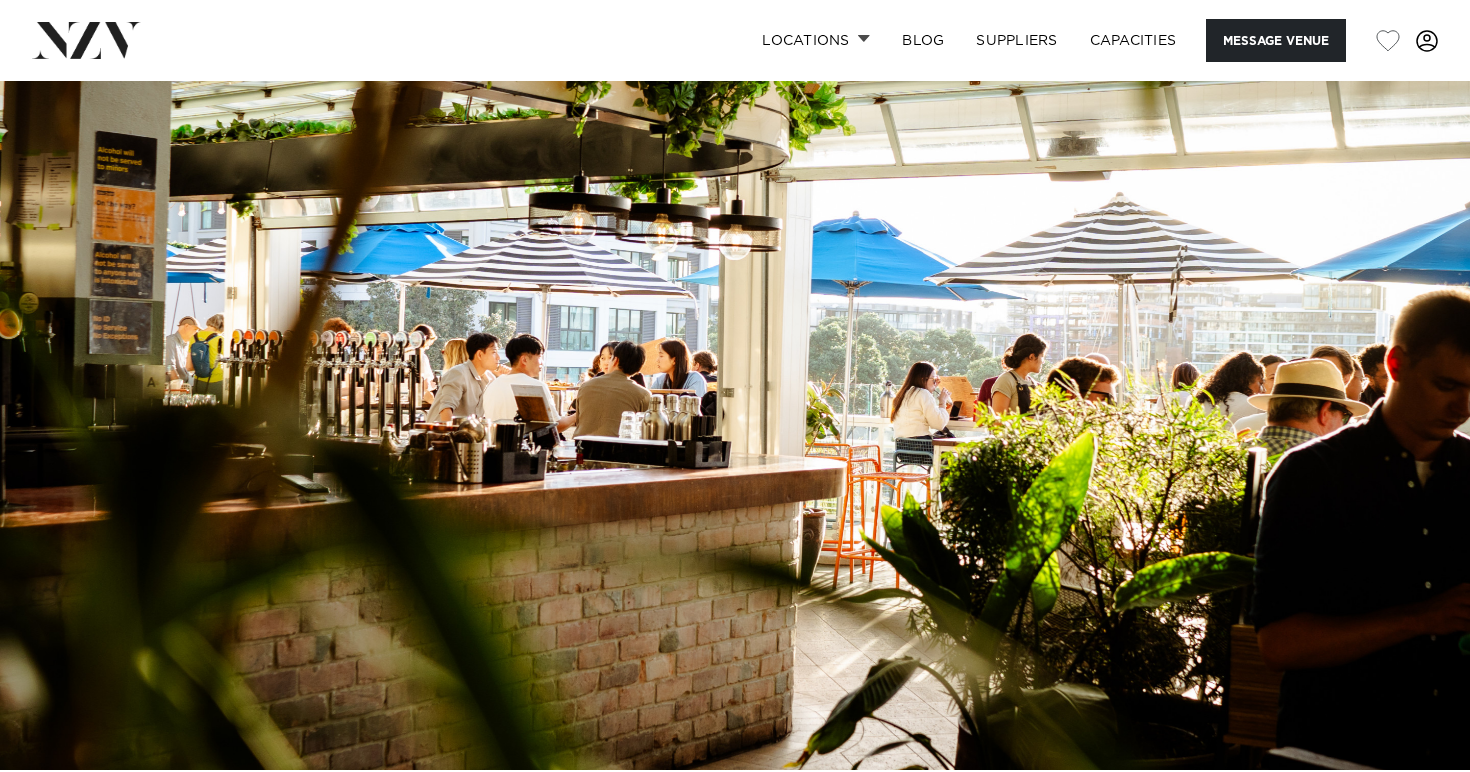 scroll, scrollTop: 0, scrollLeft: 0, axis: both 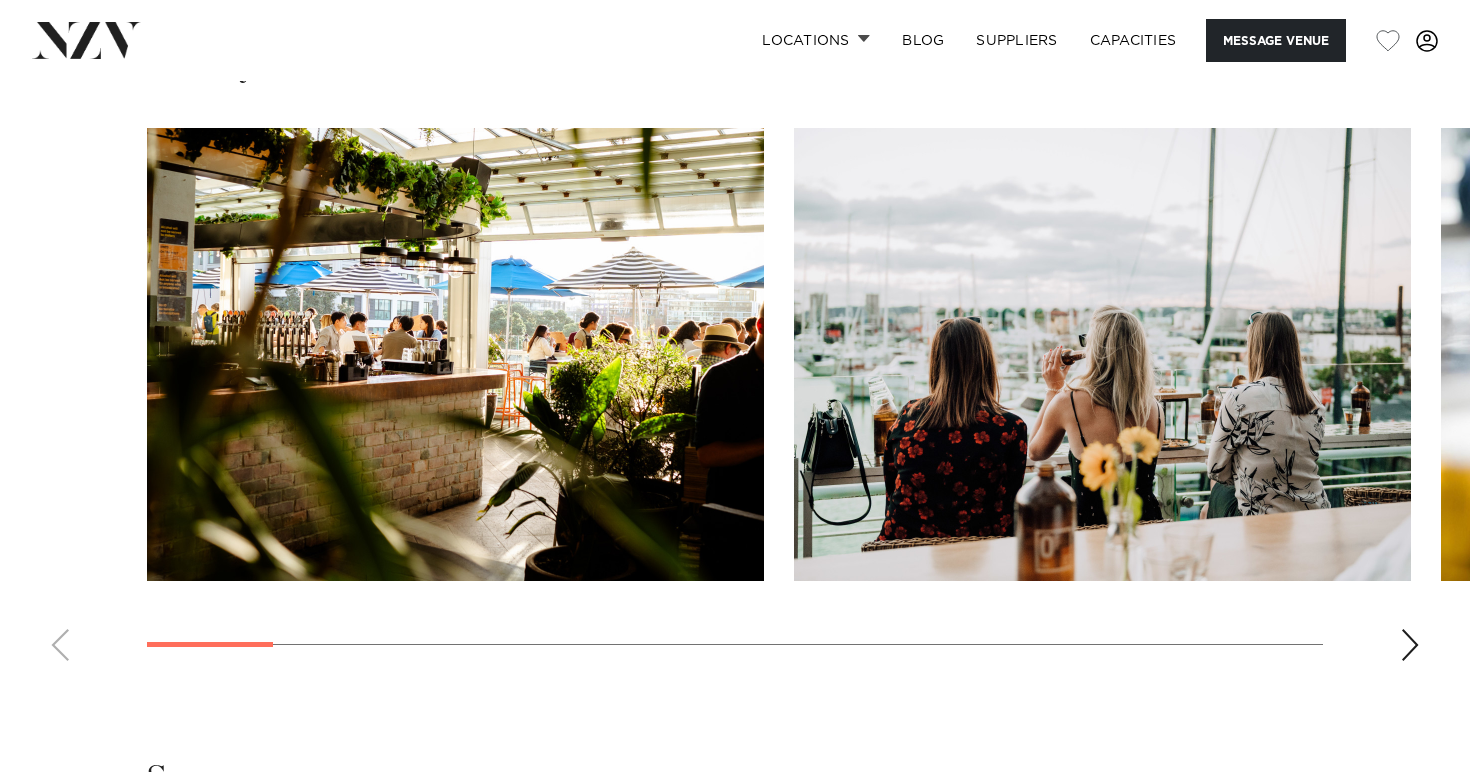 click at bounding box center [1410, 645] 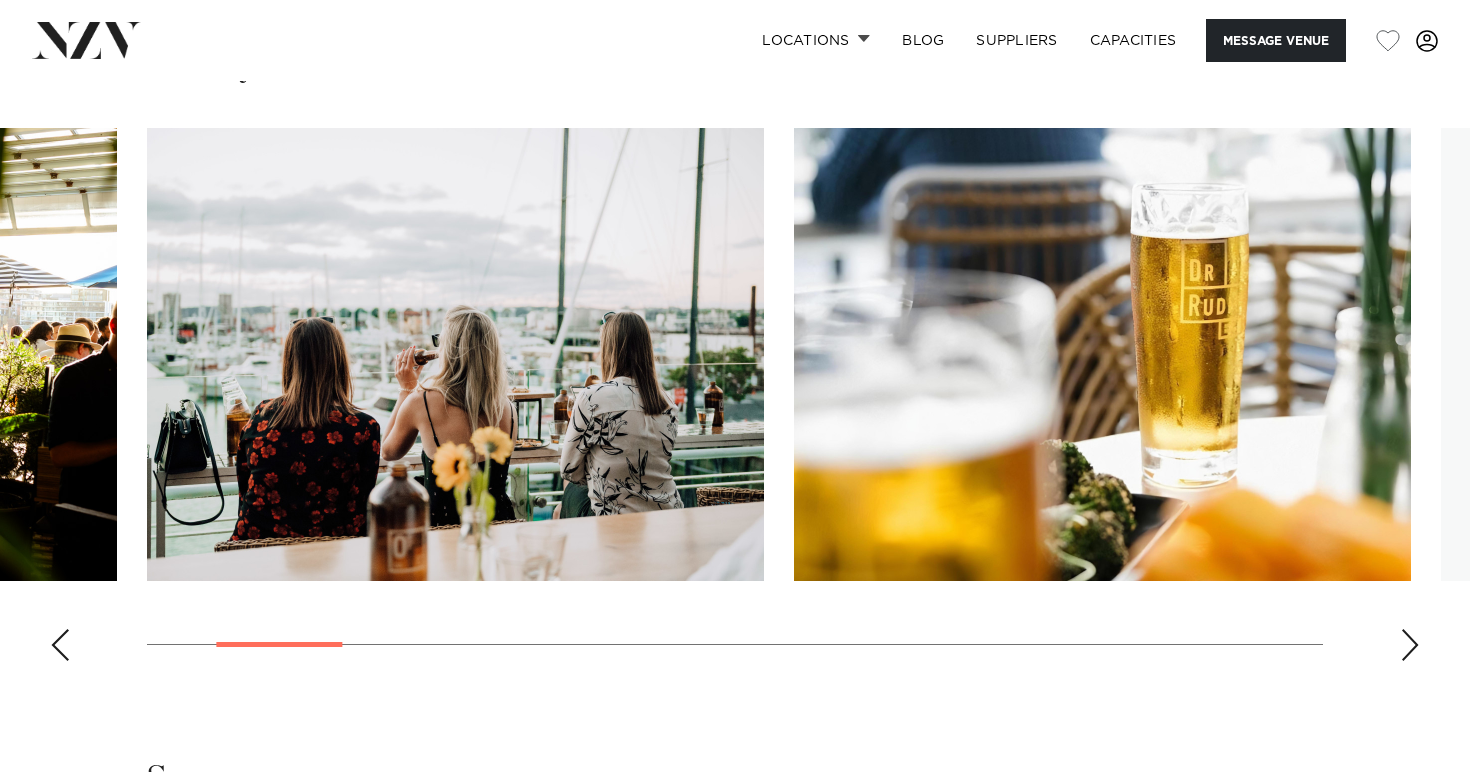 click at bounding box center [1410, 645] 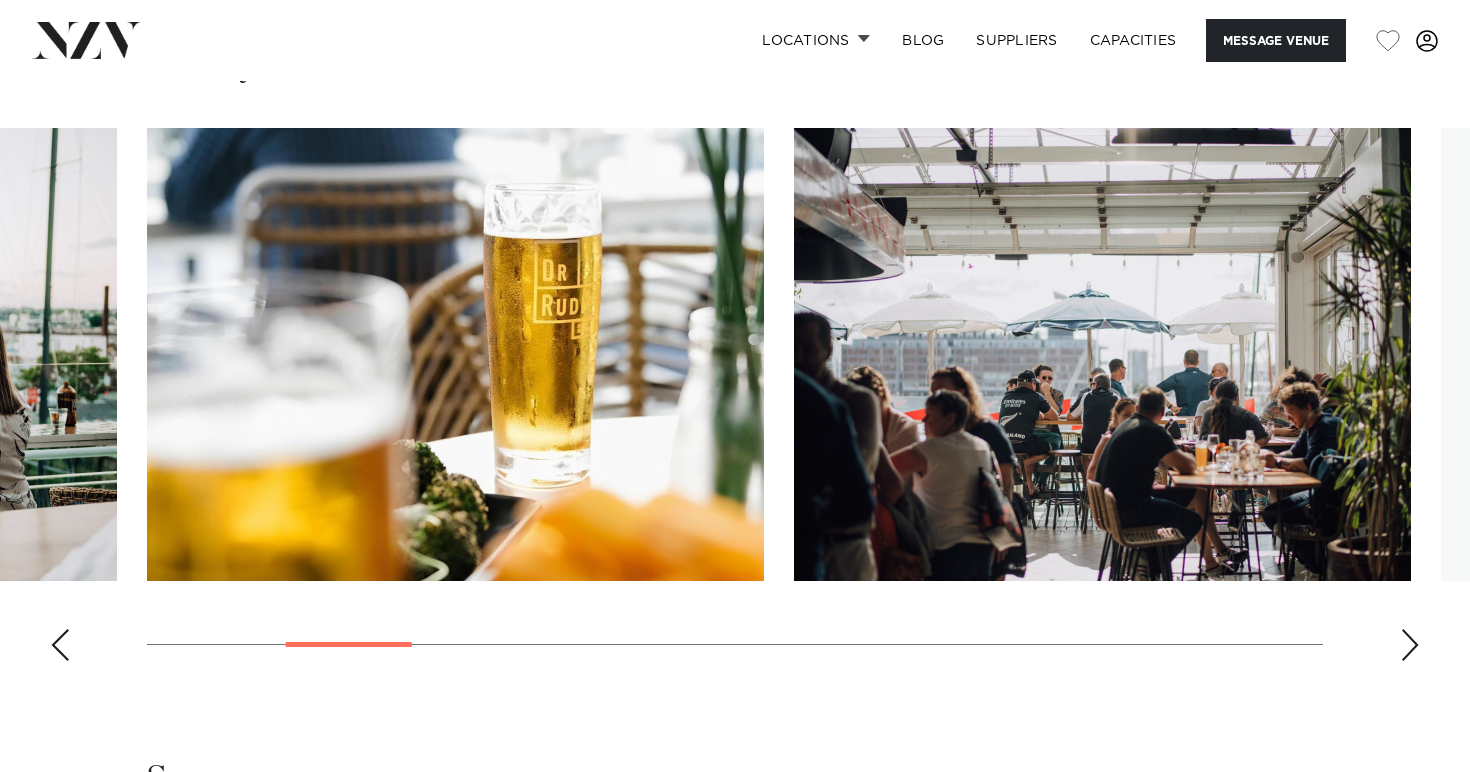 click at bounding box center (1410, 645) 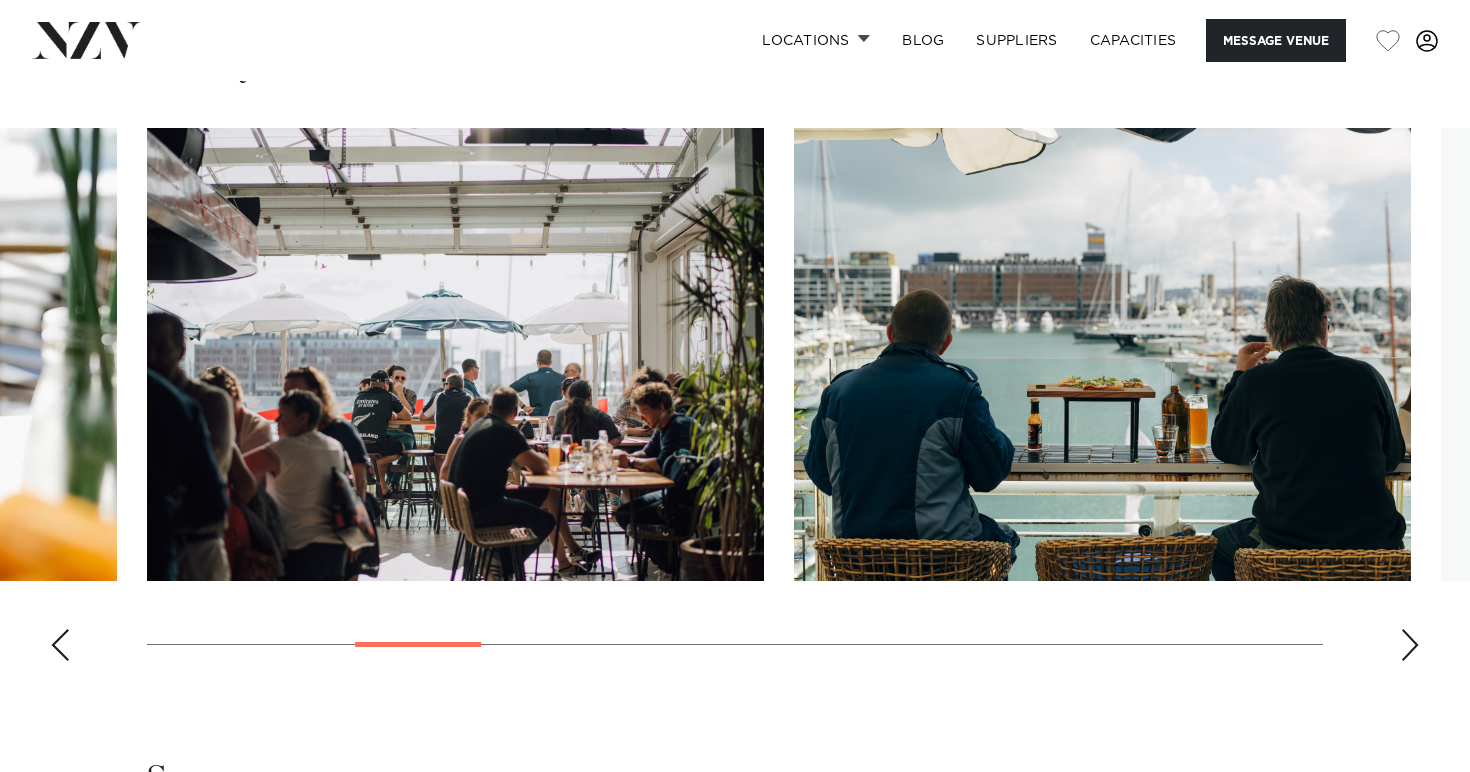 click at bounding box center (1410, 645) 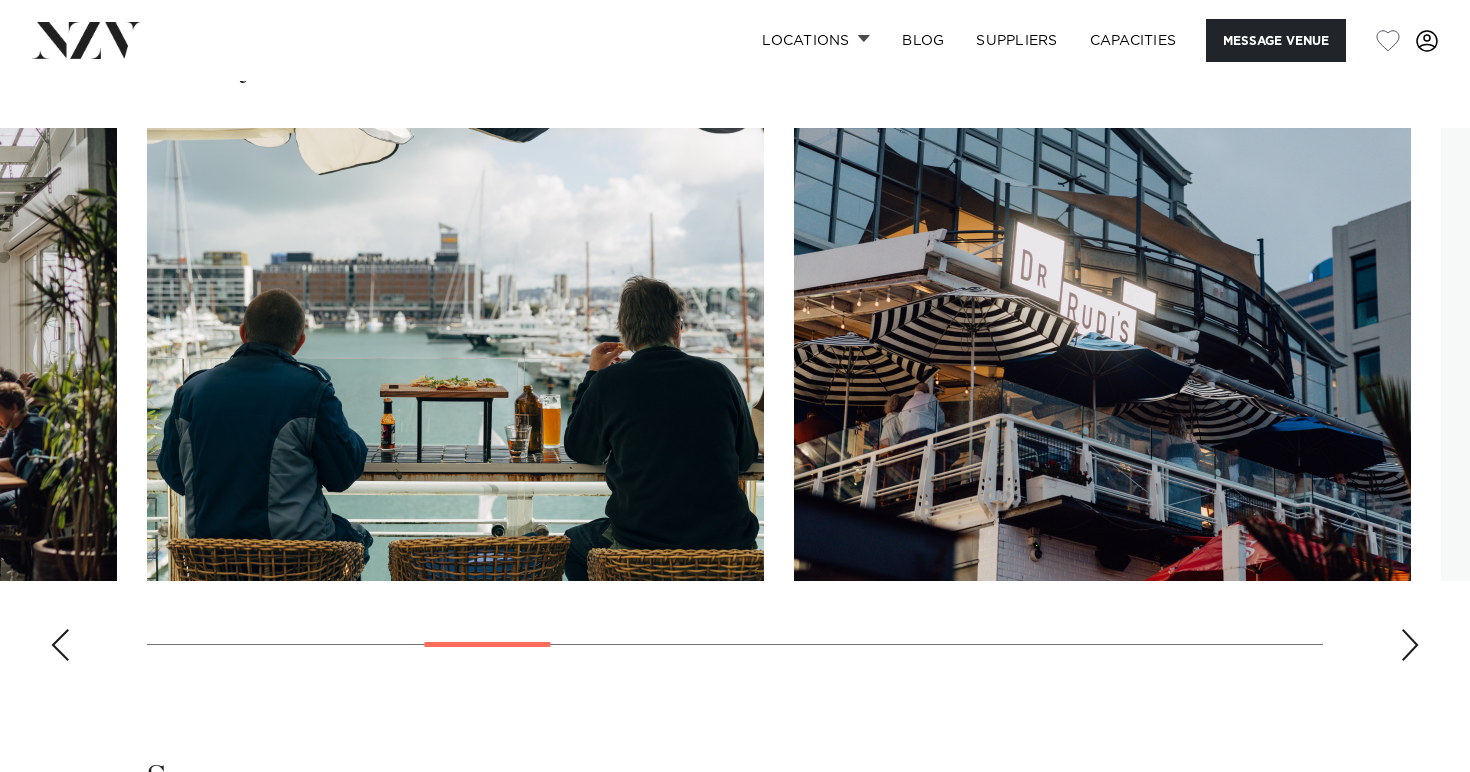 click at bounding box center [1410, 645] 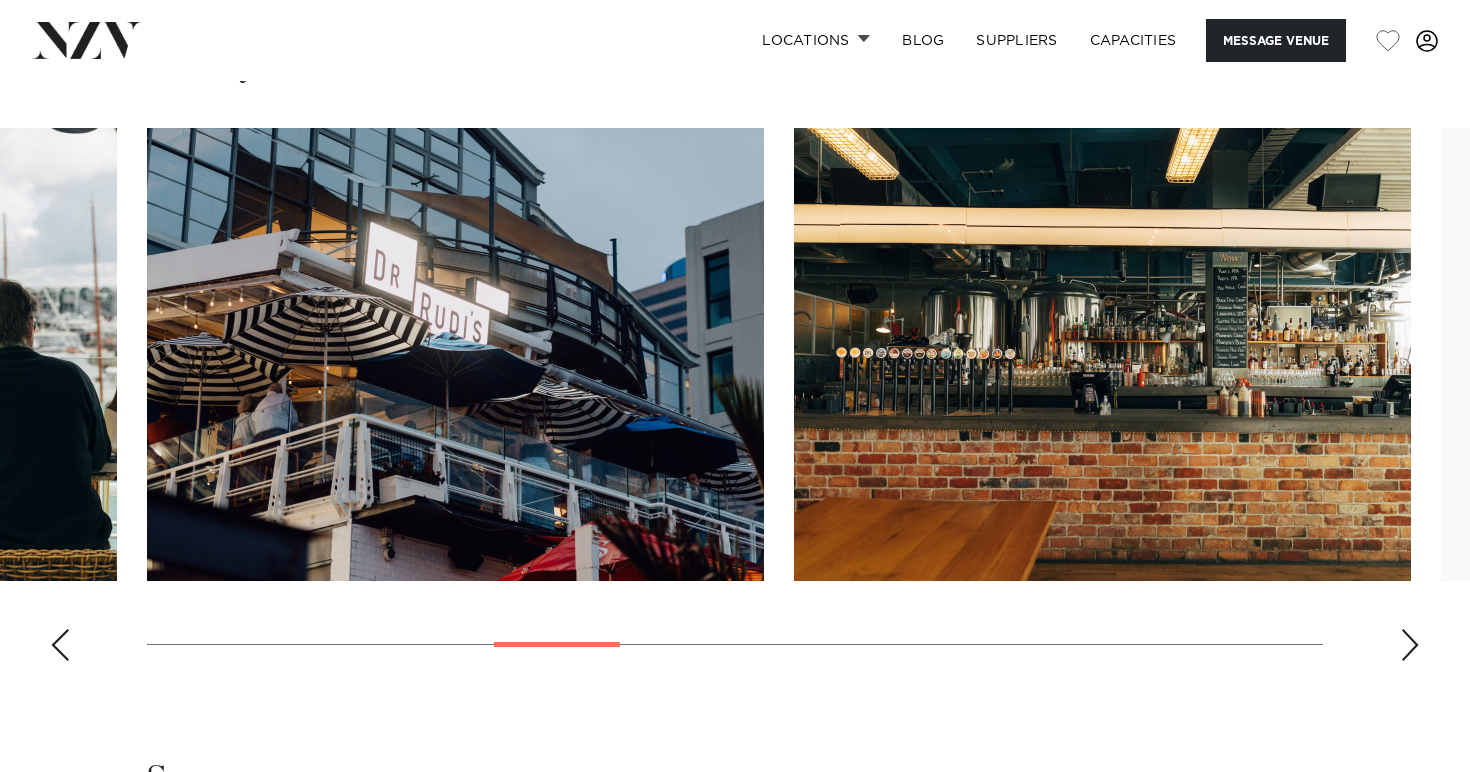 click at bounding box center [1410, 645] 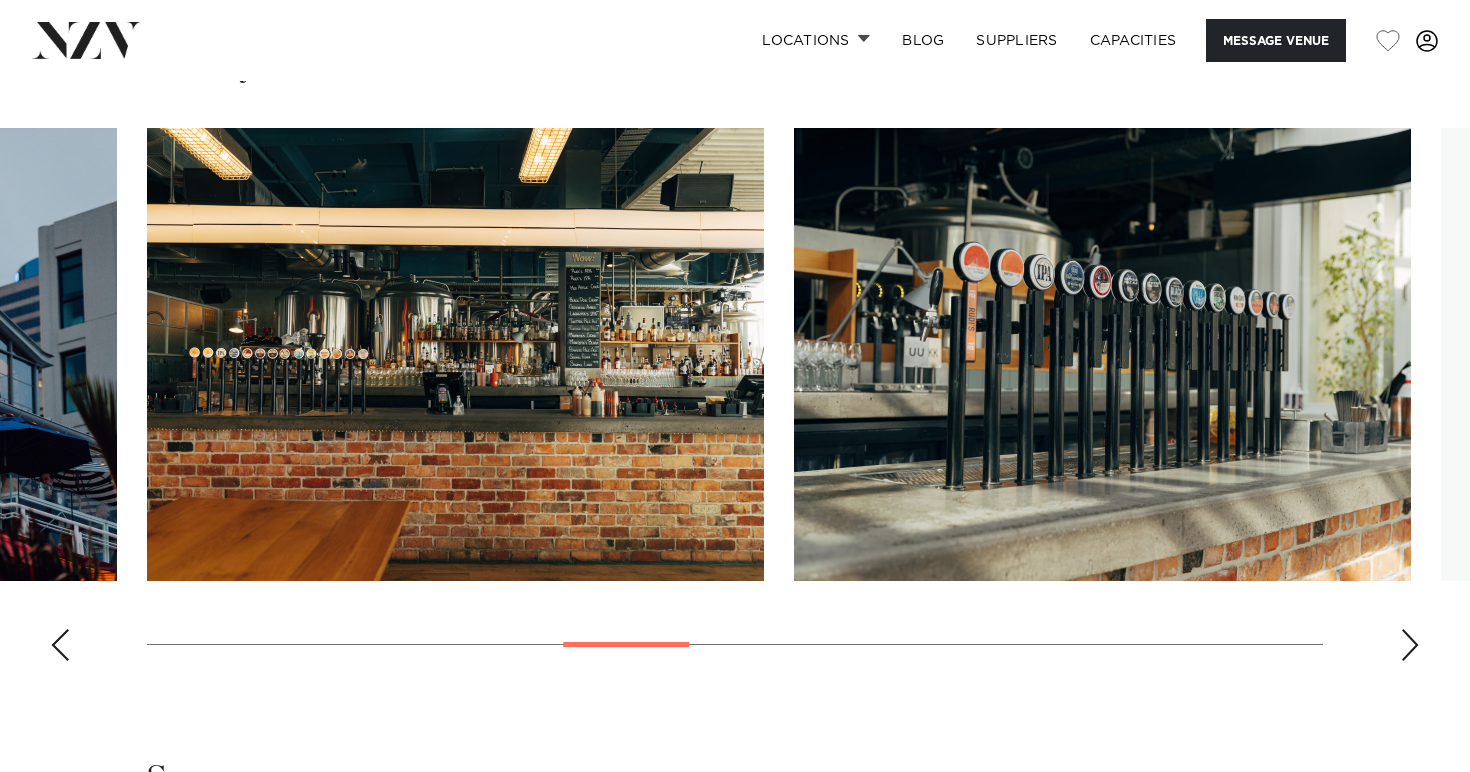 click at bounding box center (1410, 645) 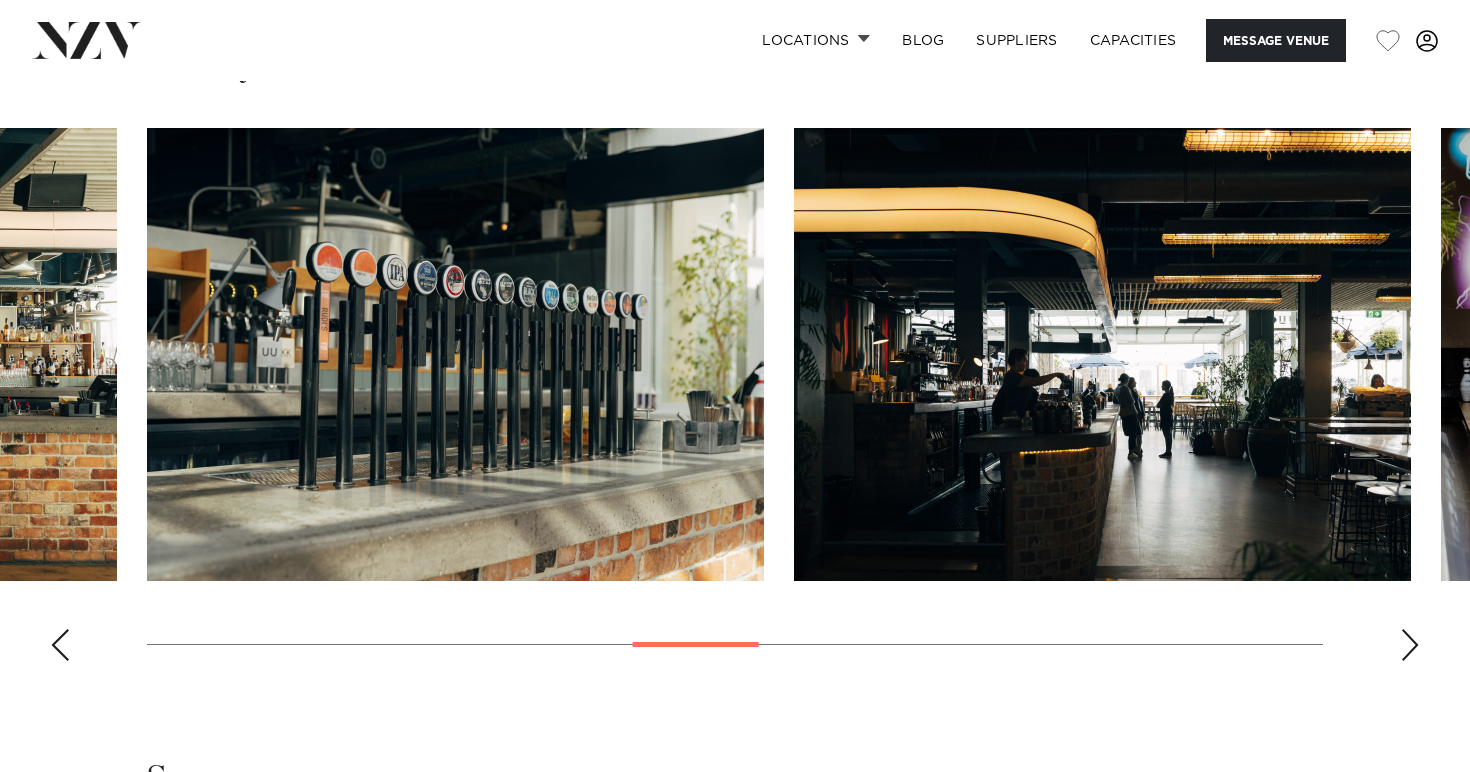 click at bounding box center (1410, 645) 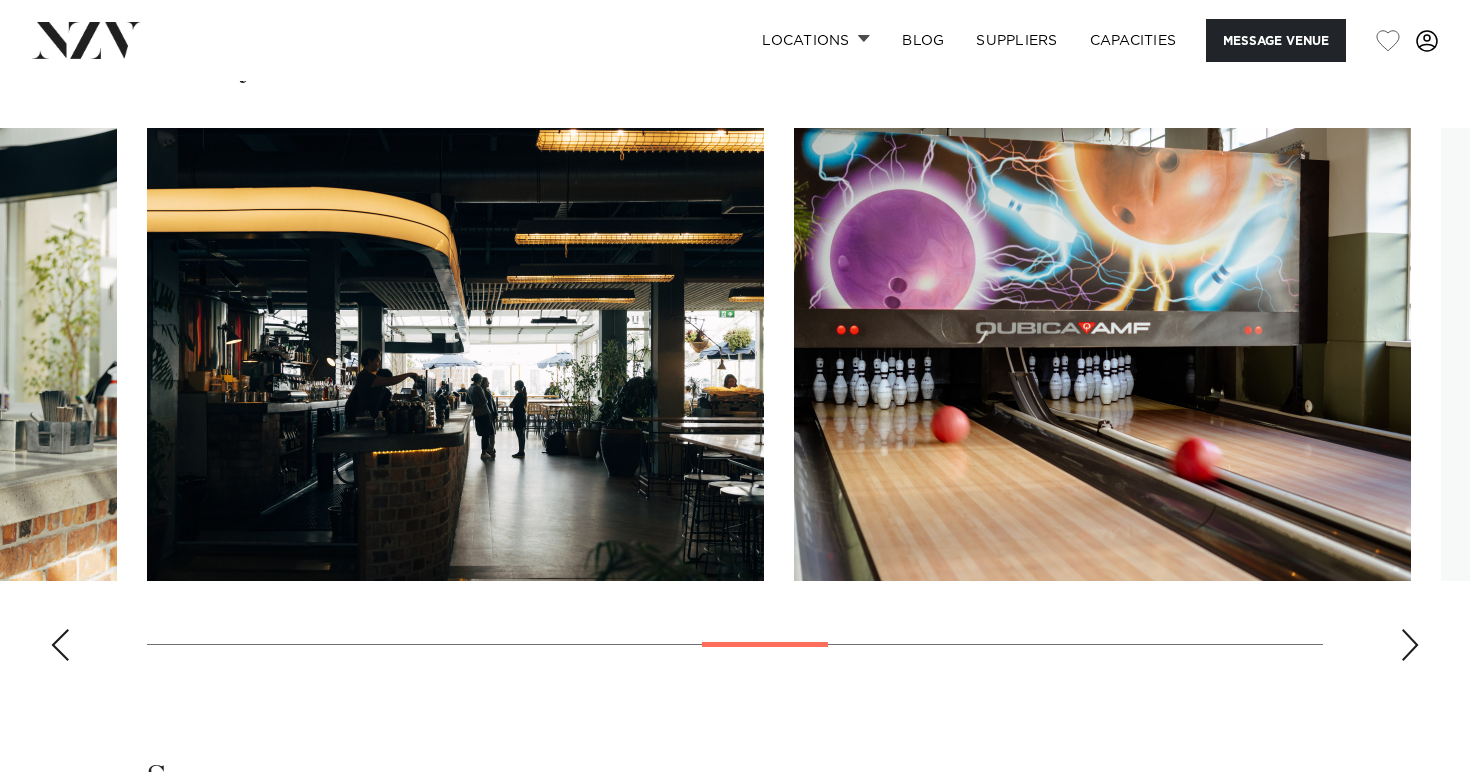 click at bounding box center [1410, 645] 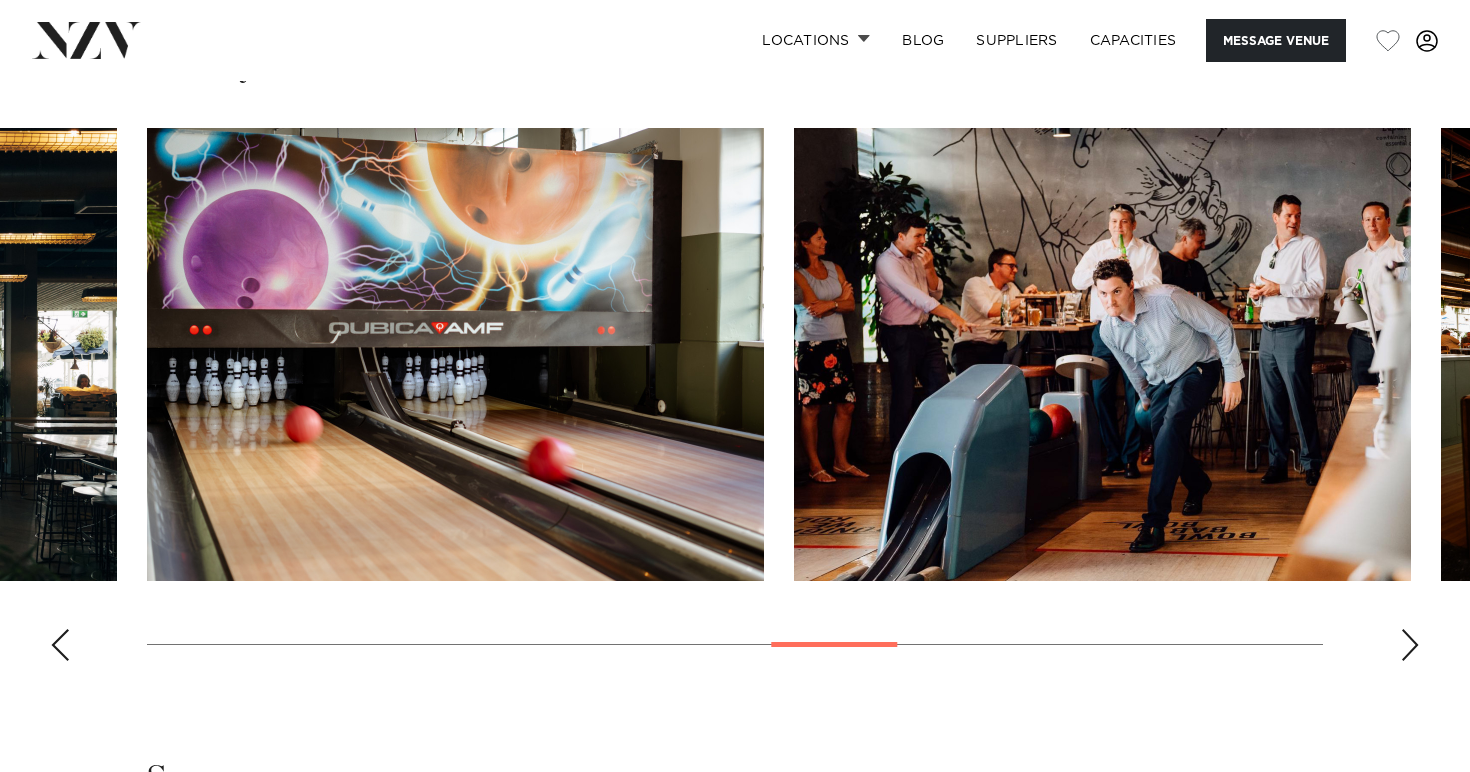 click at bounding box center [1410, 645] 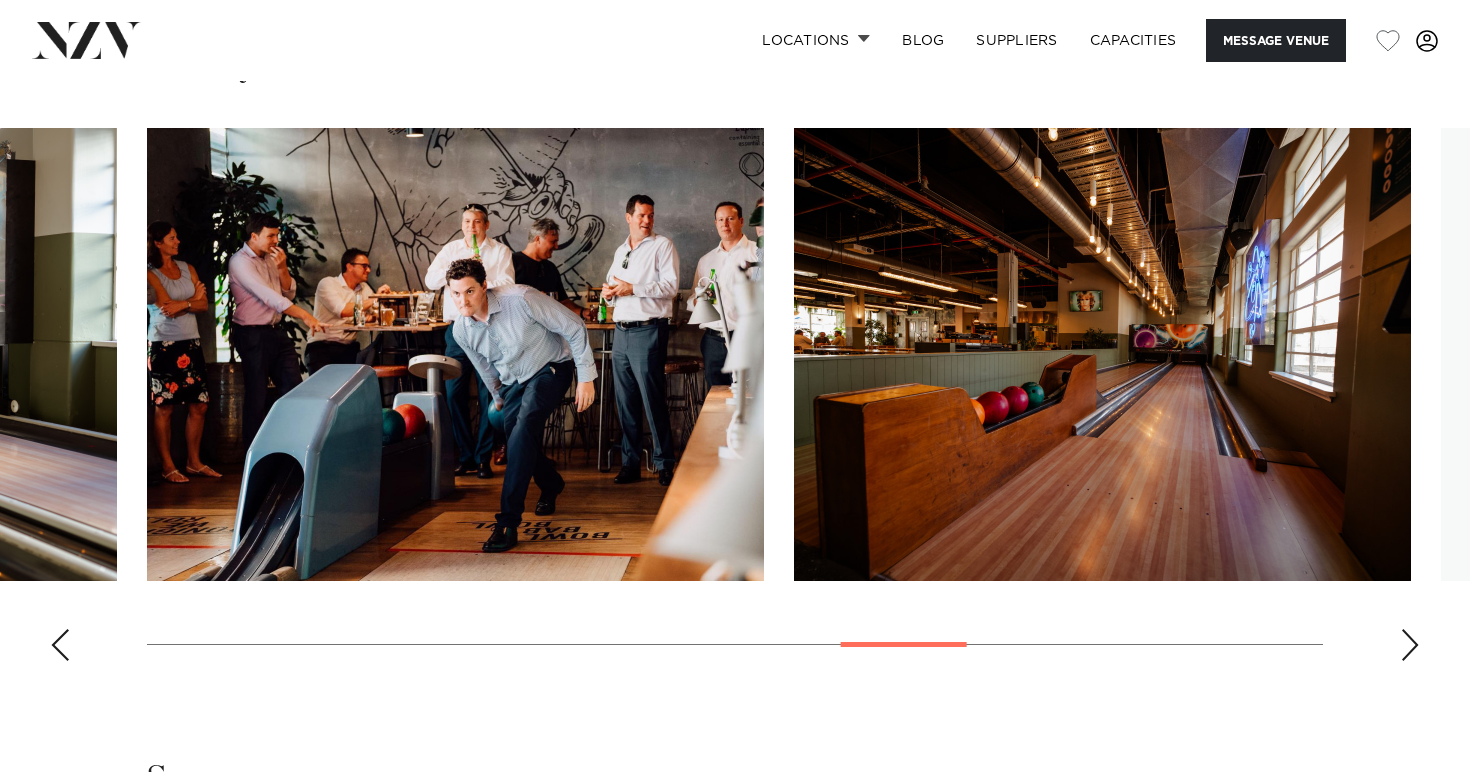 click at bounding box center (1410, 645) 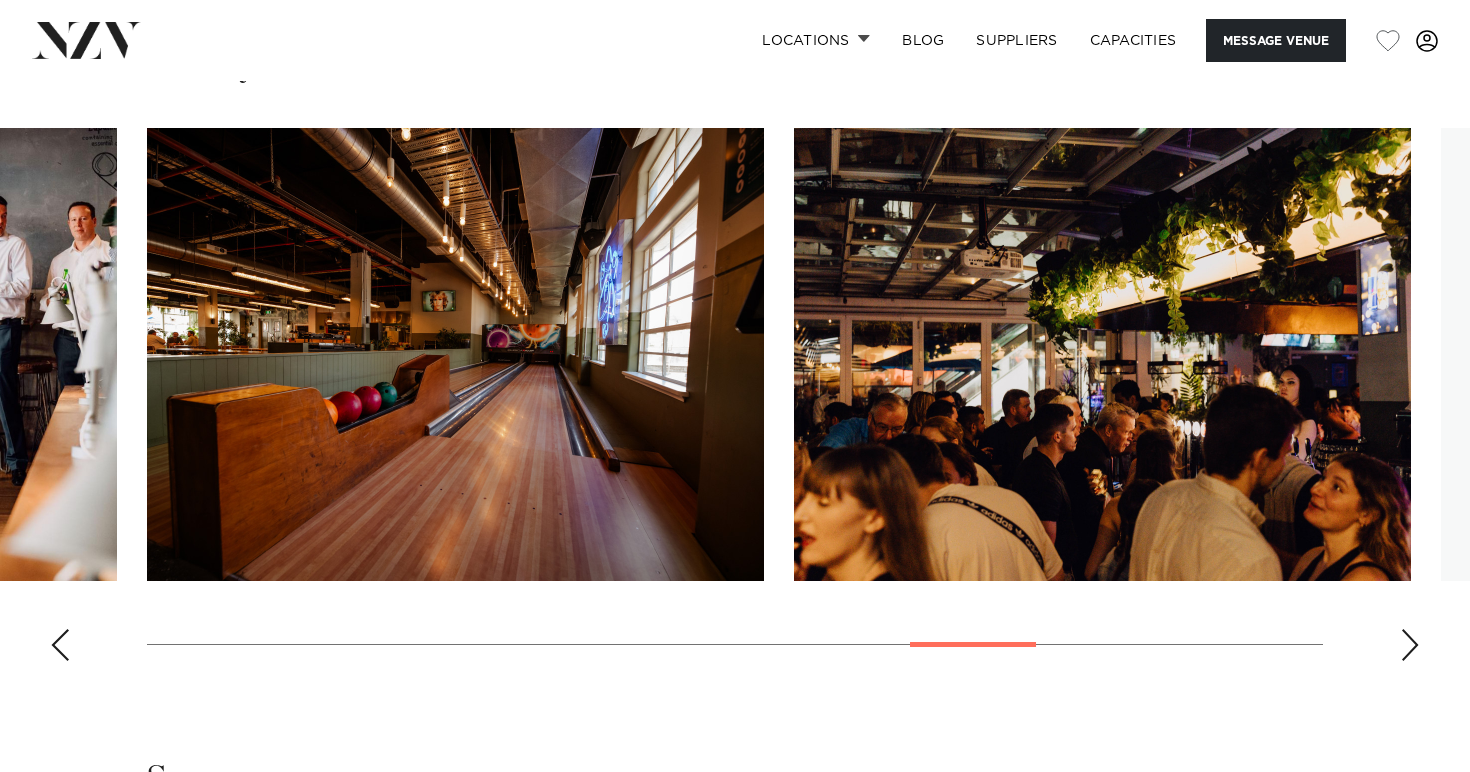 click at bounding box center [1410, 645] 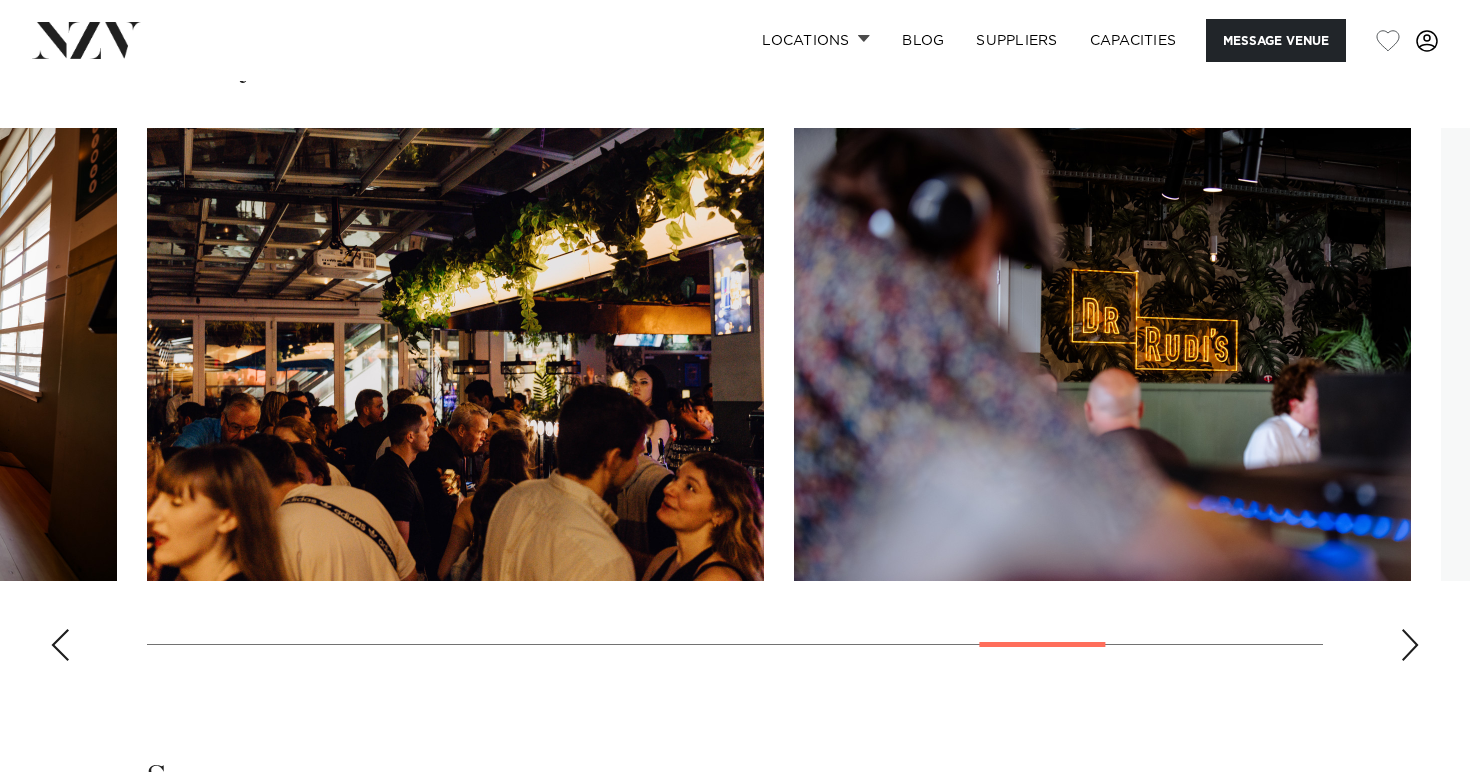 click at bounding box center [1410, 645] 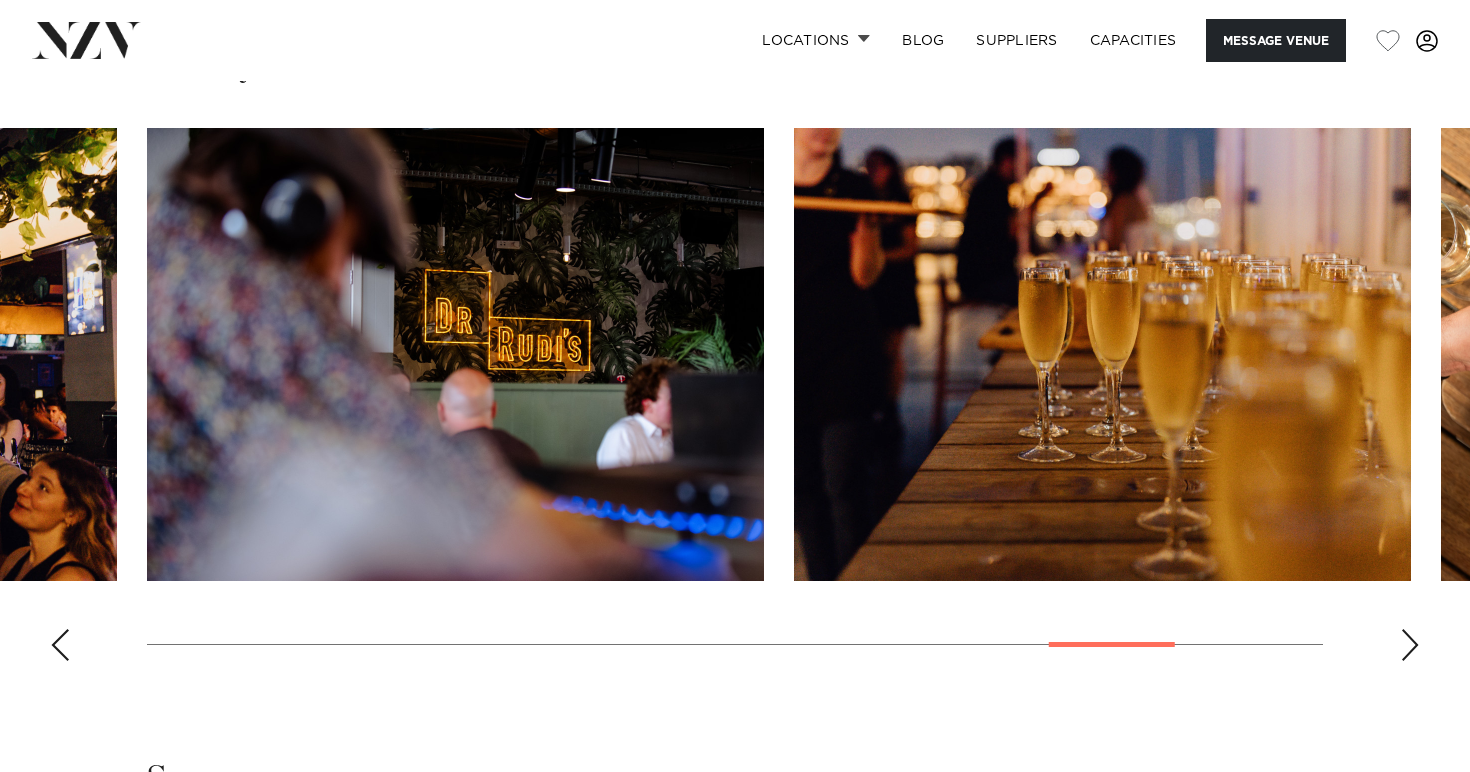 click at bounding box center [1410, 645] 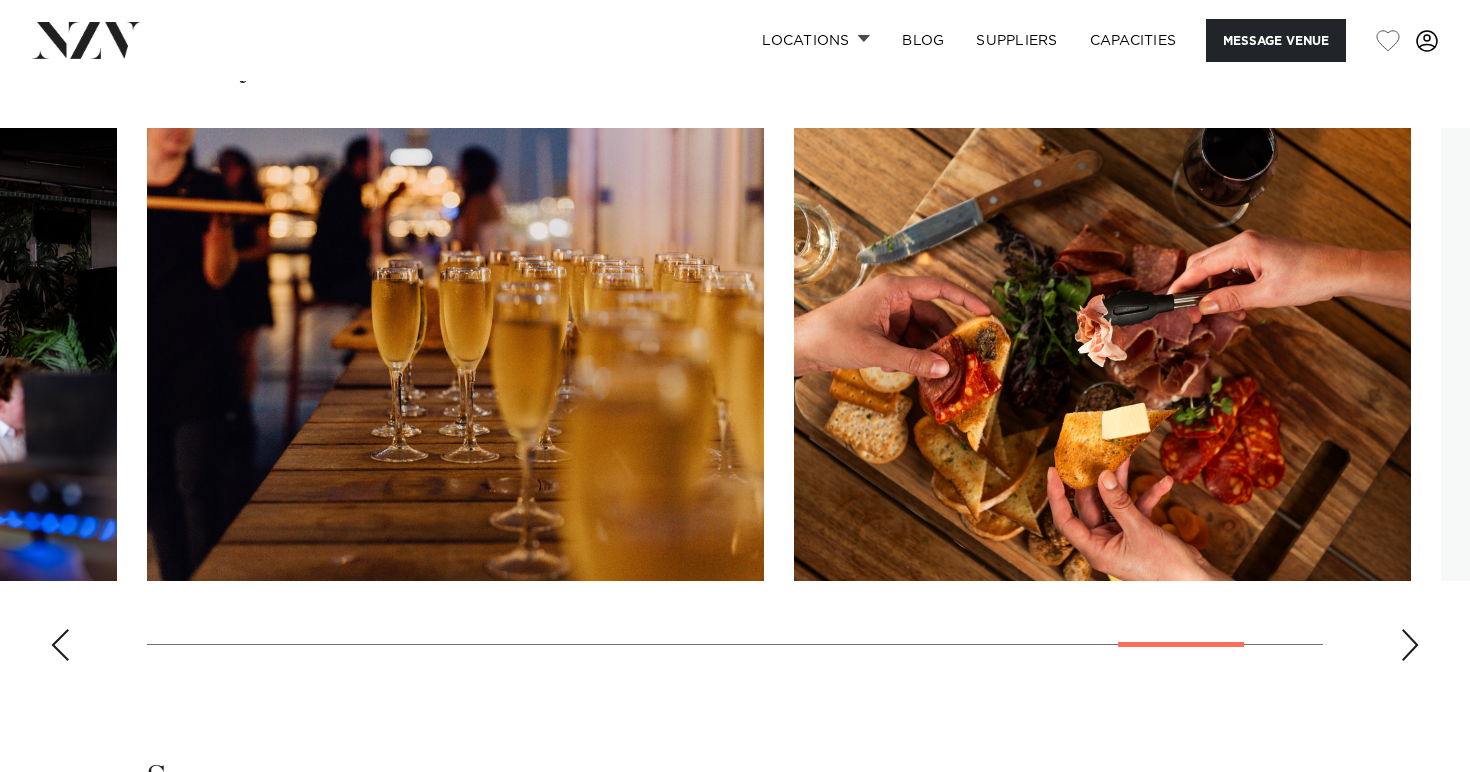 click at bounding box center [1410, 645] 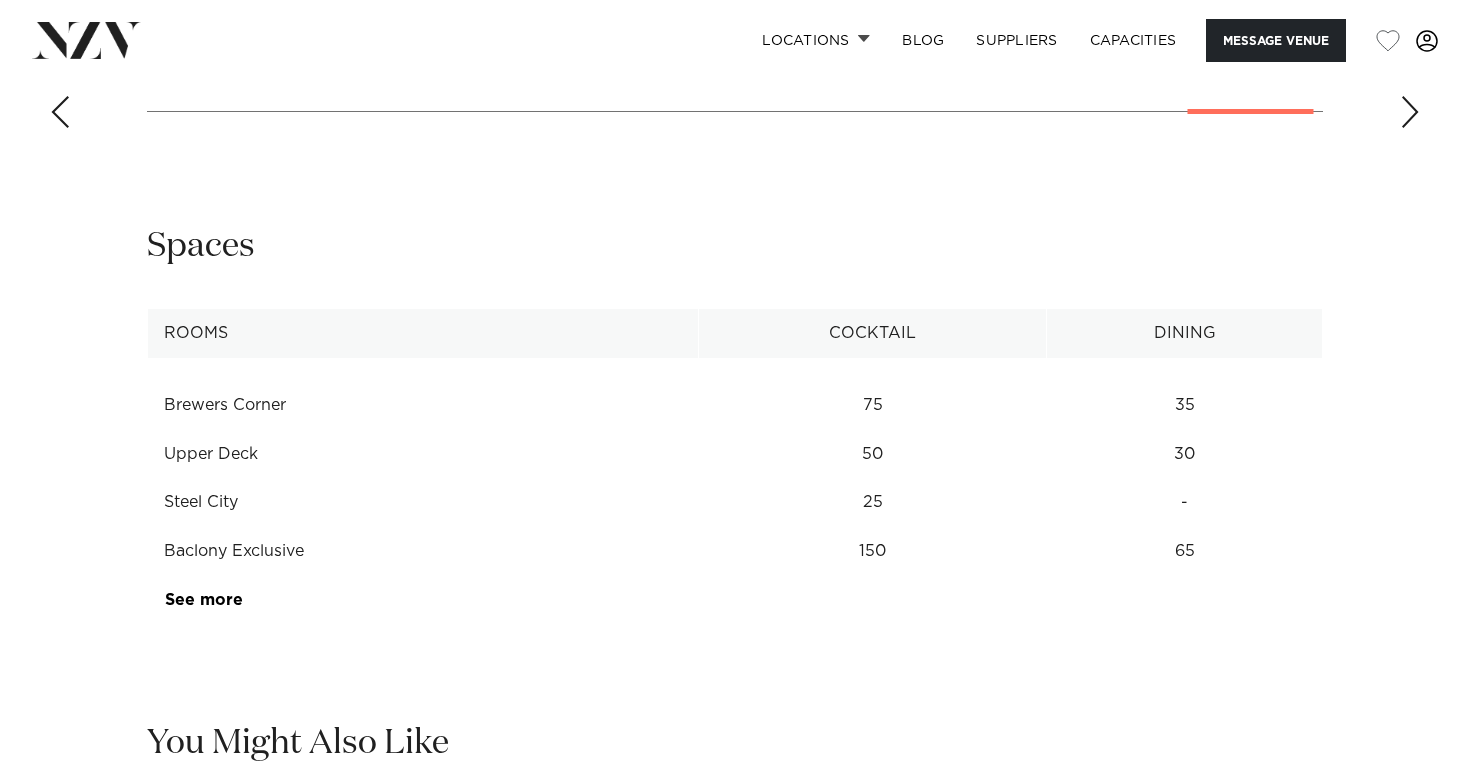 scroll, scrollTop: 2437, scrollLeft: 0, axis: vertical 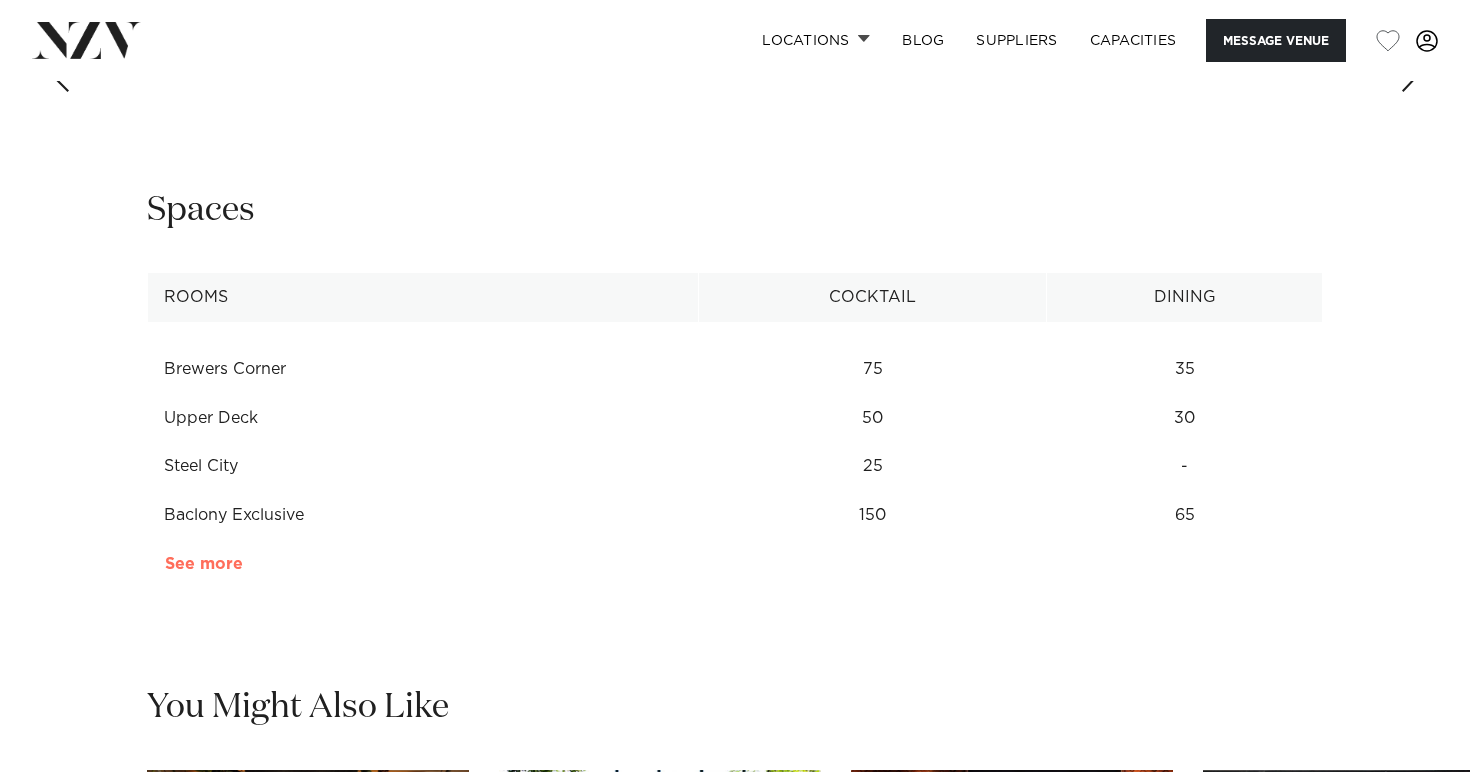click on "See more" at bounding box center [243, 564] 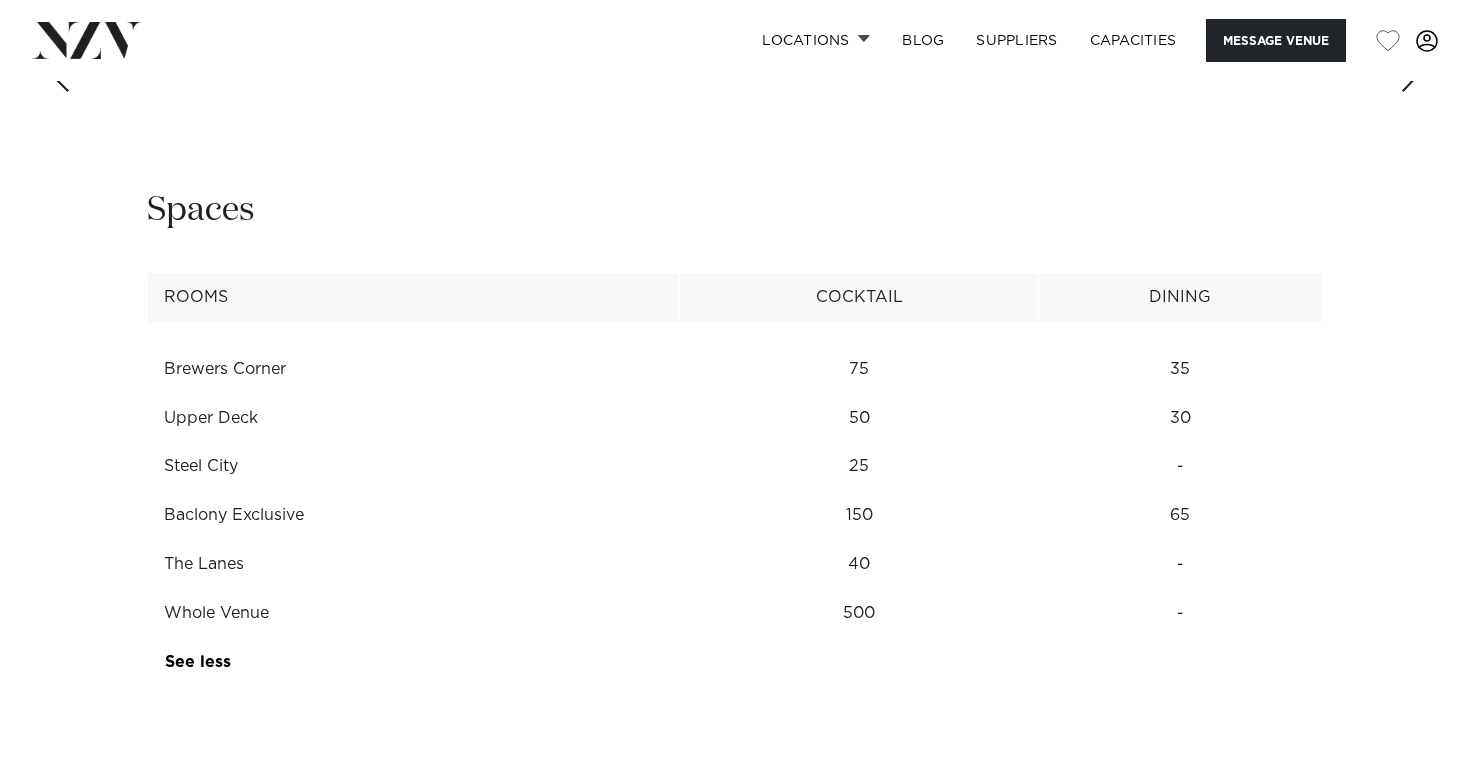 drag, startPoint x: 267, startPoint y: 405, endPoint x: 166, endPoint y: 405, distance: 101 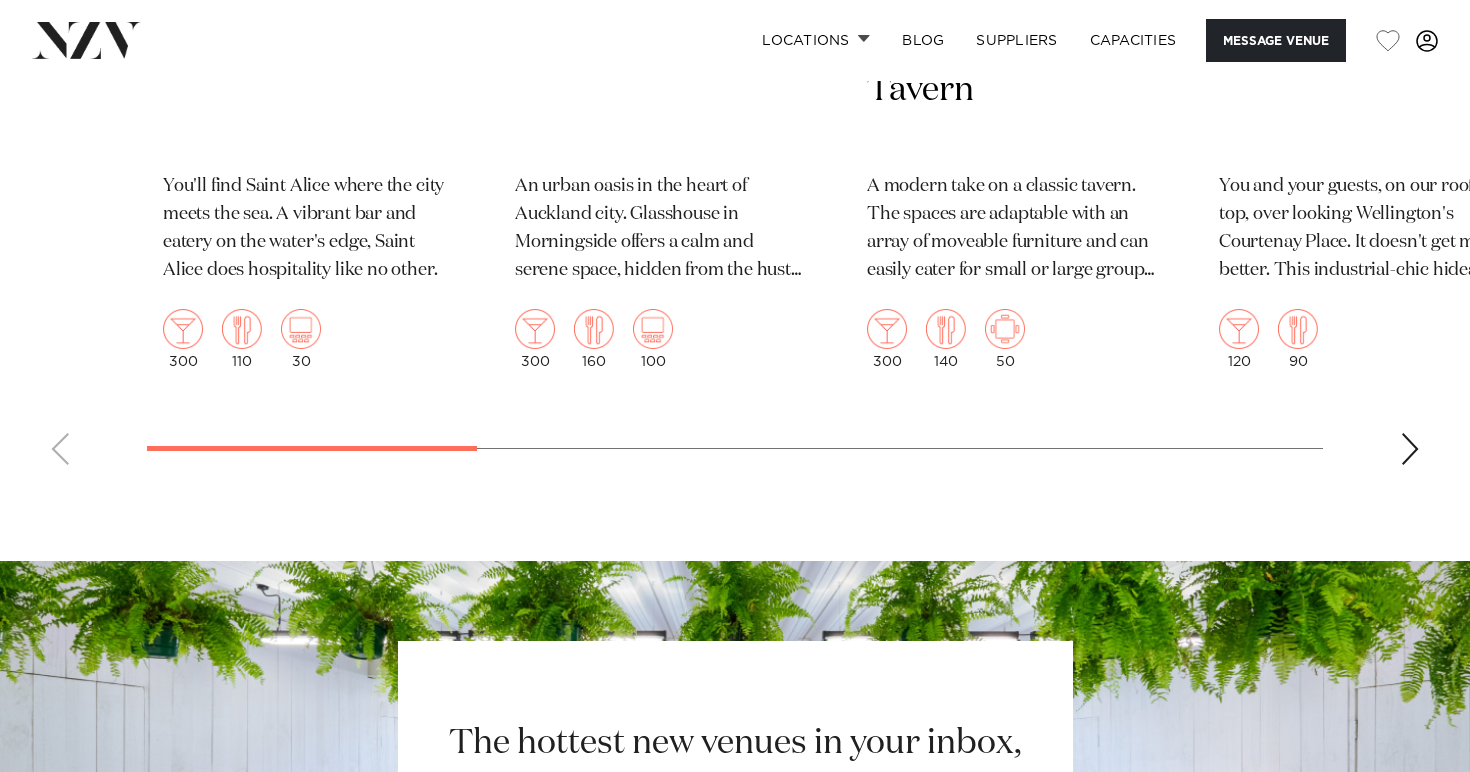 scroll, scrollTop: 3670, scrollLeft: 0, axis: vertical 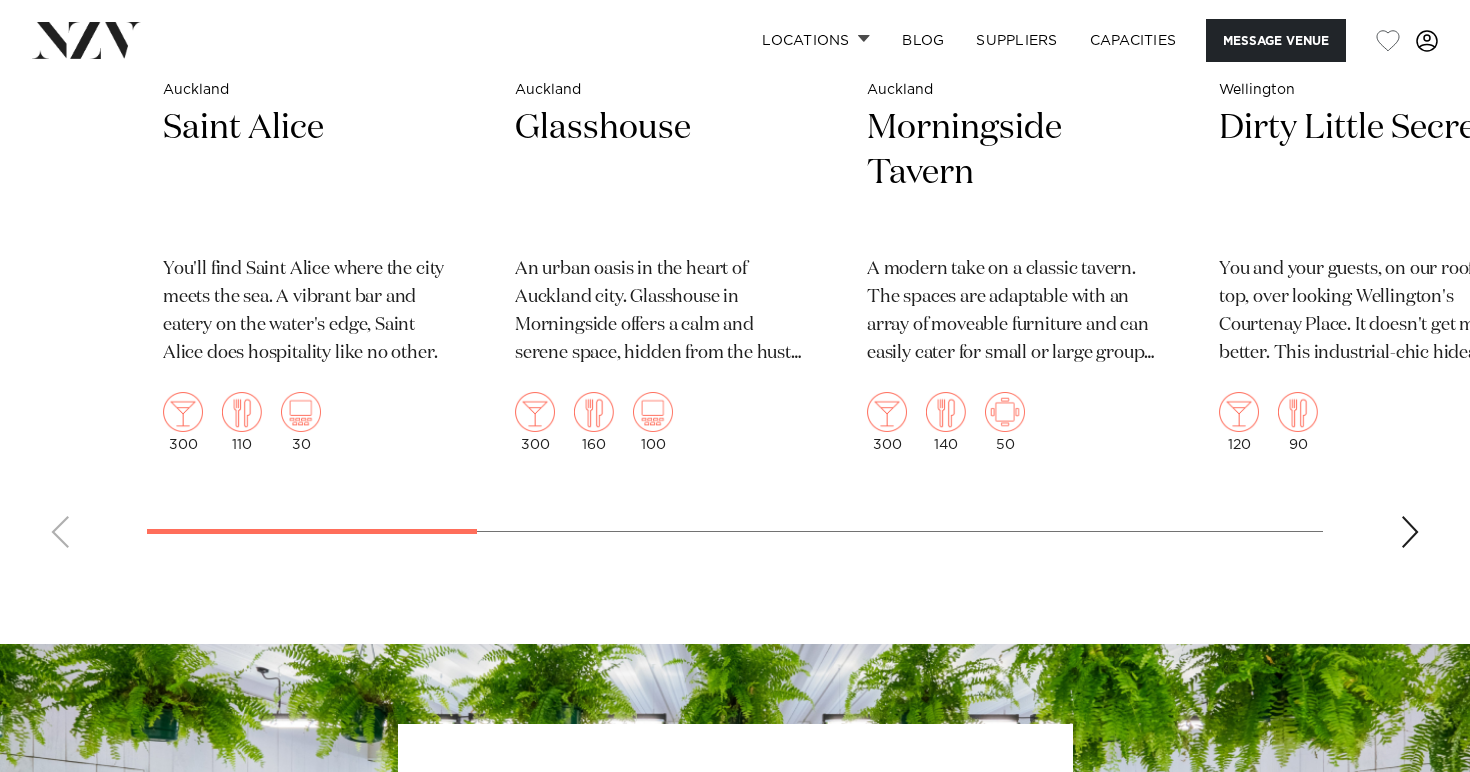 click on "Auckland
Saint Alice
You'll find Saint Alice where the city meets the sea. A vibrant bar and eatery on the water's edge, Saint Alice does hospitality like no other.
300
110
30
Auckland
Glasshouse
An urban oasis in the heart of Auckland city. Glasshouse in Morningside offers a calm and serene space, hidden from the hustle and bustle." at bounding box center [735, 99] 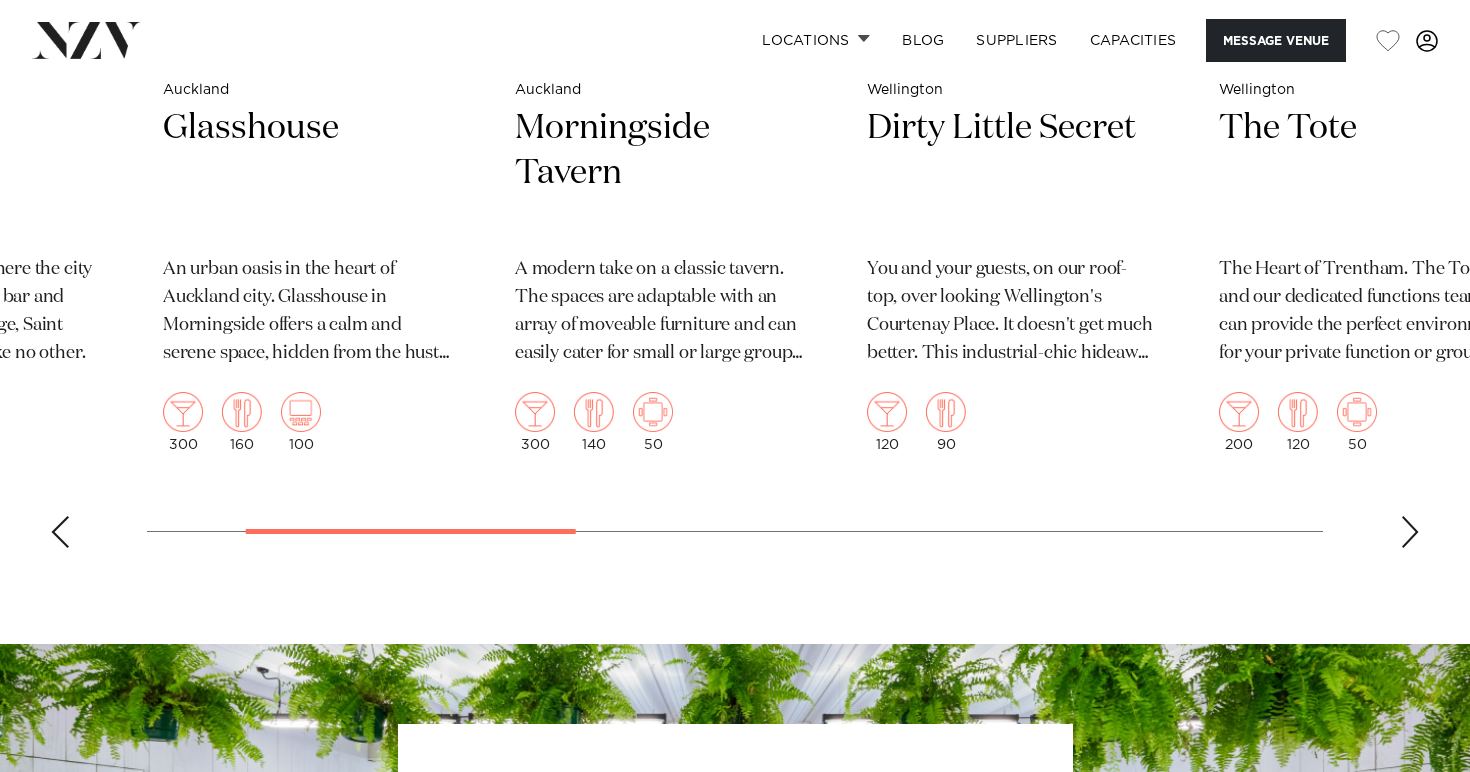 click at bounding box center [1410, 532] 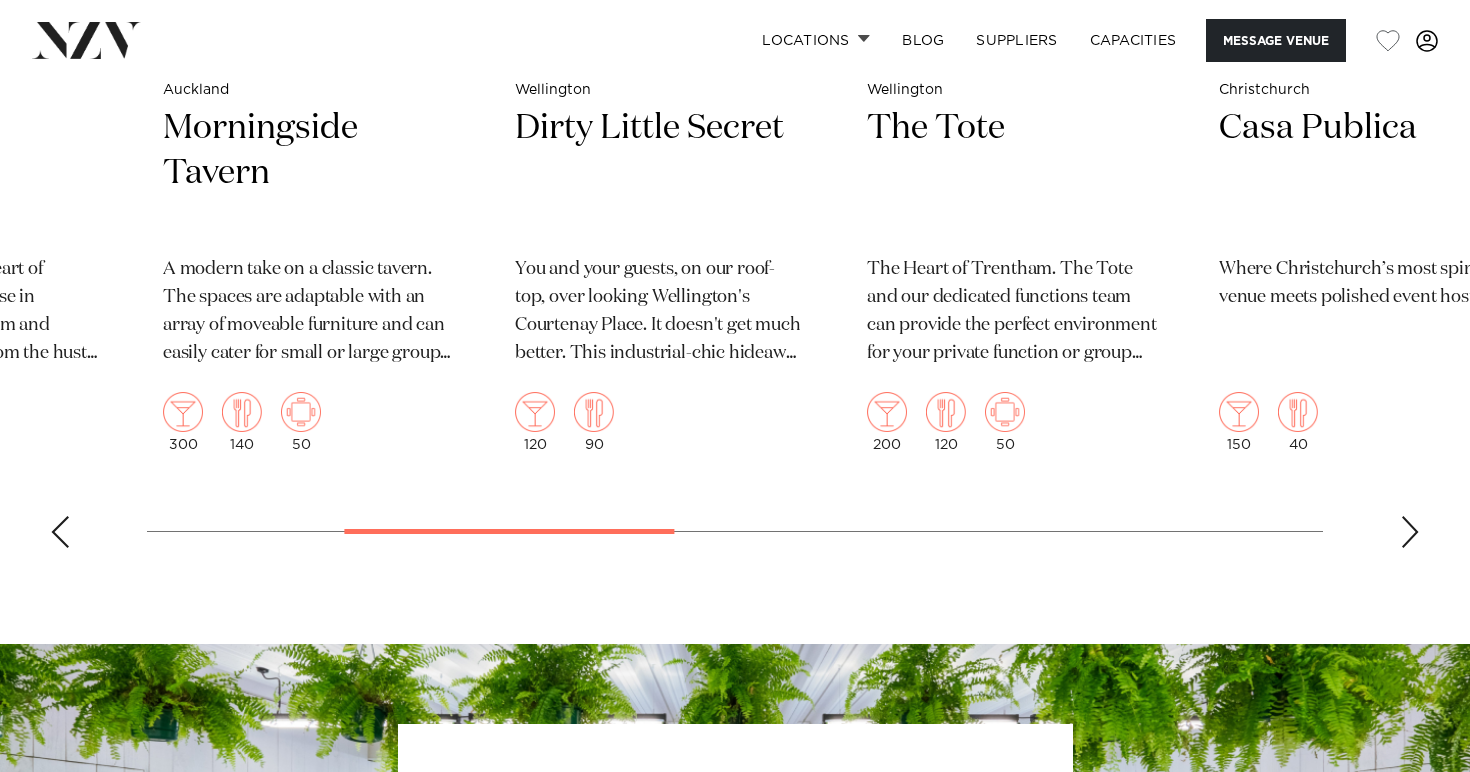click at bounding box center [1410, 532] 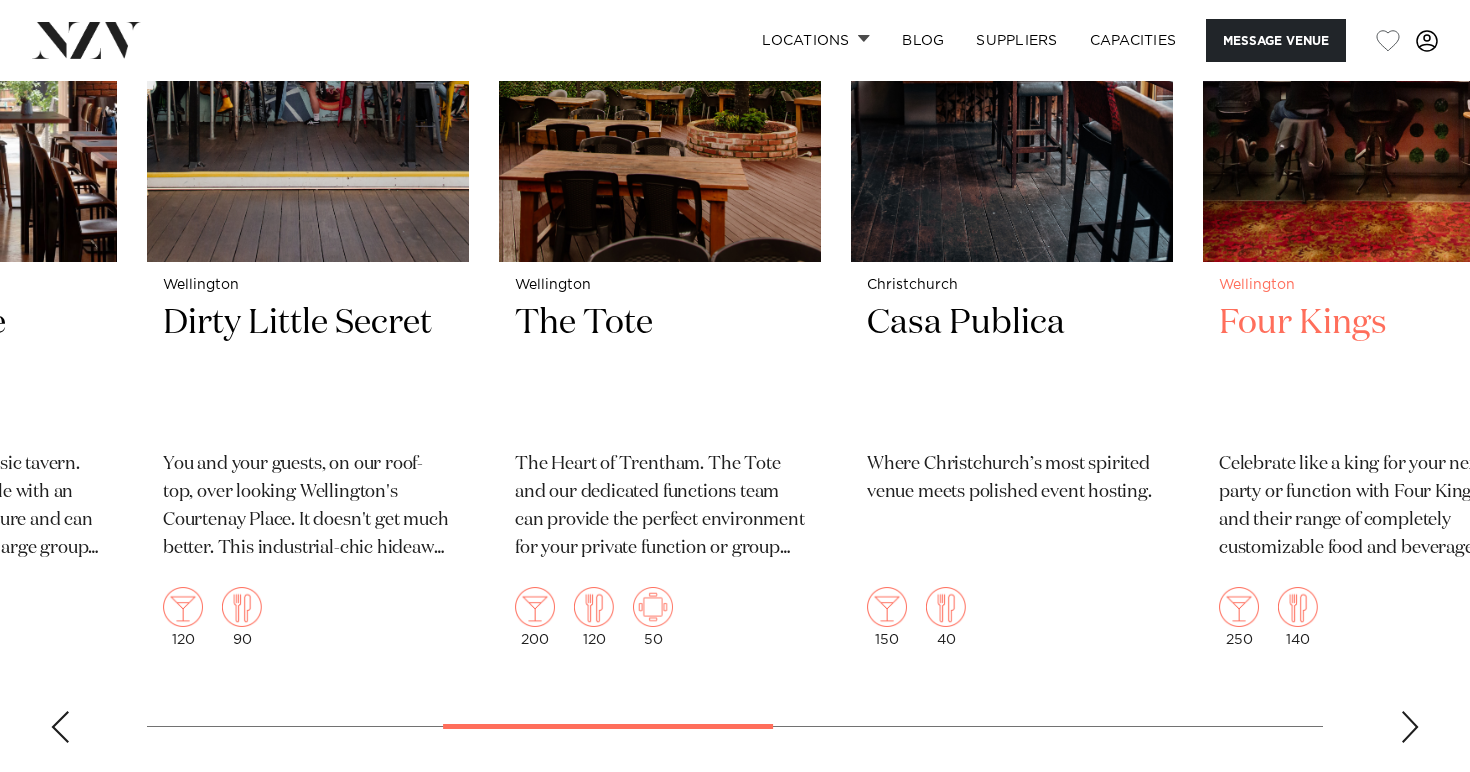 scroll, scrollTop: 3484, scrollLeft: 0, axis: vertical 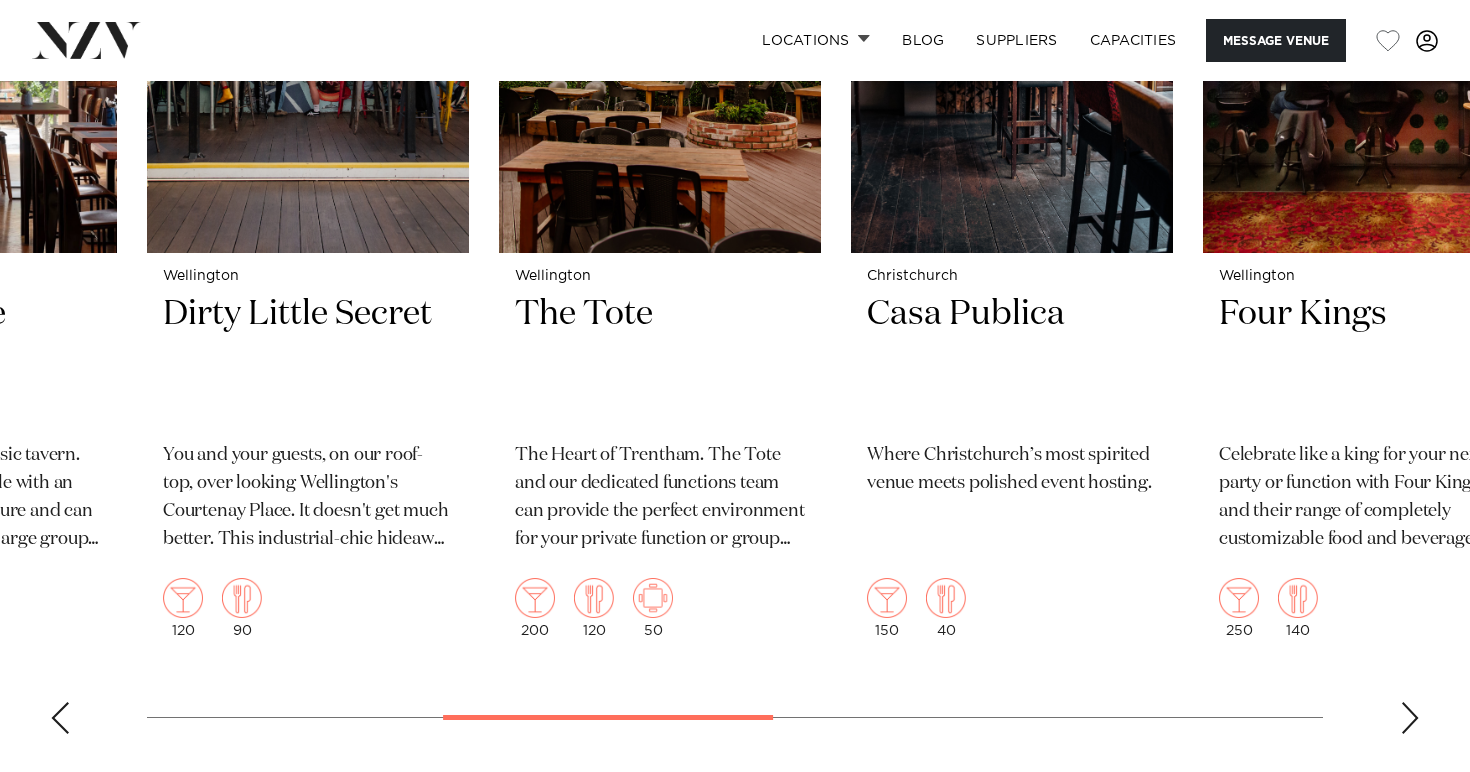 click at bounding box center [1410, 718] 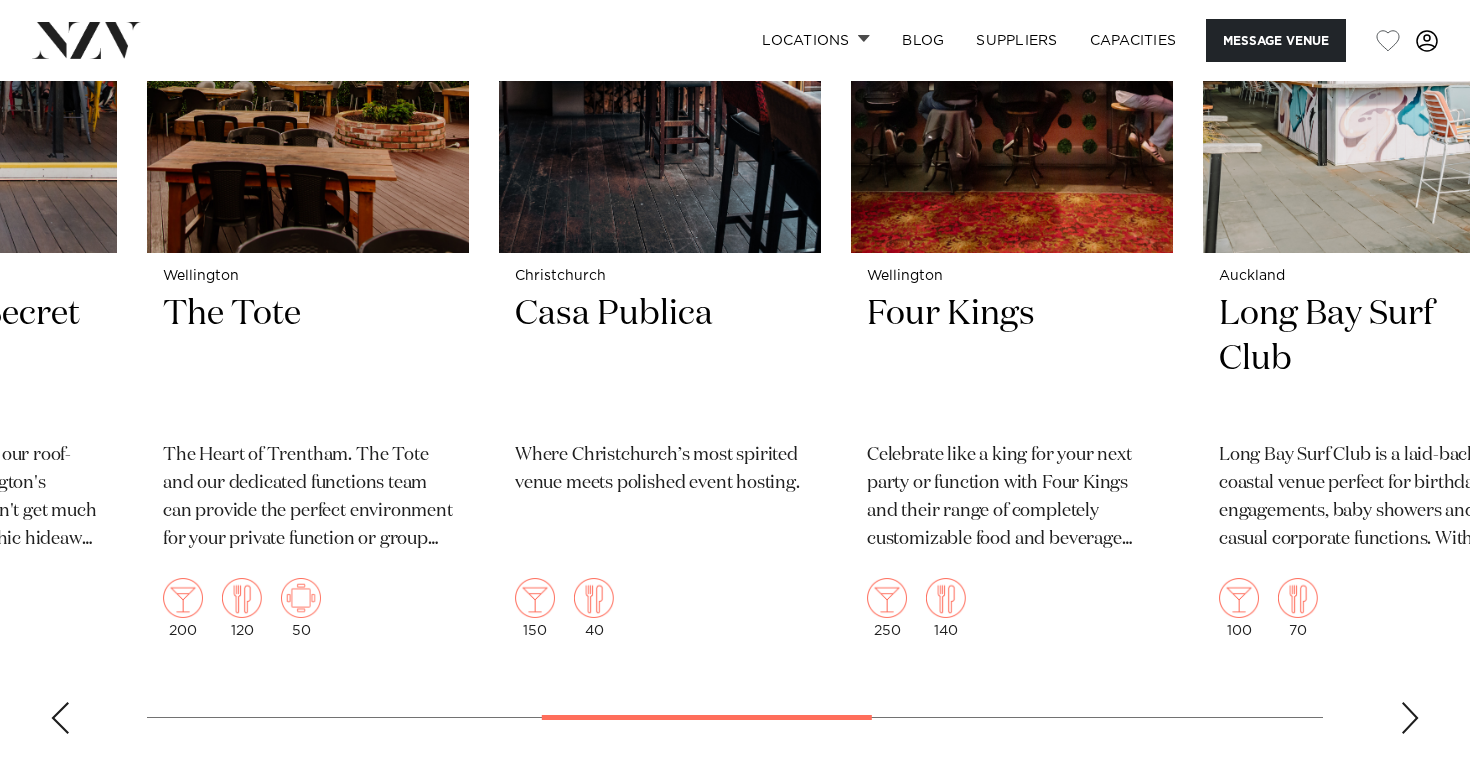 click at bounding box center [1410, 718] 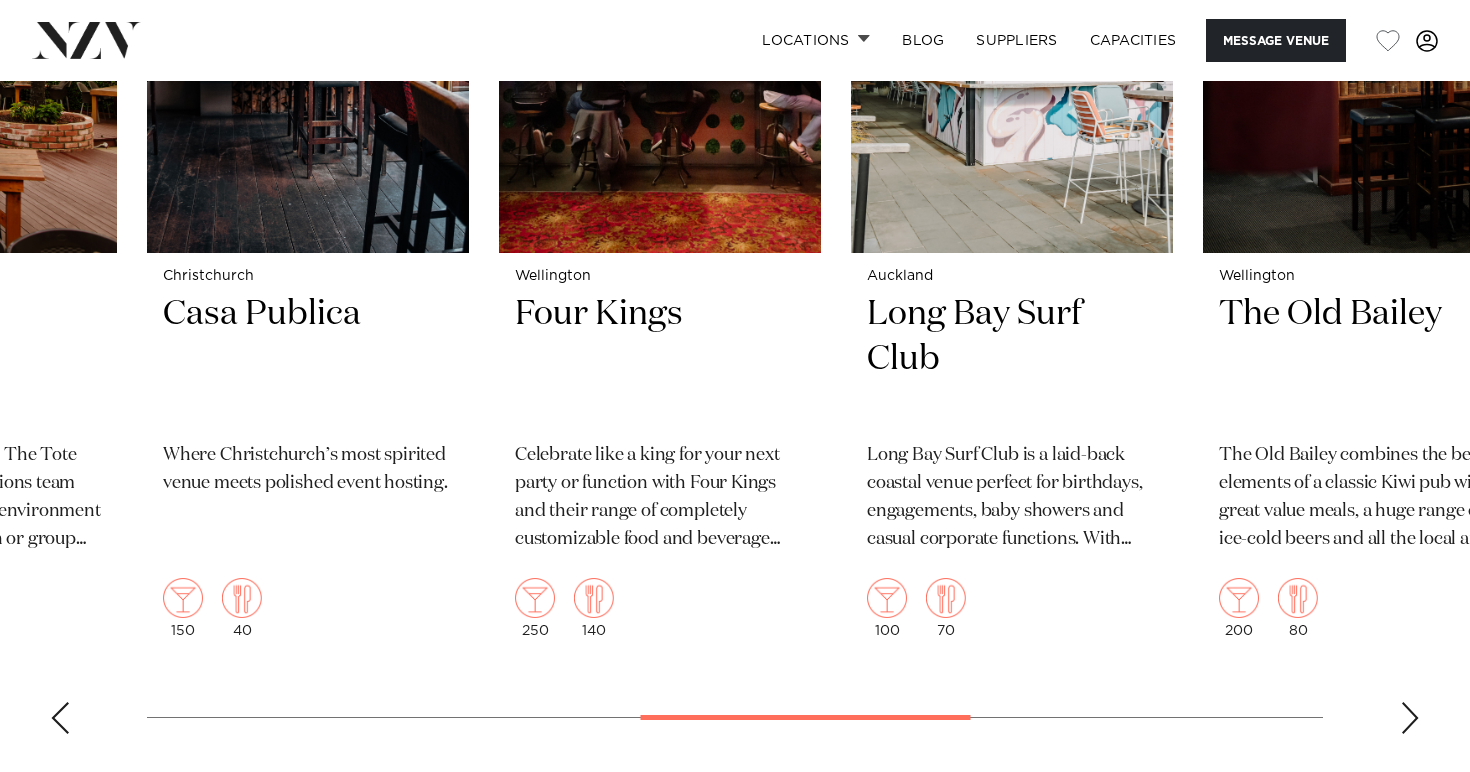 click at bounding box center [1410, 718] 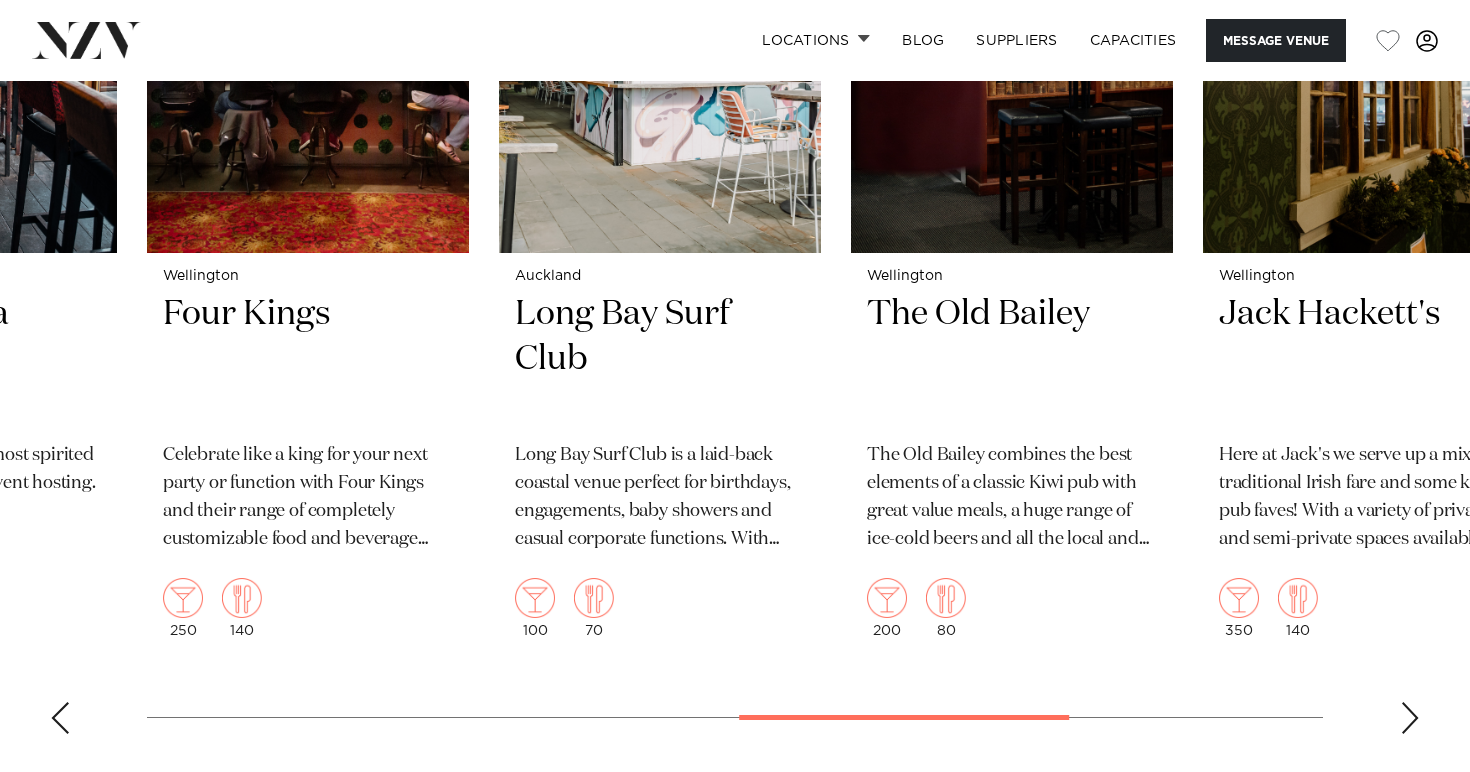 click at bounding box center (1410, 718) 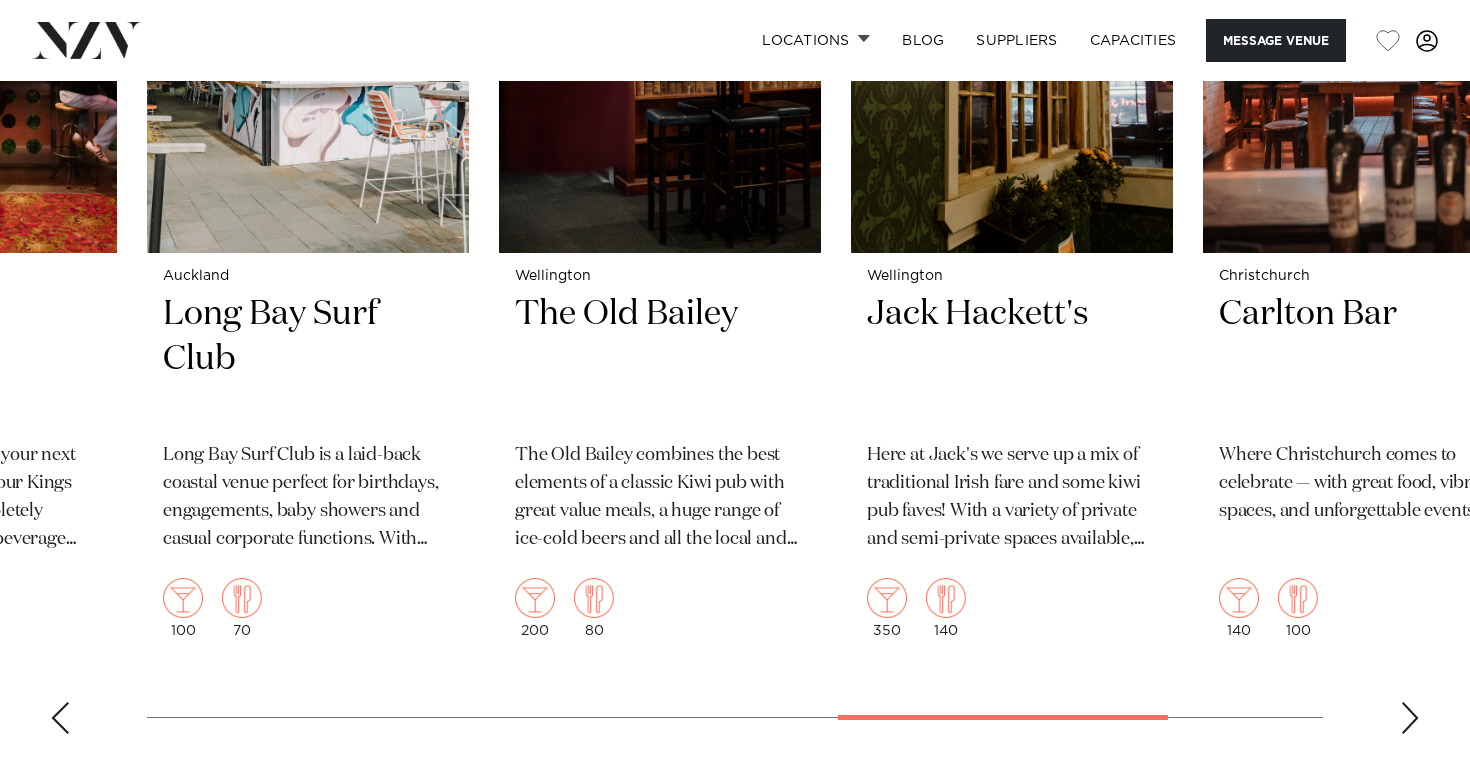 click at bounding box center (1410, 718) 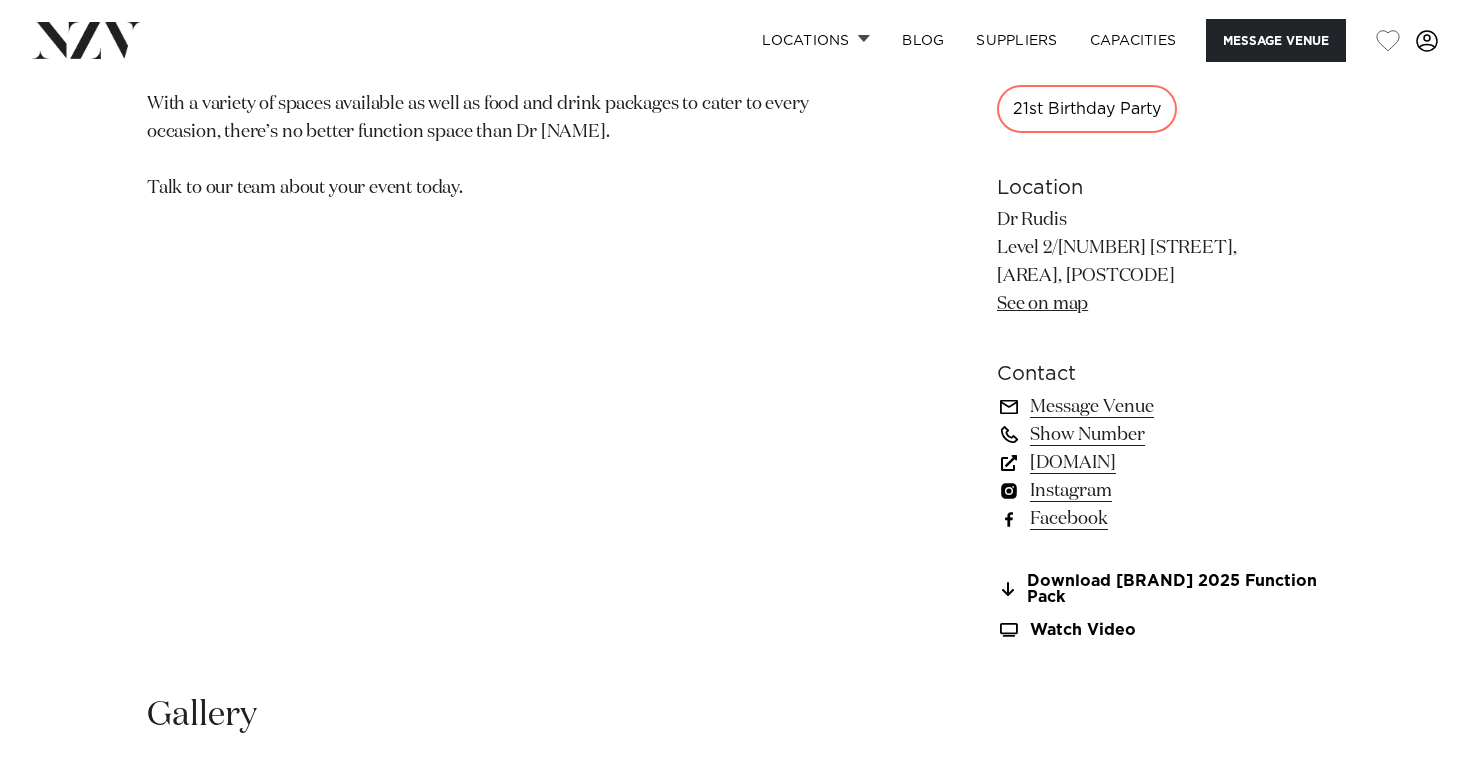 scroll, scrollTop: 1226, scrollLeft: 0, axis: vertical 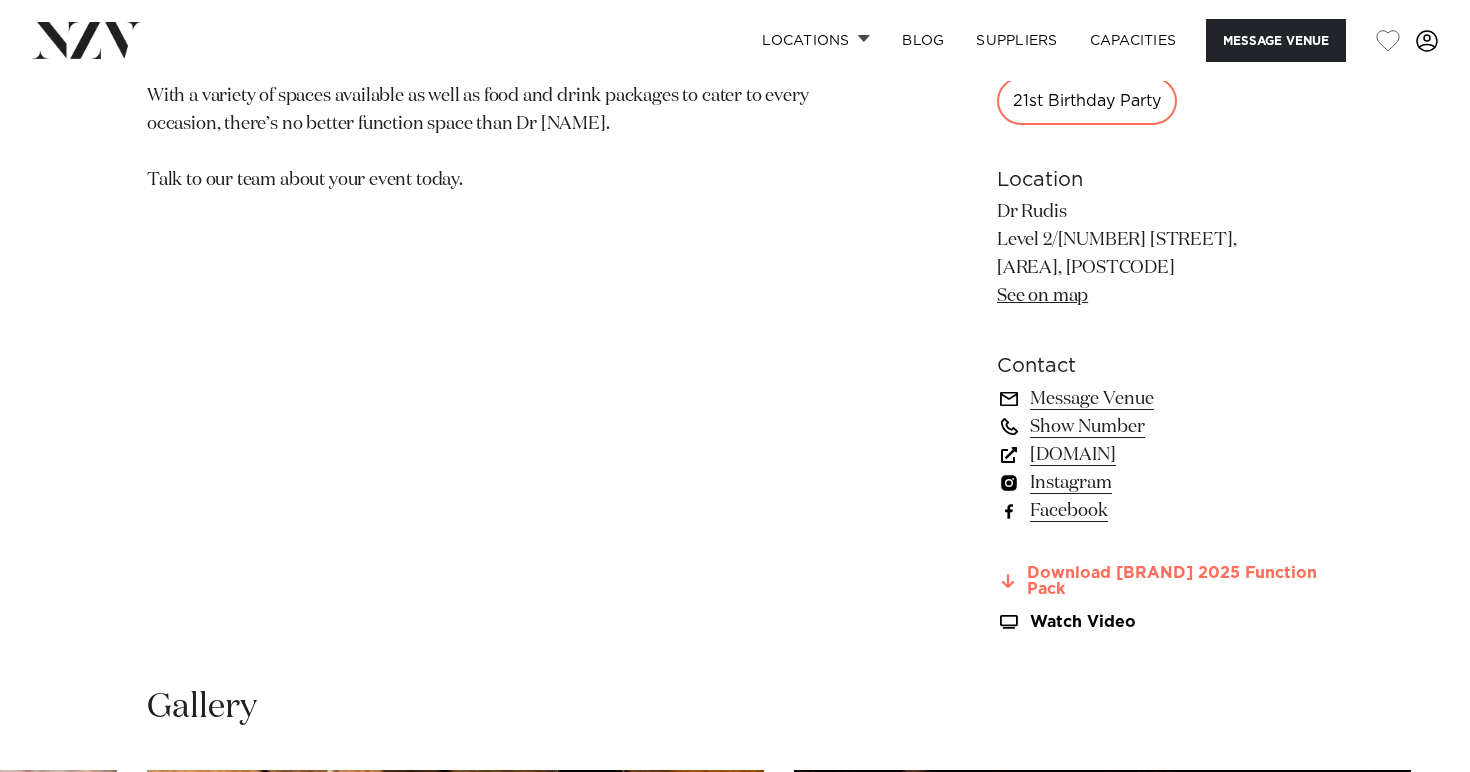 click on "Download Rudi's 2025 Function Pack" at bounding box center [1160, 582] 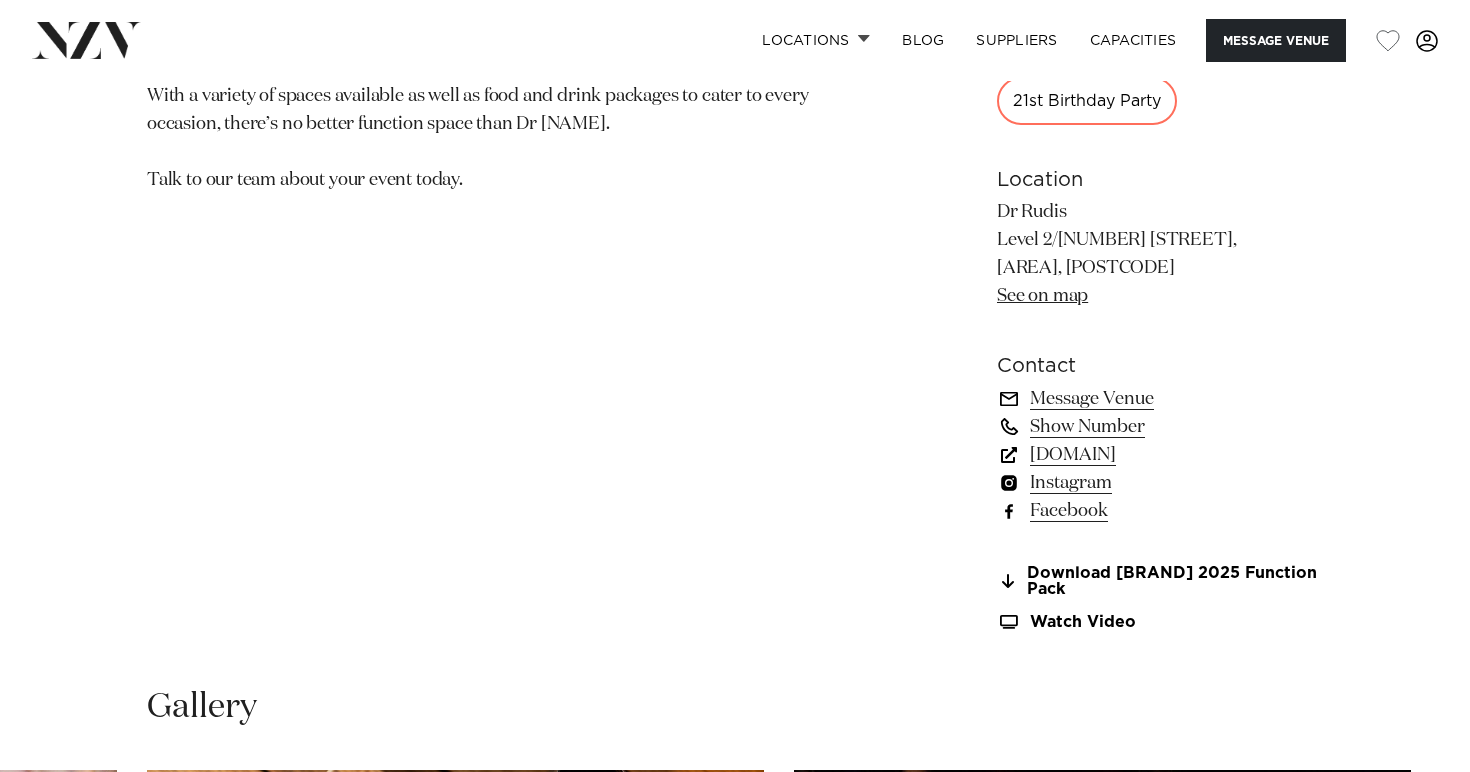 click on "Message Venue" at bounding box center (1160, 399) 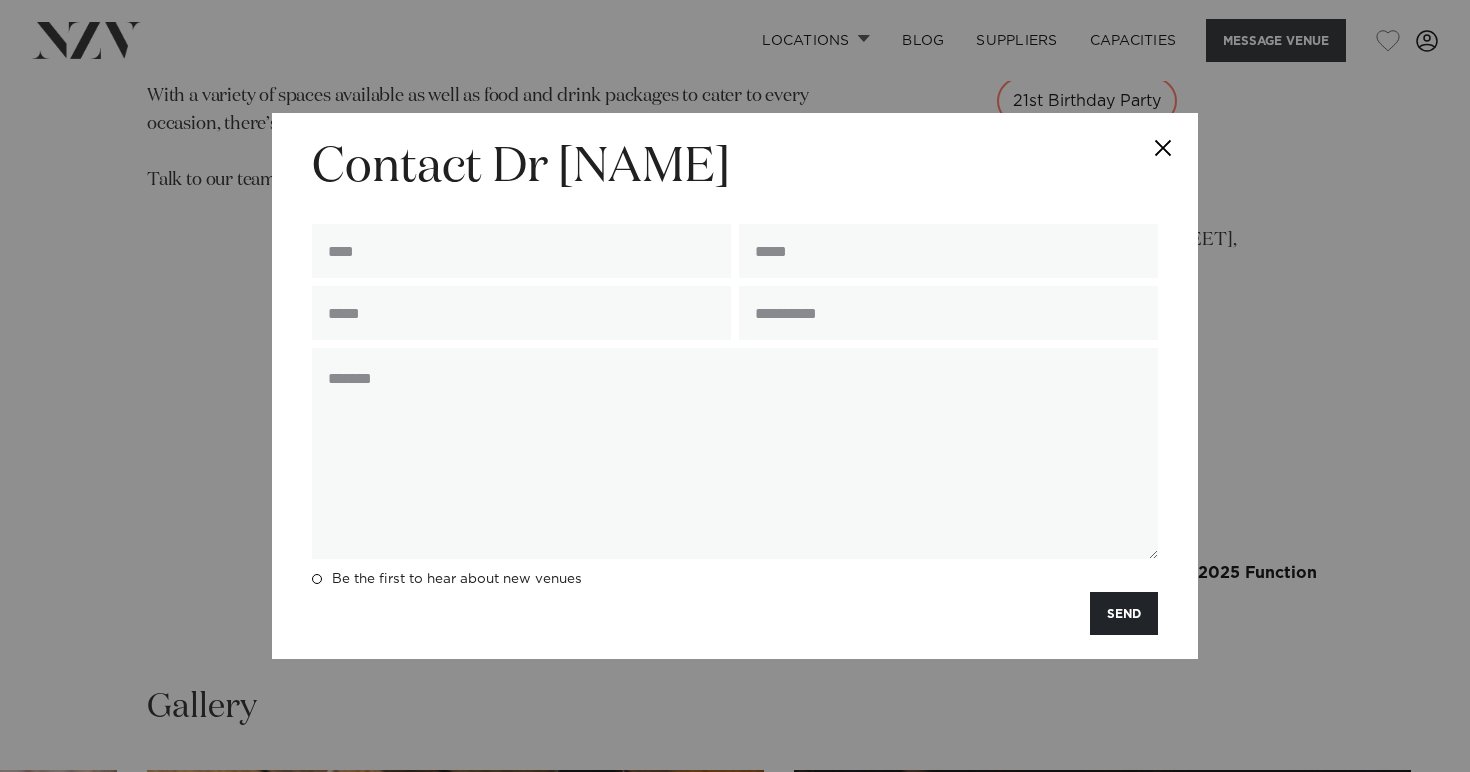 click at bounding box center [735, 251] 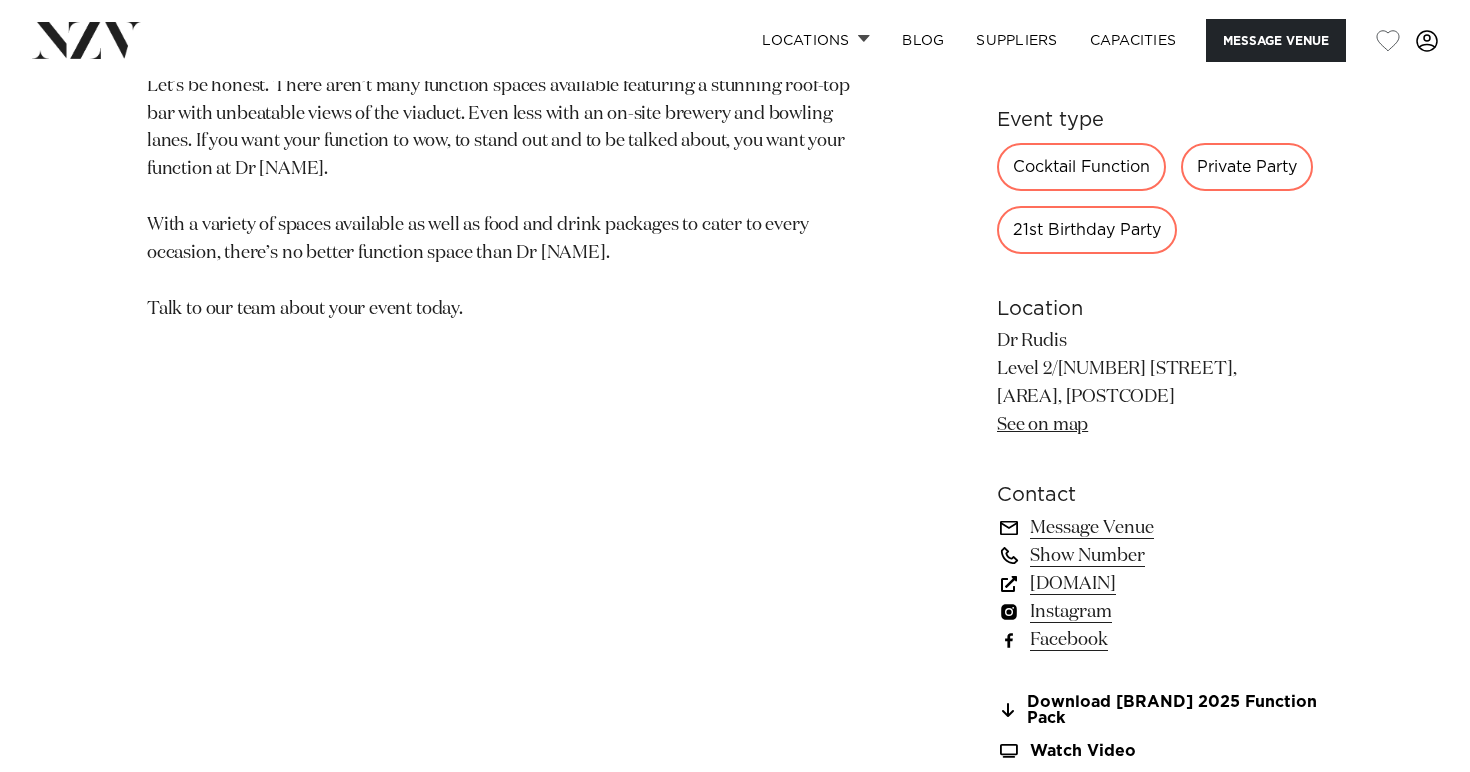 scroll, scrollTop: 1126, scrollLeft: 0, axis: vertical 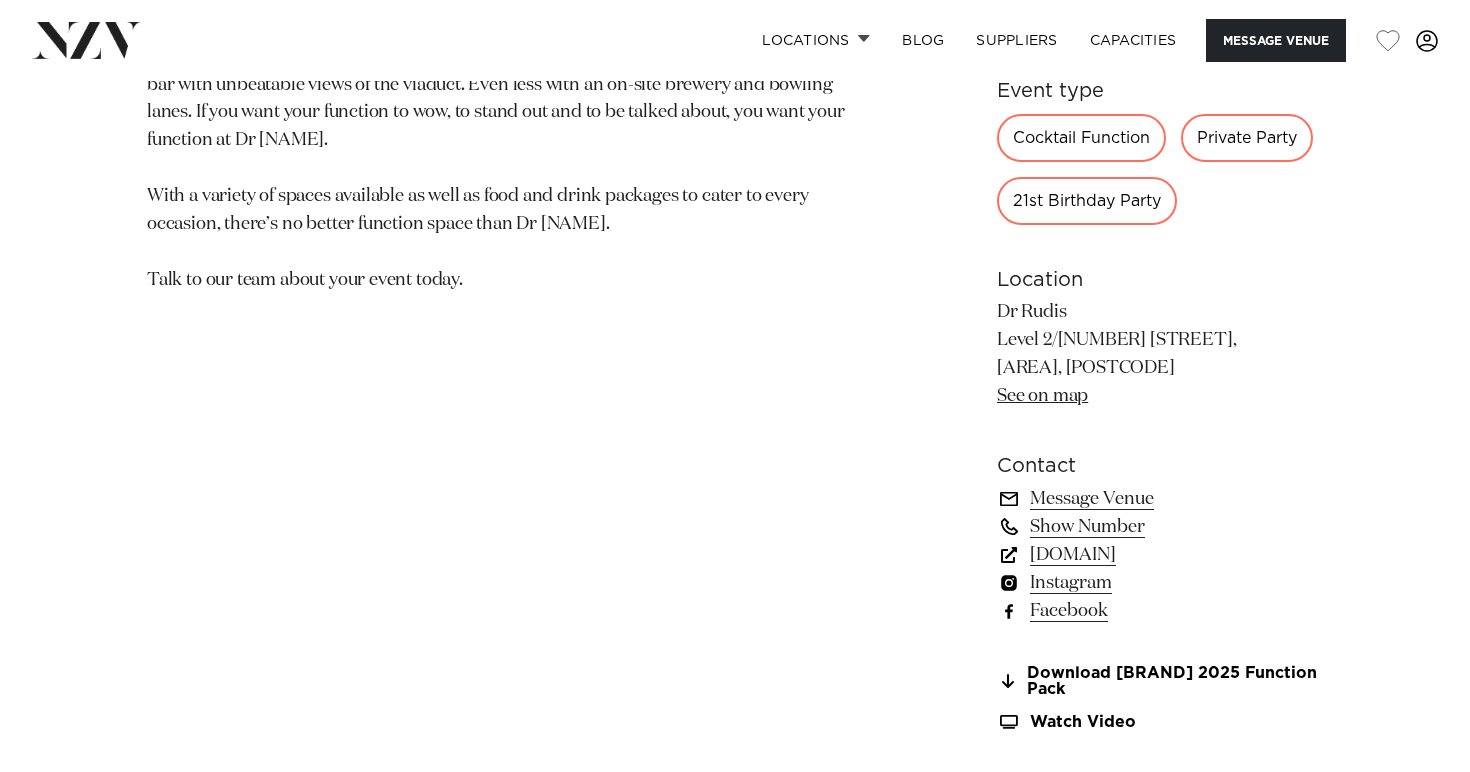 click on "drrudis.co.nz" at bounding box center (1160, 555) 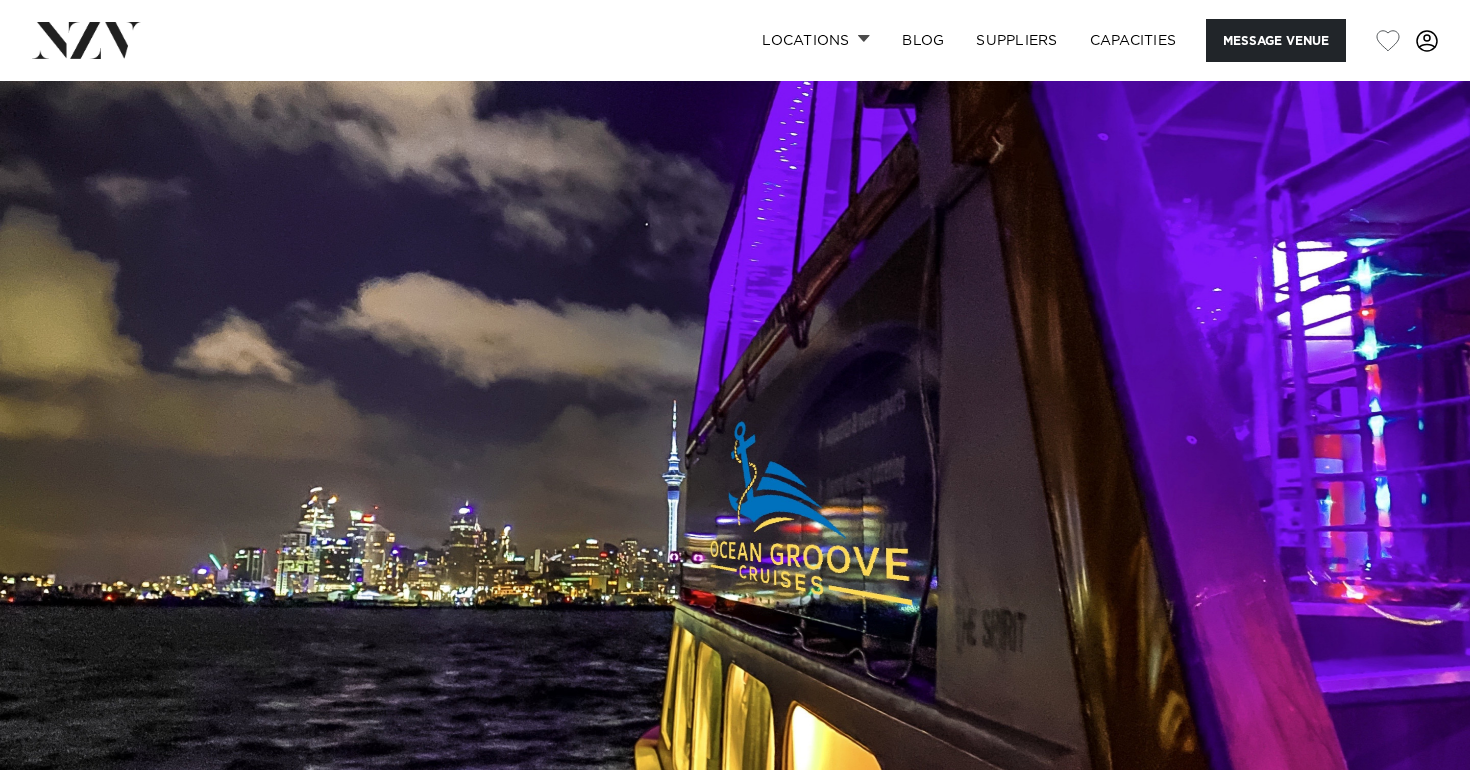 scroll, scrollTop: 0, scrollLeft: 0, axis: both 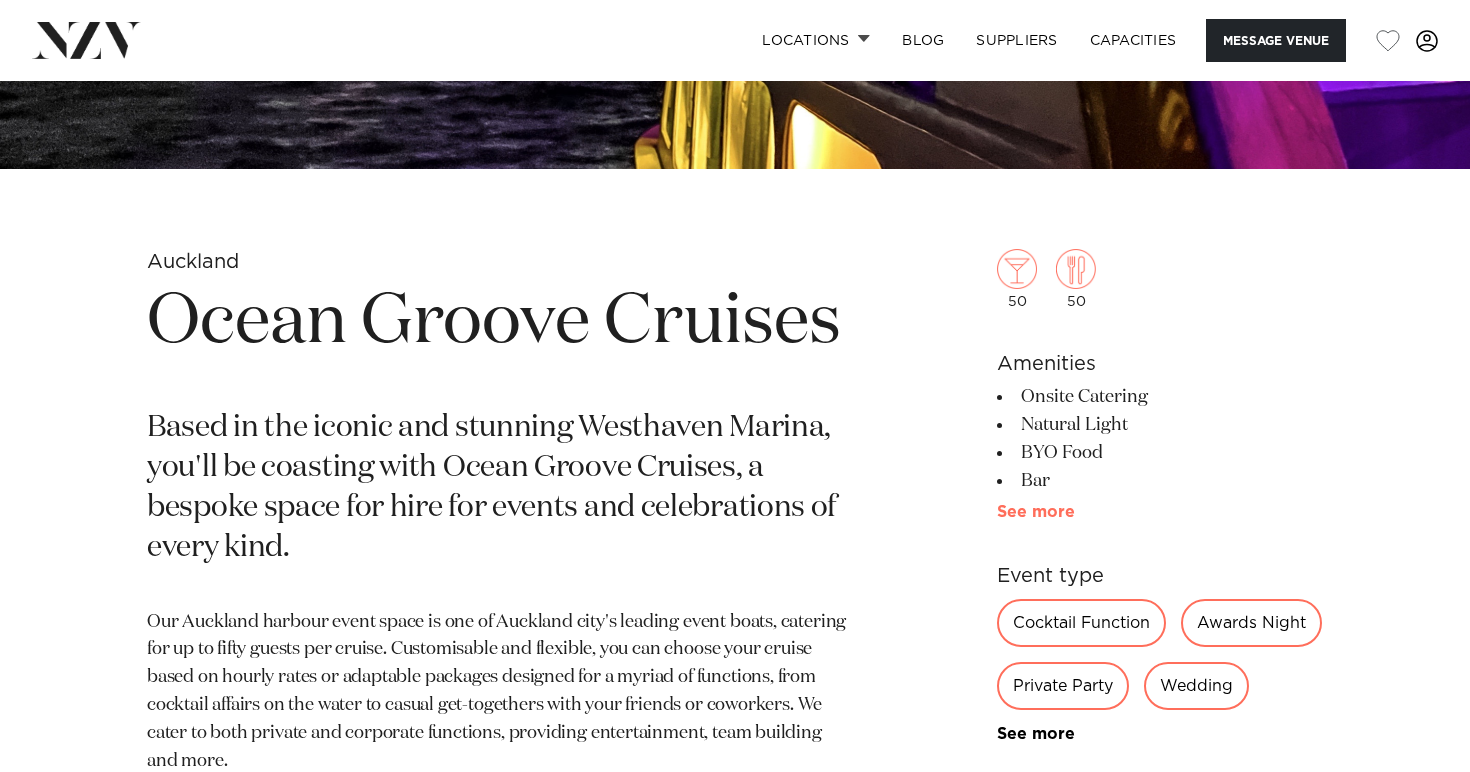 click on "See more" at bounding box center (1075, 512) 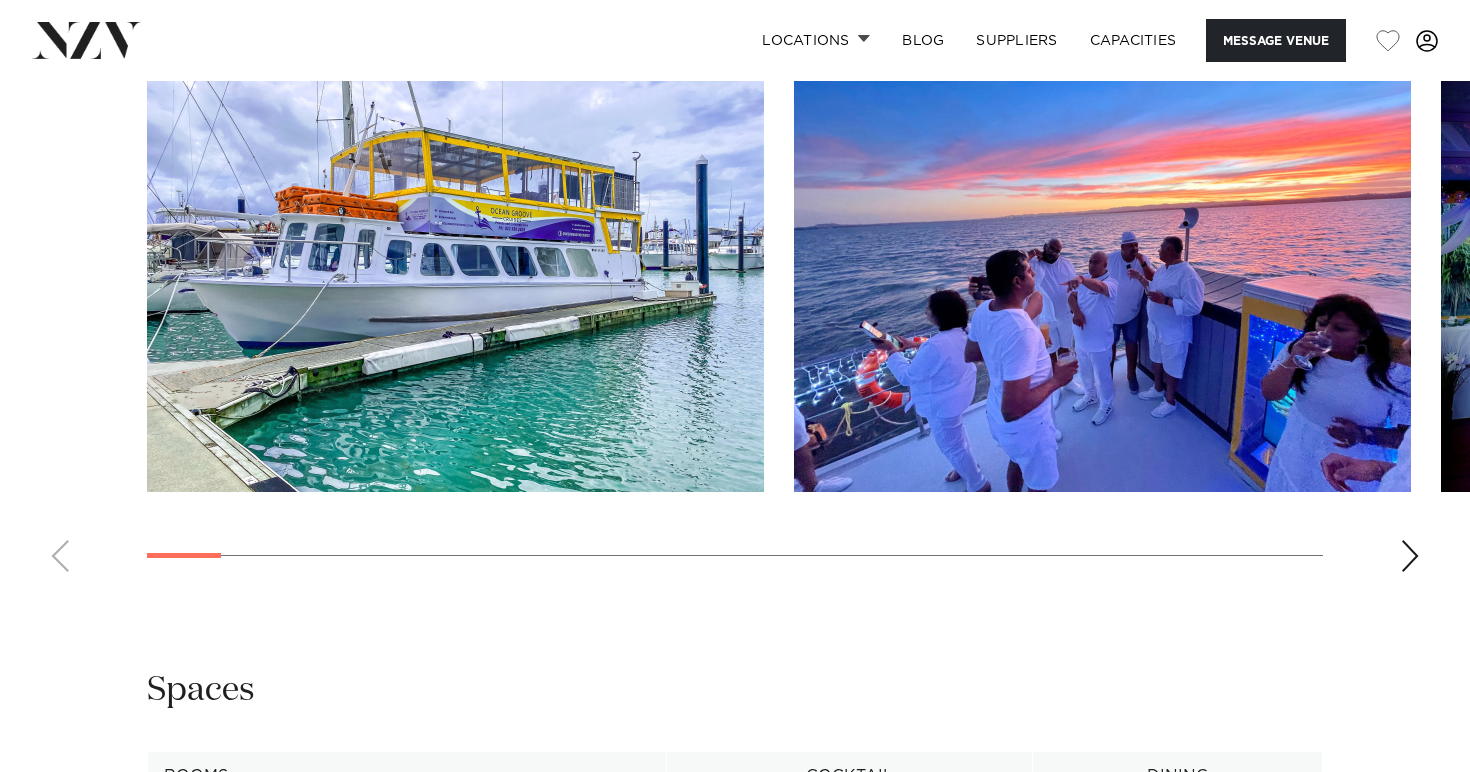 scroll, scrollTop: 1999, scrollLeft: 0, axis: vertical 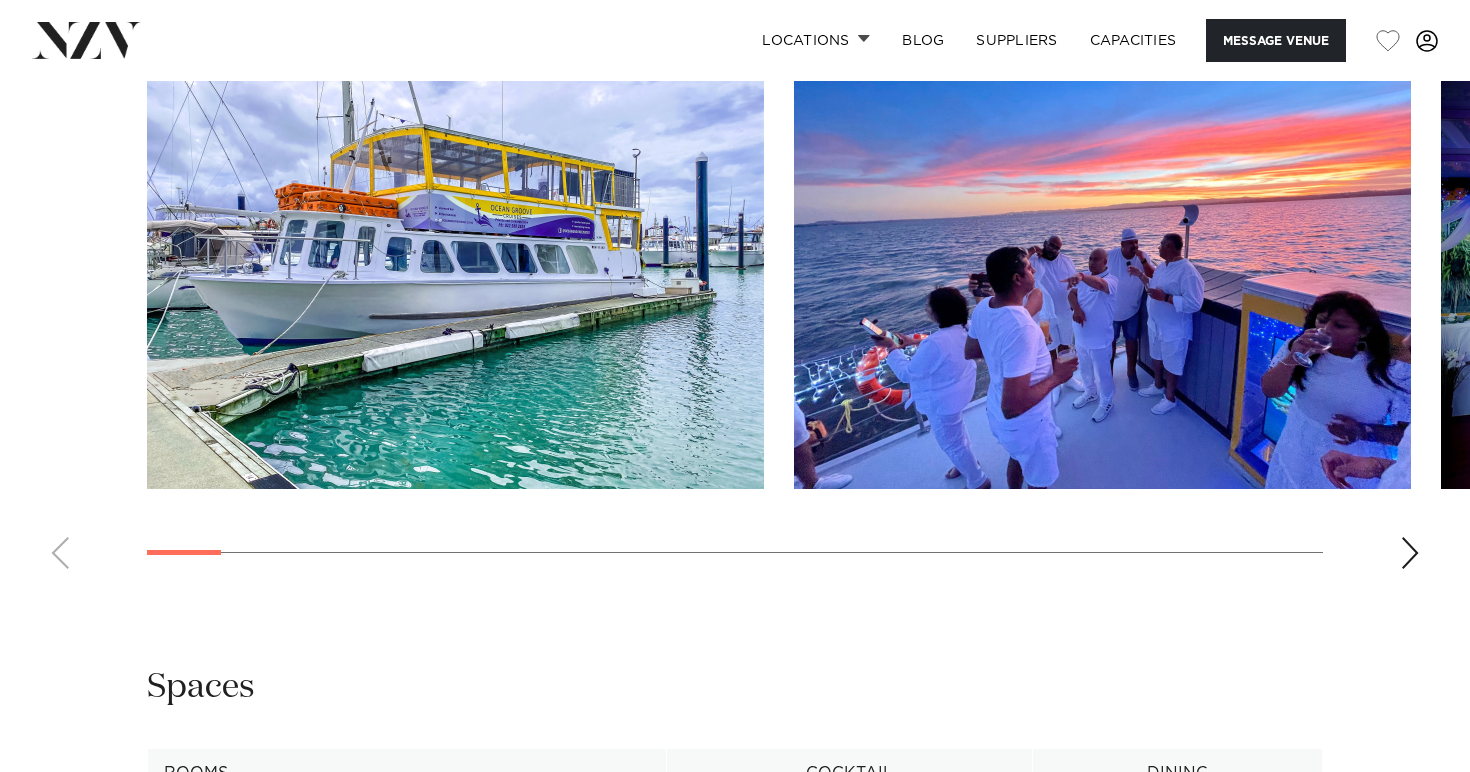 click at bounding box center (1410, 553) 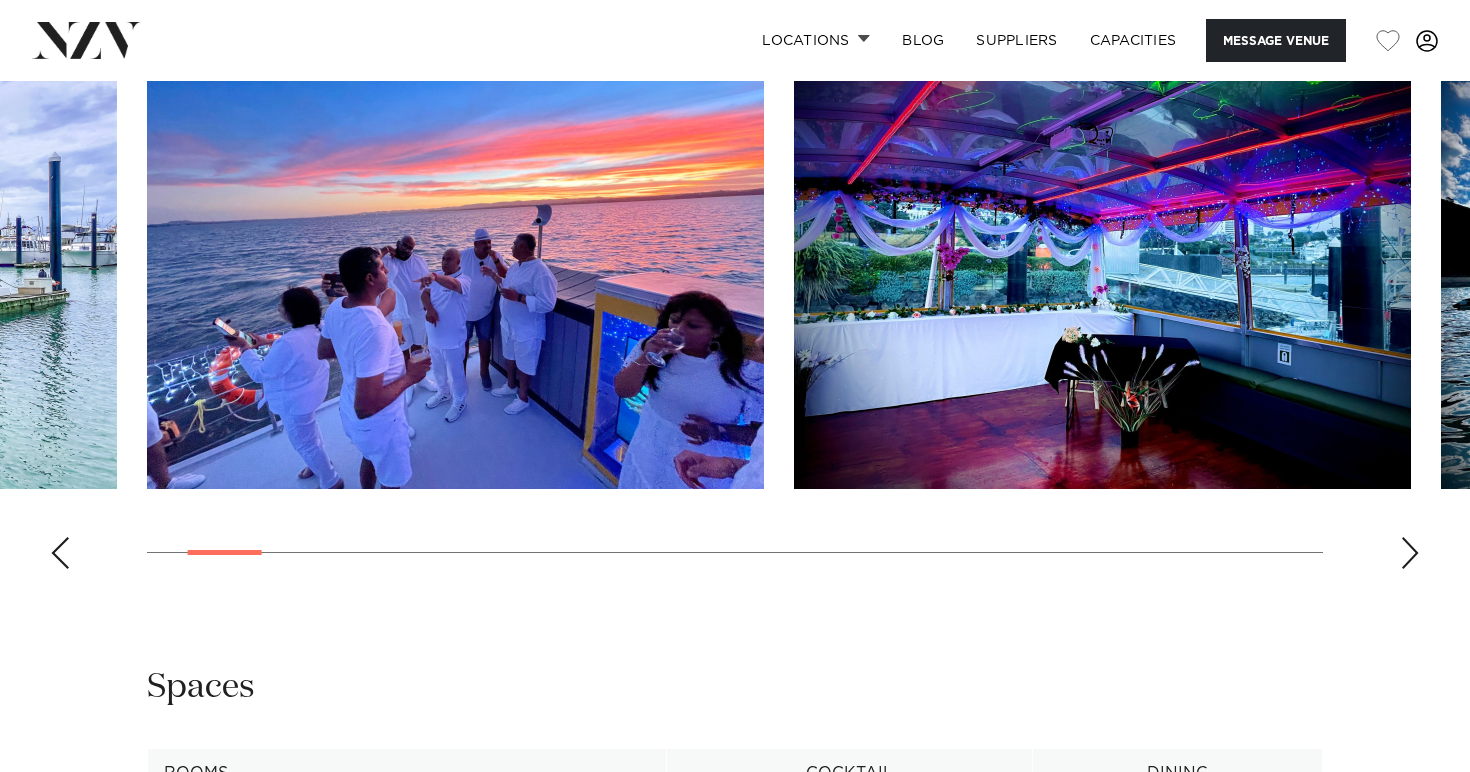 click at bounding box center (1410, 553) 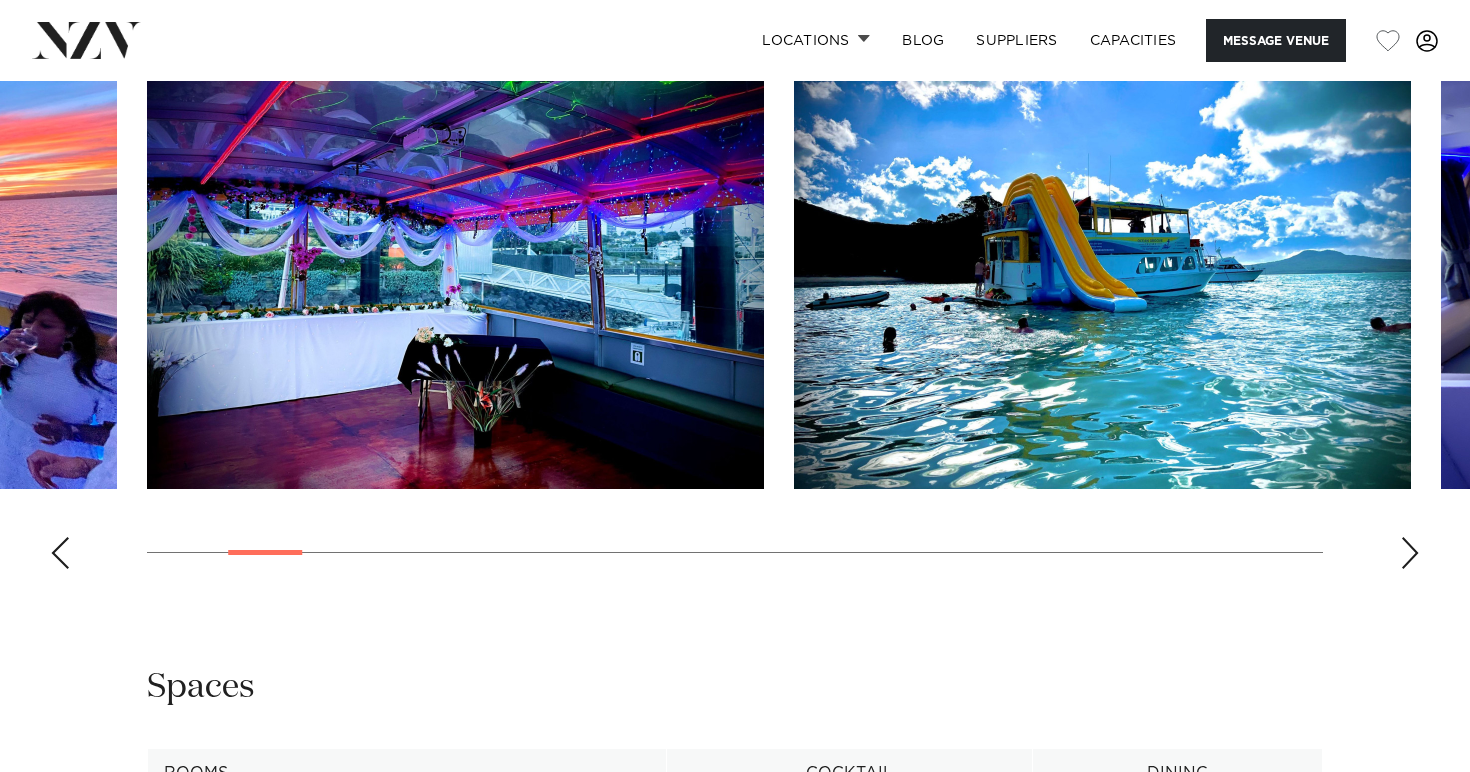 click at bounding box center (1410, 553) 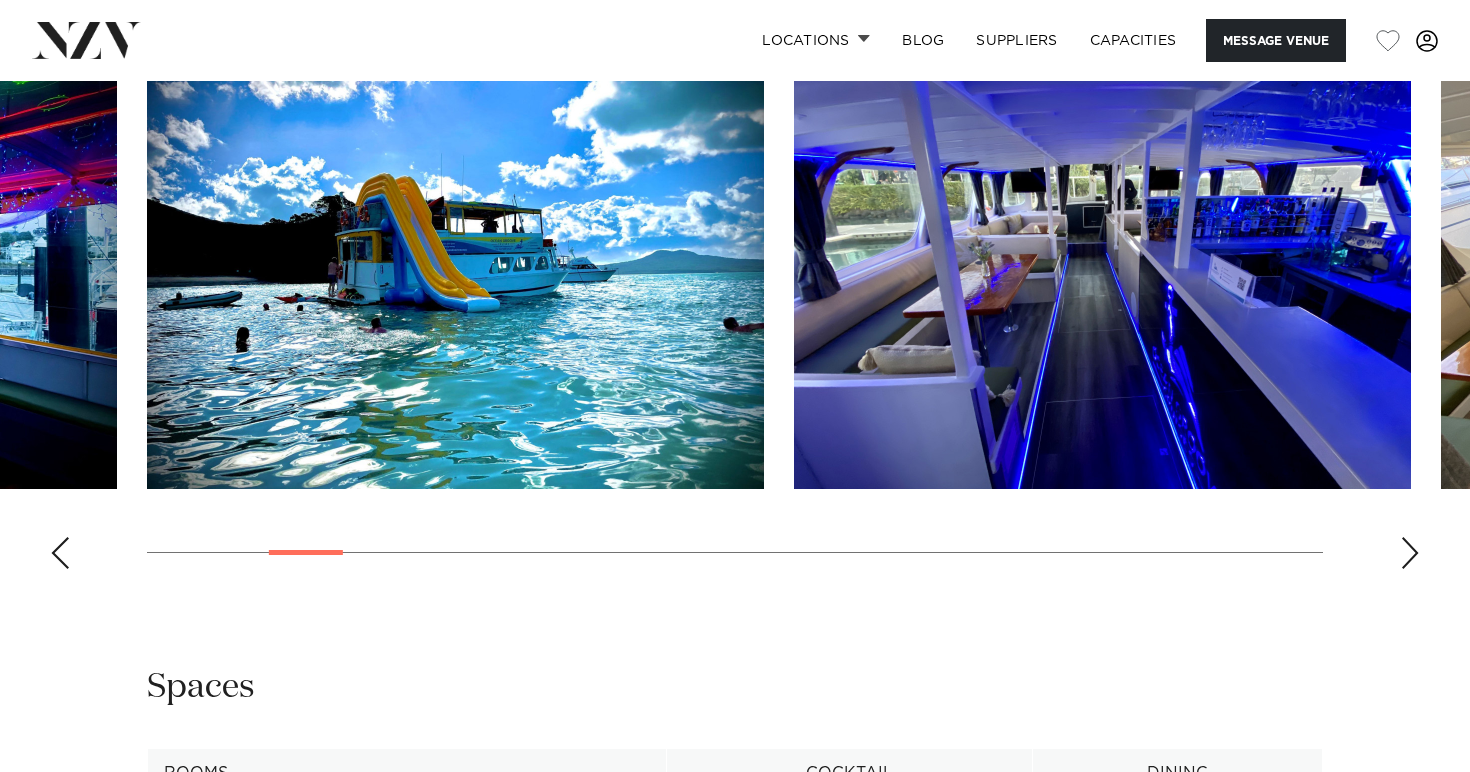 click at bounding box center [1410, 553] 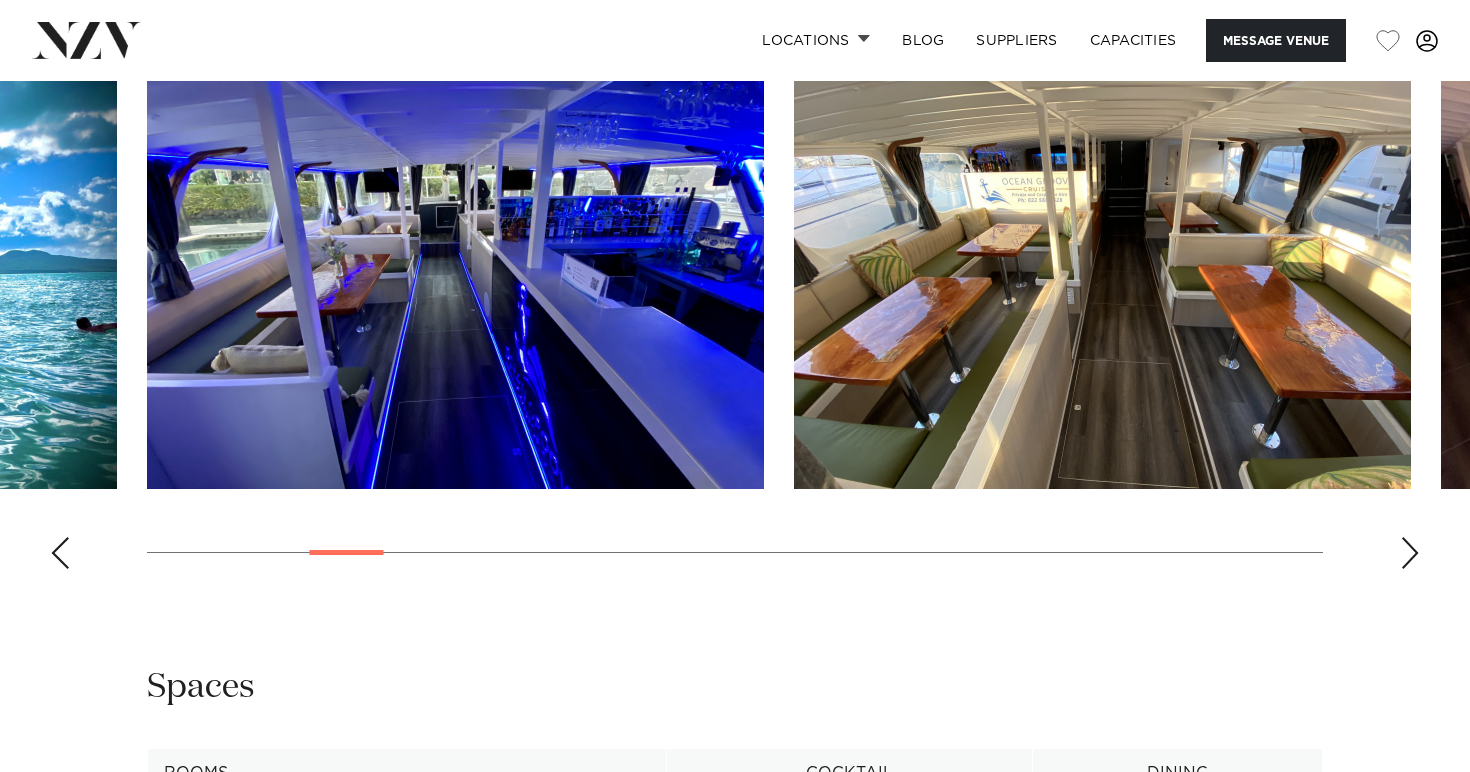 click at bounding box center [1410, 553] 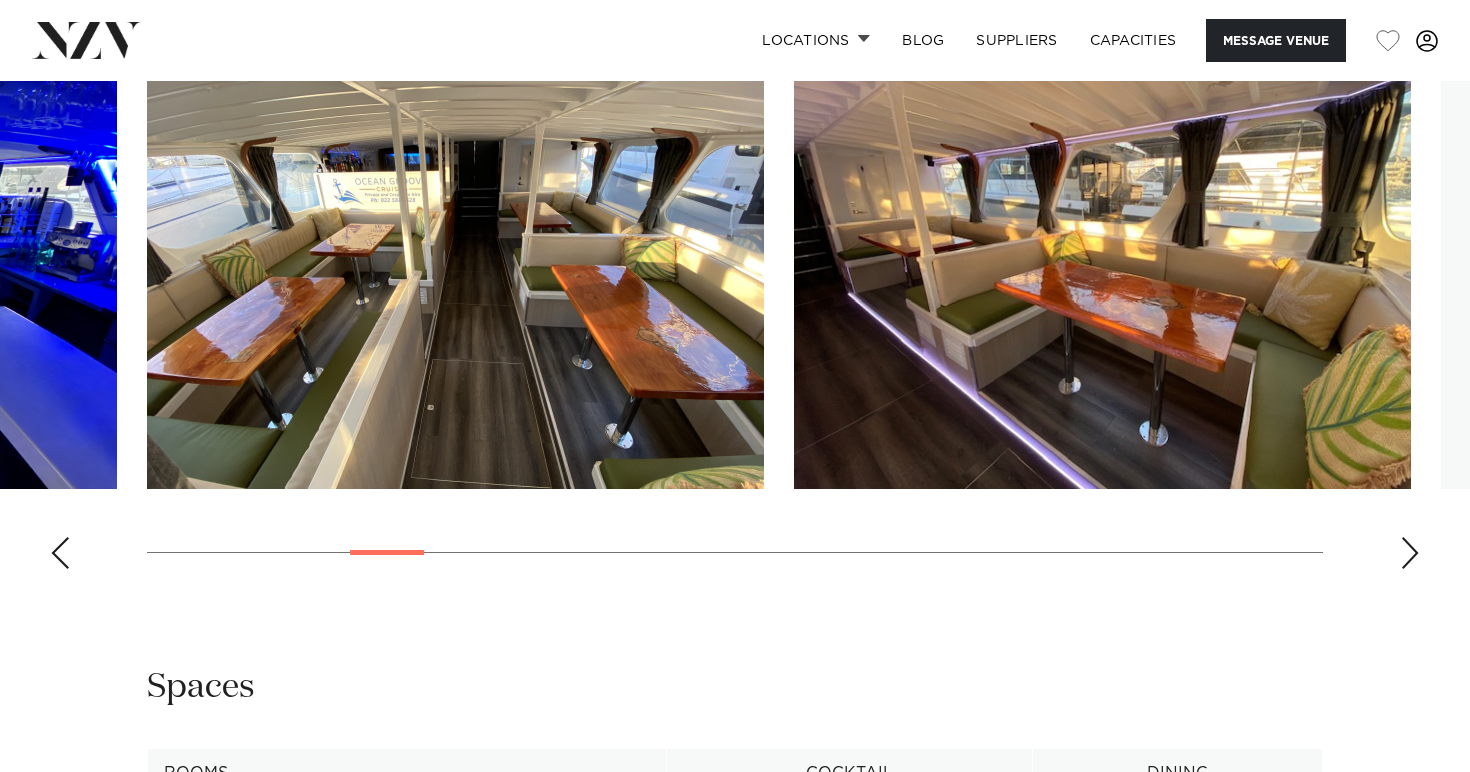 click at bounding box center (1410, 553) 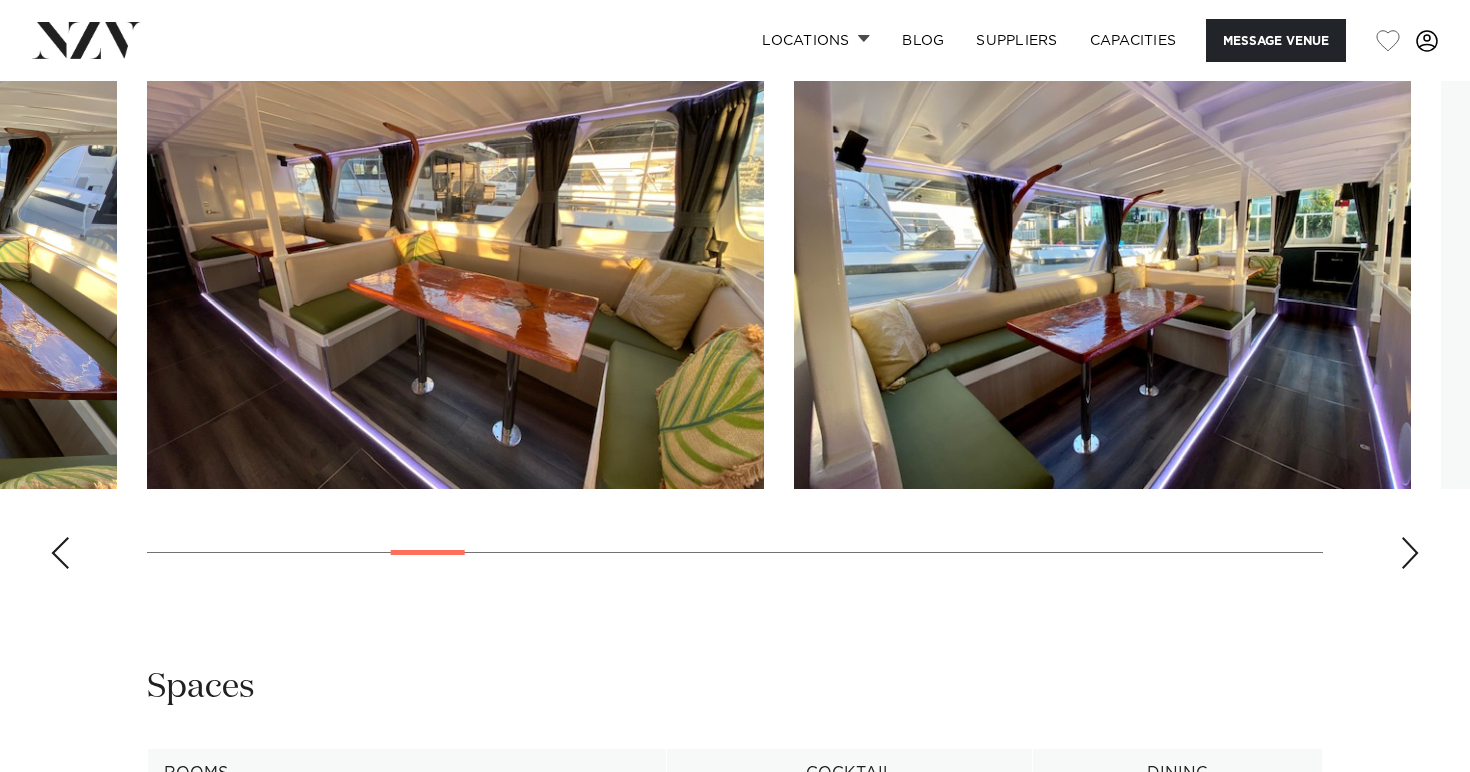 click at bounding box center (1410, 553) 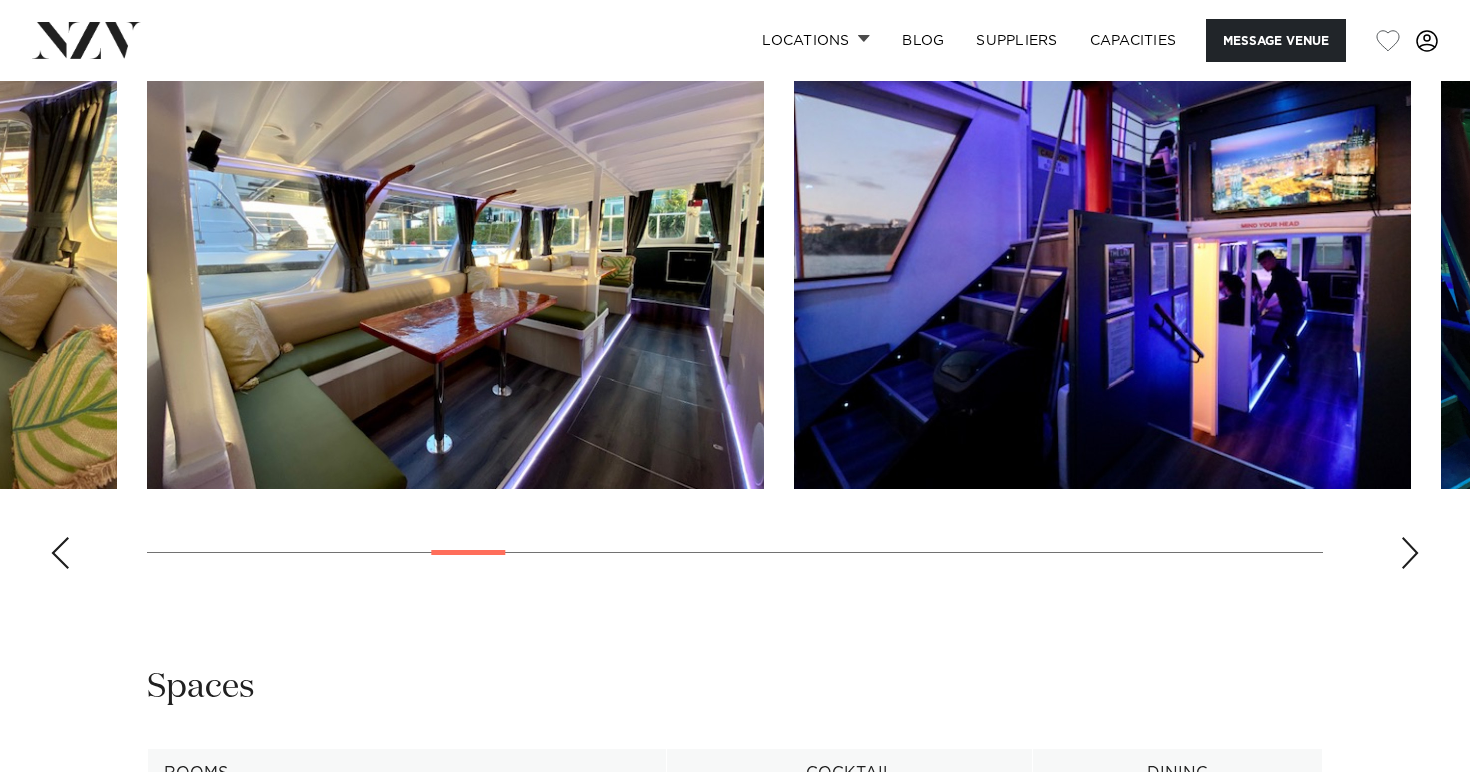 click at bounding box center [1410, 553] 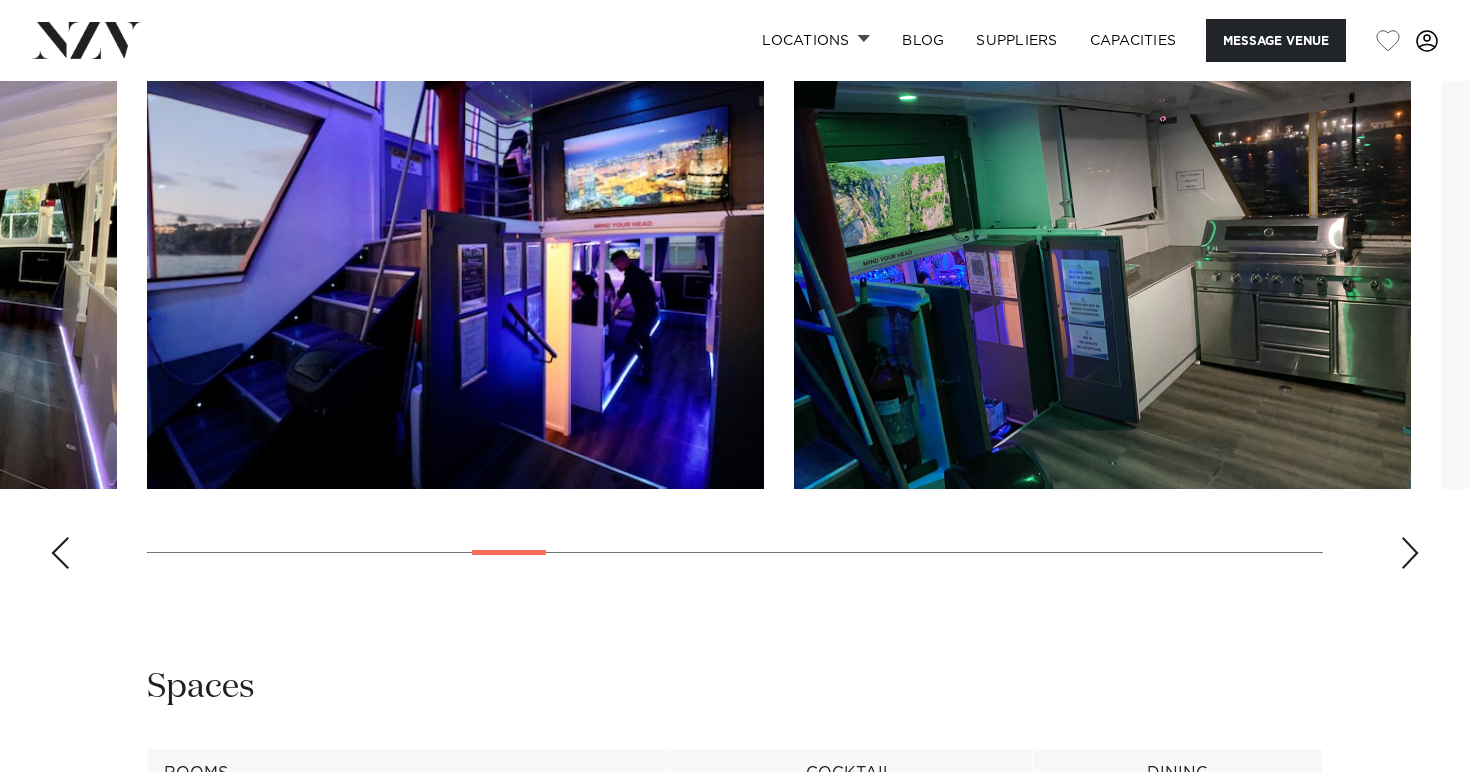 click at bounding box center (1410, 553) 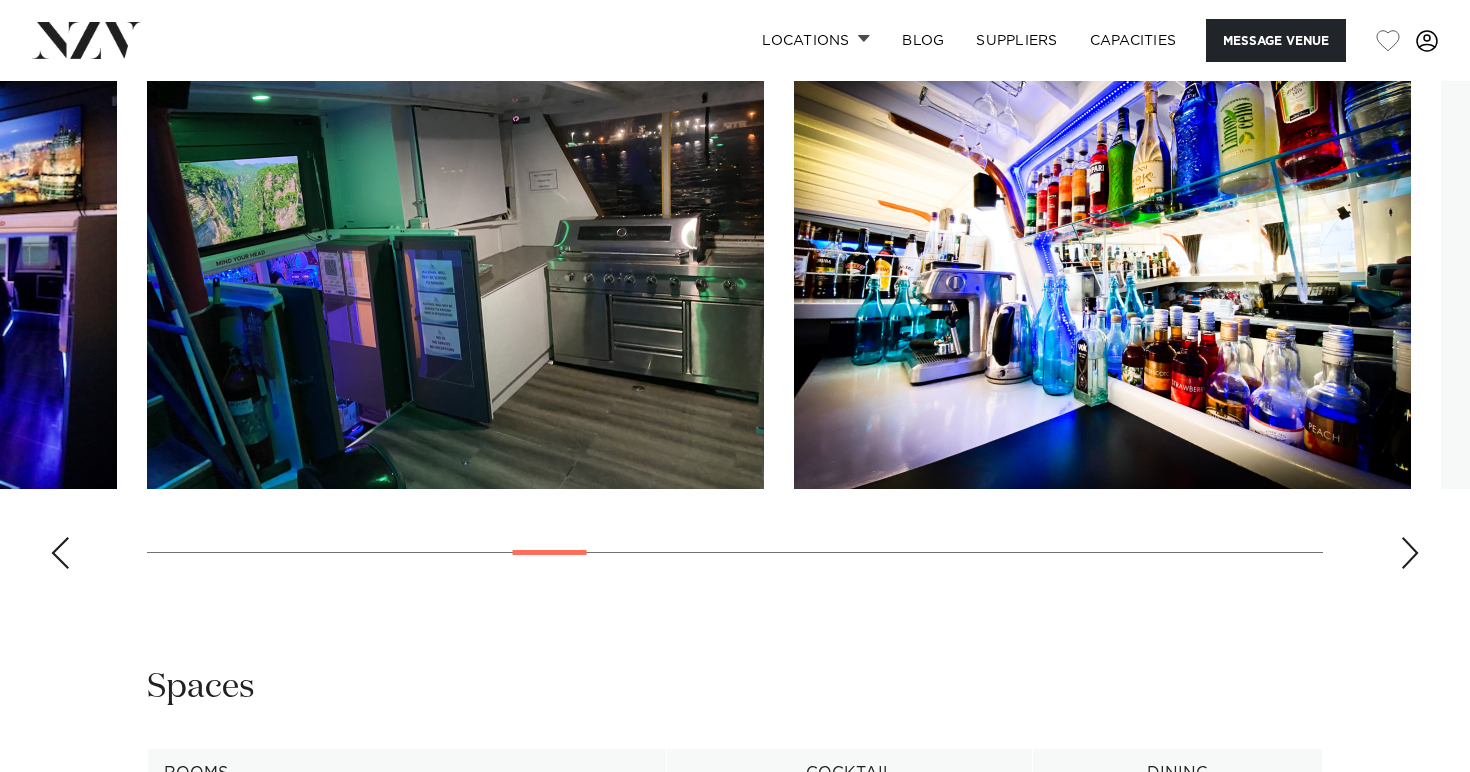 click at bounding box center (1410, 553) 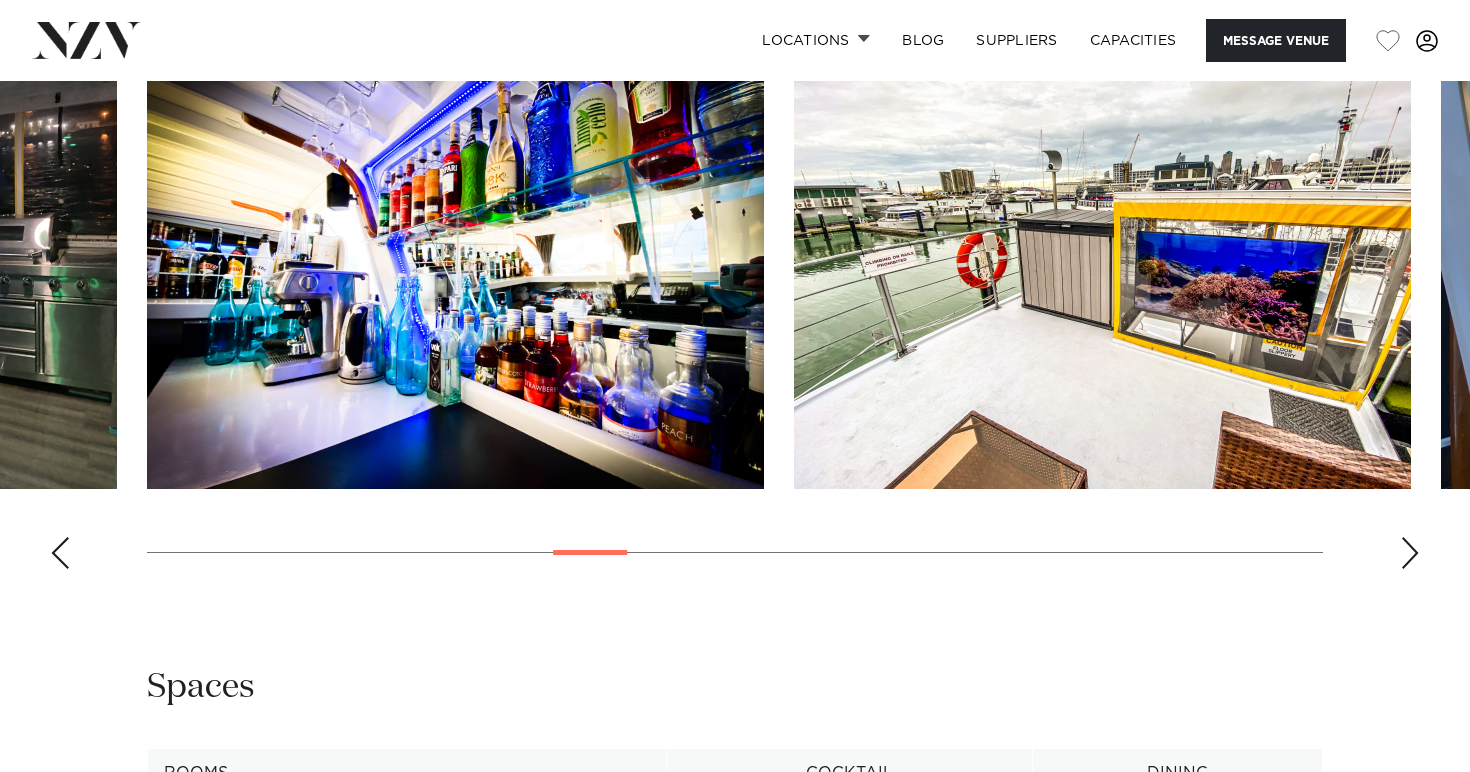 click at bounding box center [1410, 553] 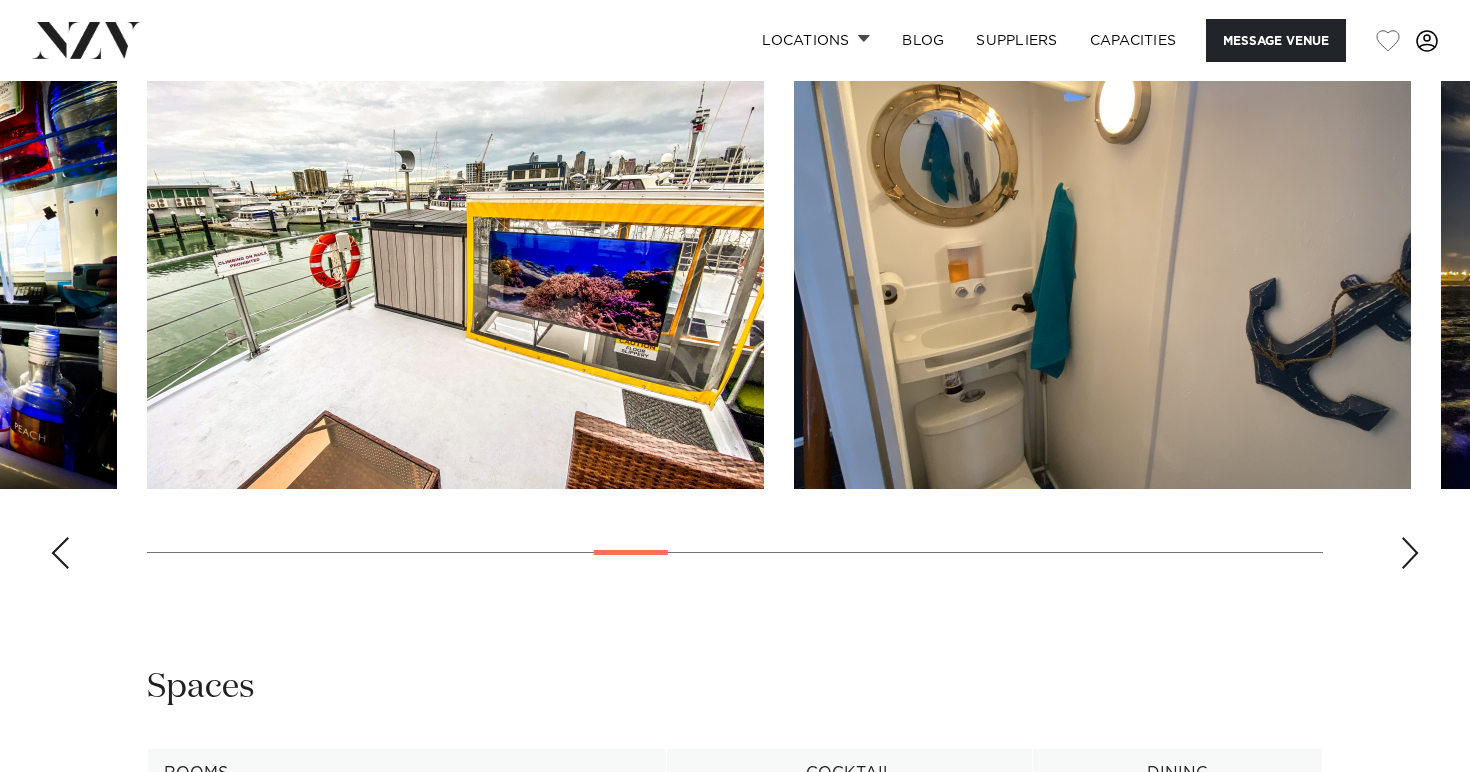 click at bounding box center [1410, 553] 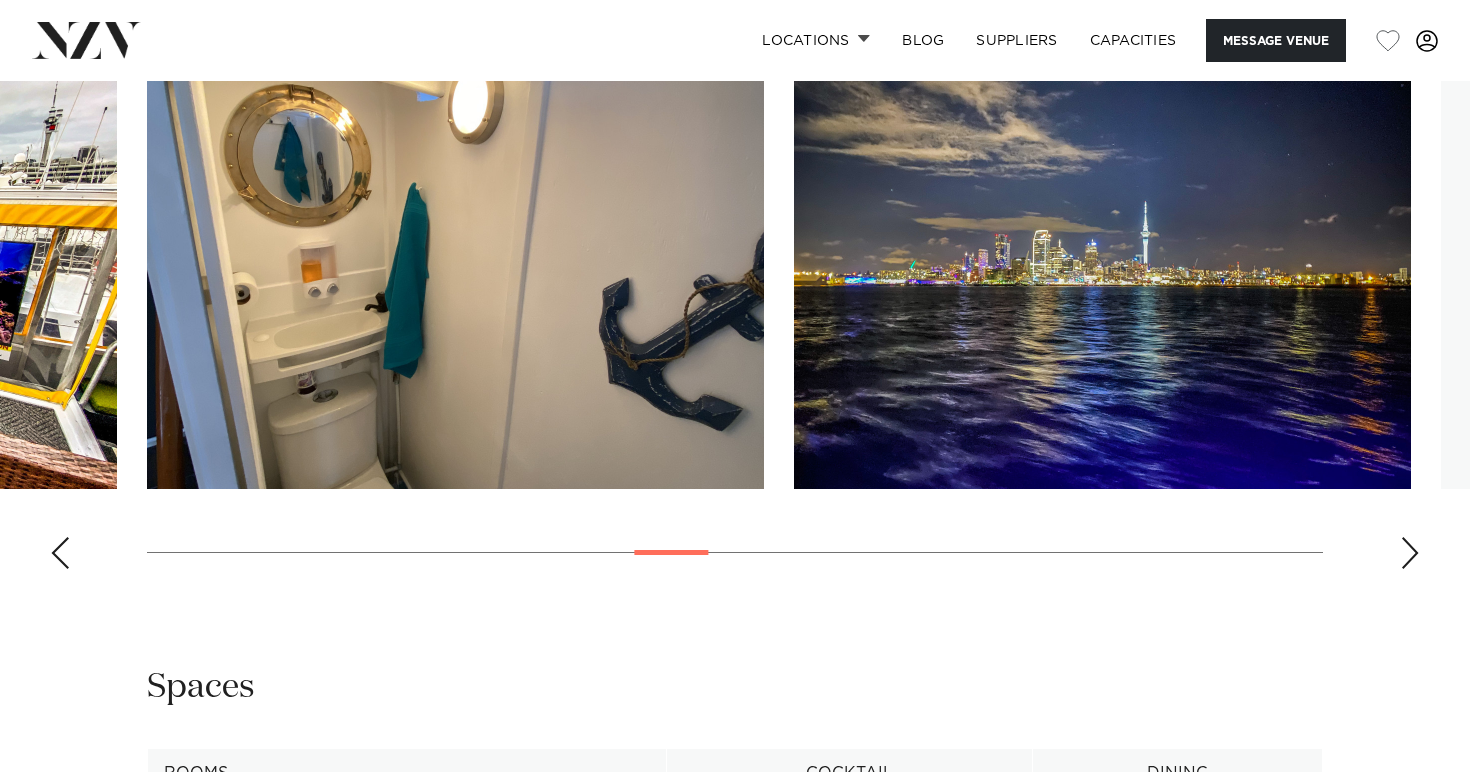 click at bounding box center [1410, 553] 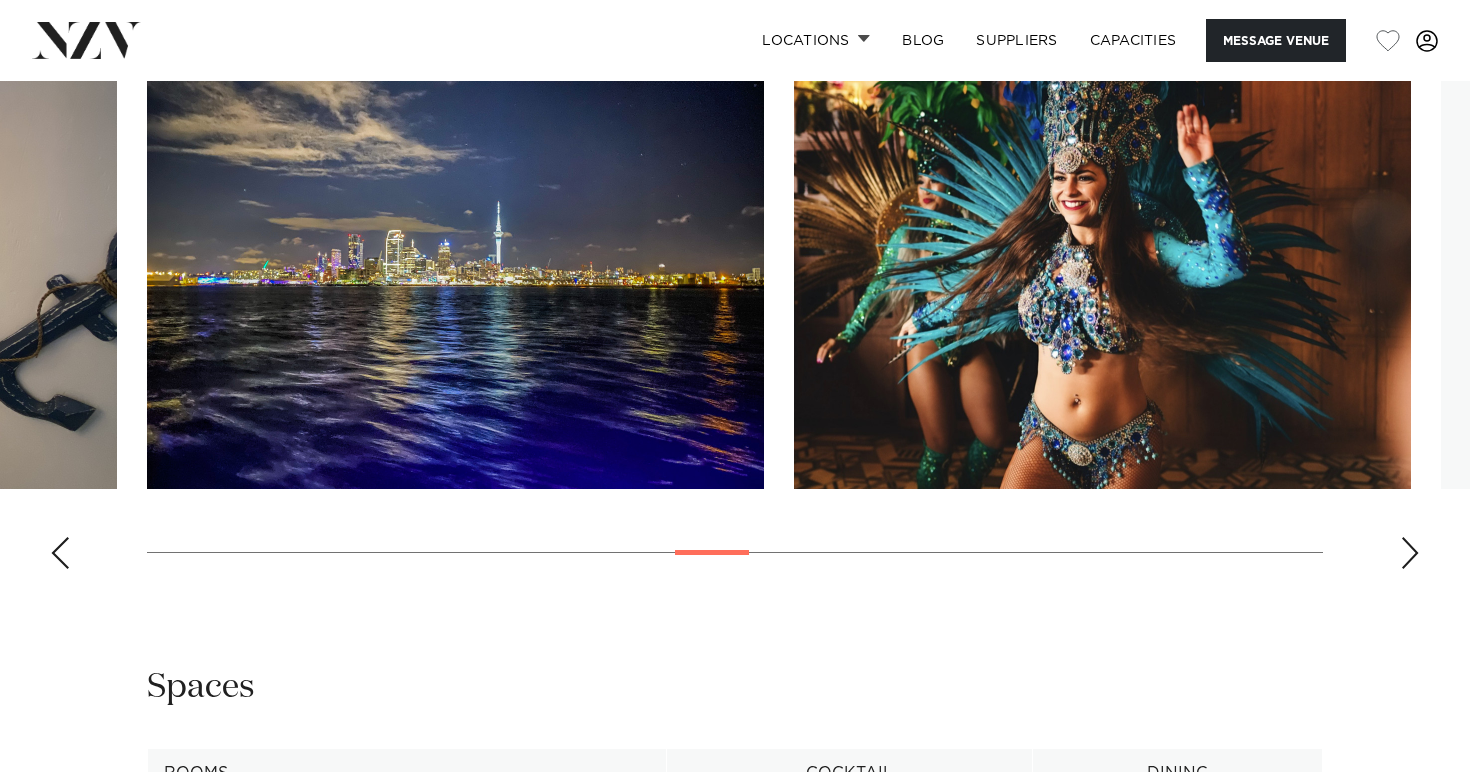 click at bounding box center (1410, 553) 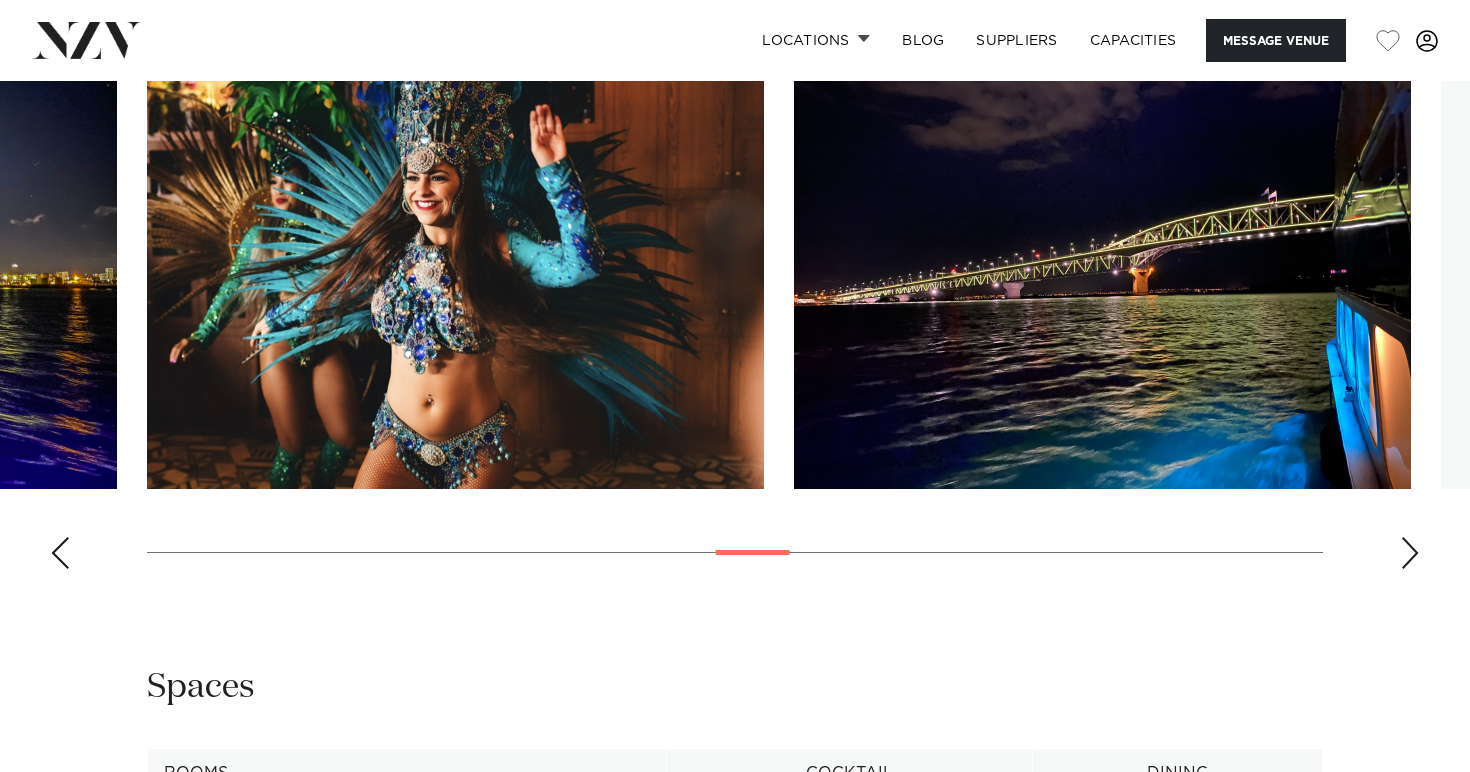 click at bounding box center (1410, 553) 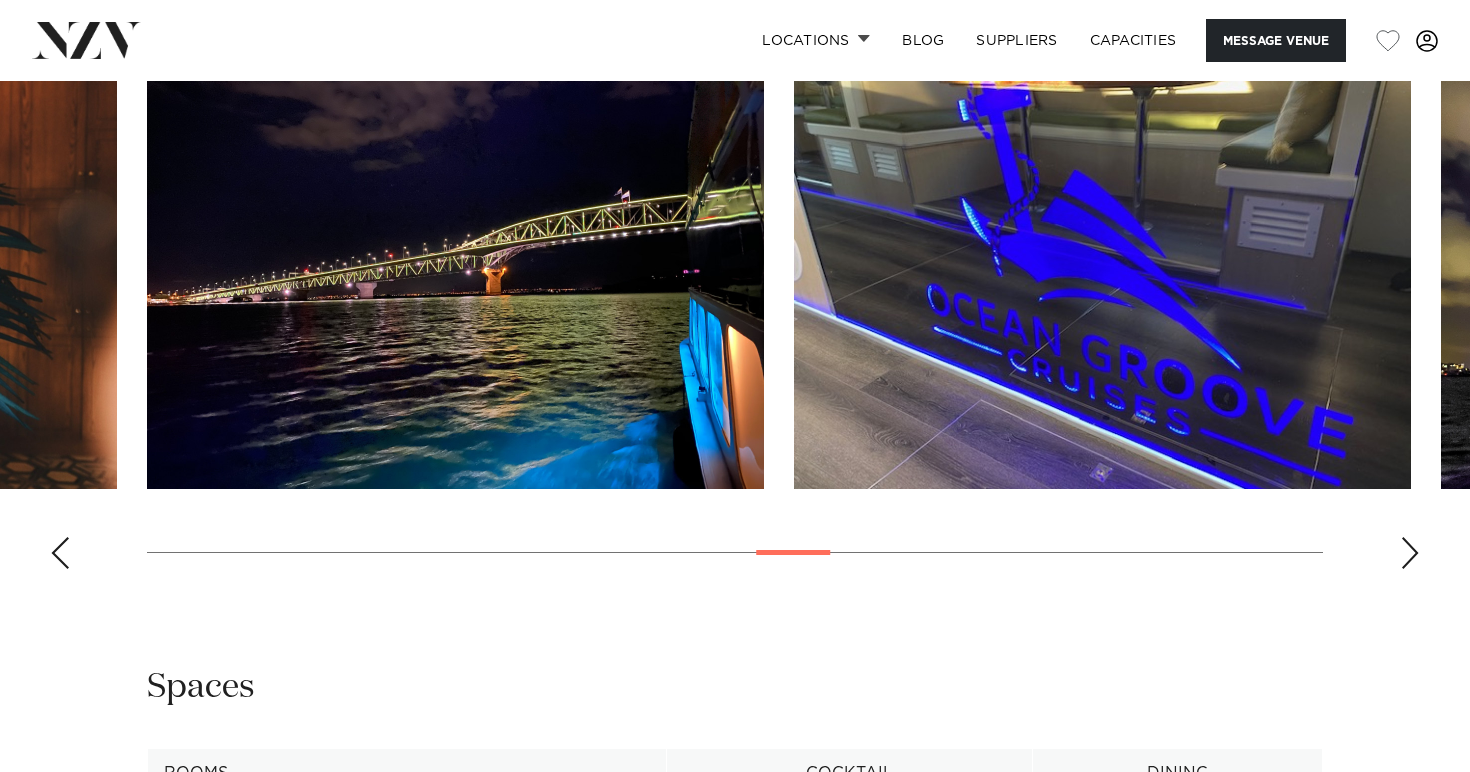 click at bounding box center (1410, 553) 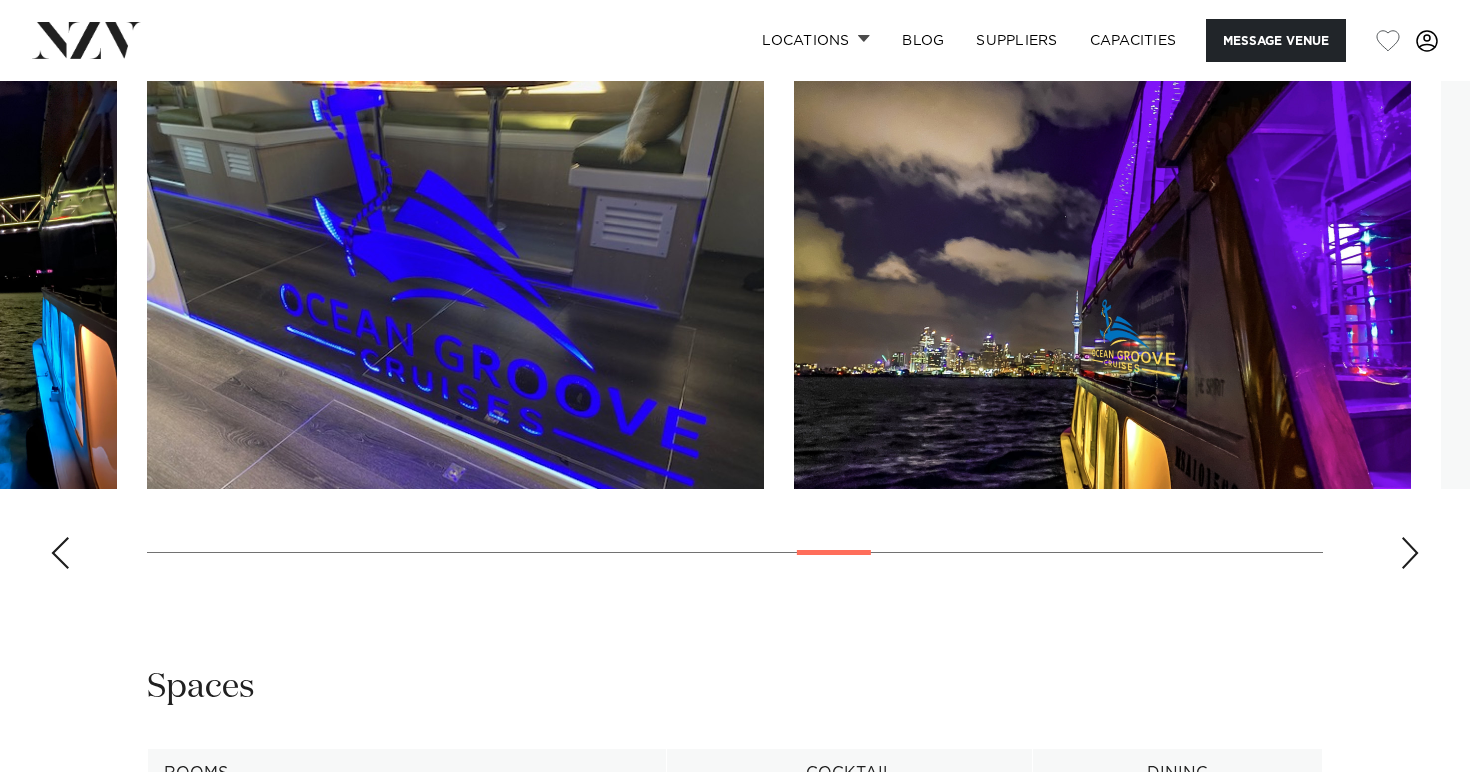 click at bounding box center [1410, 553] 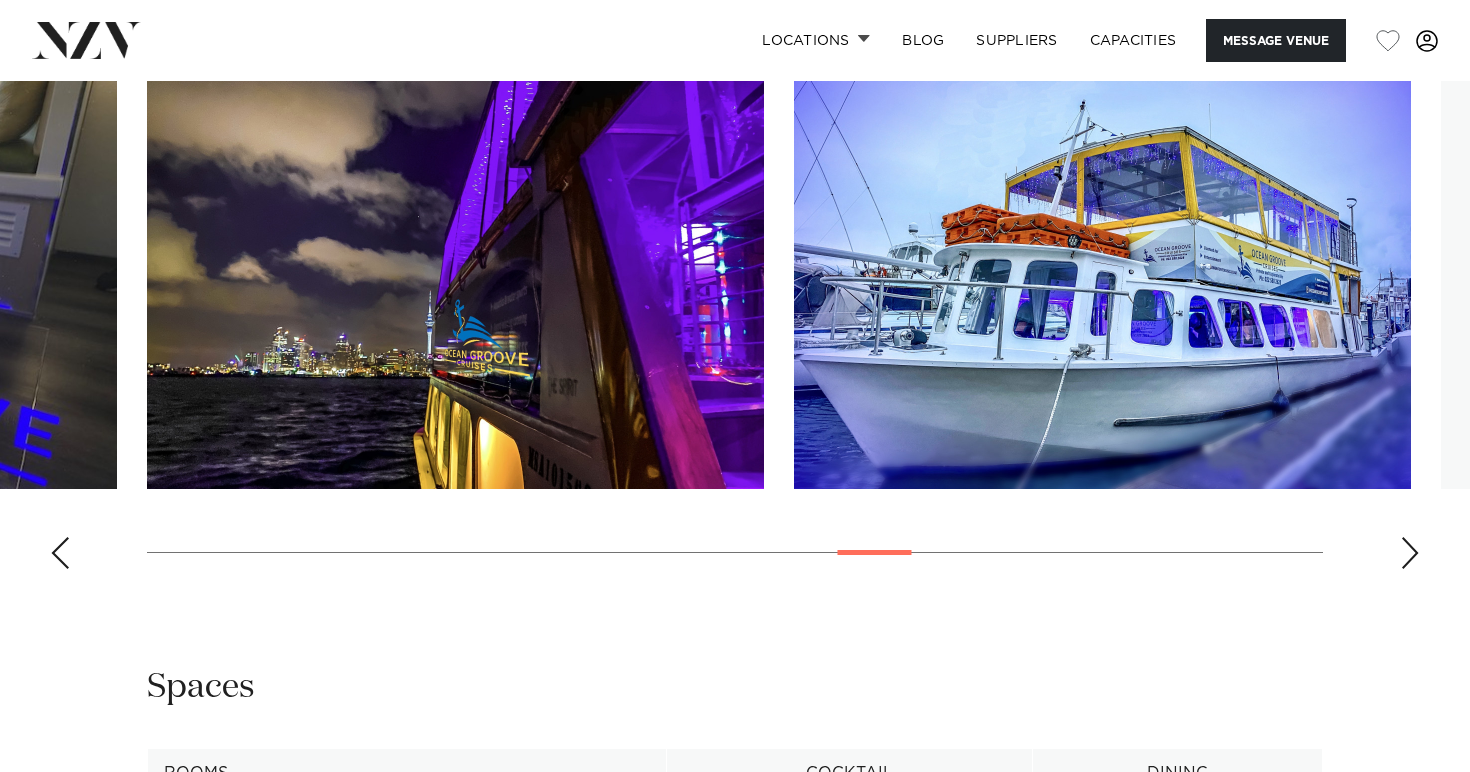click at bounding box center (1410, 553) 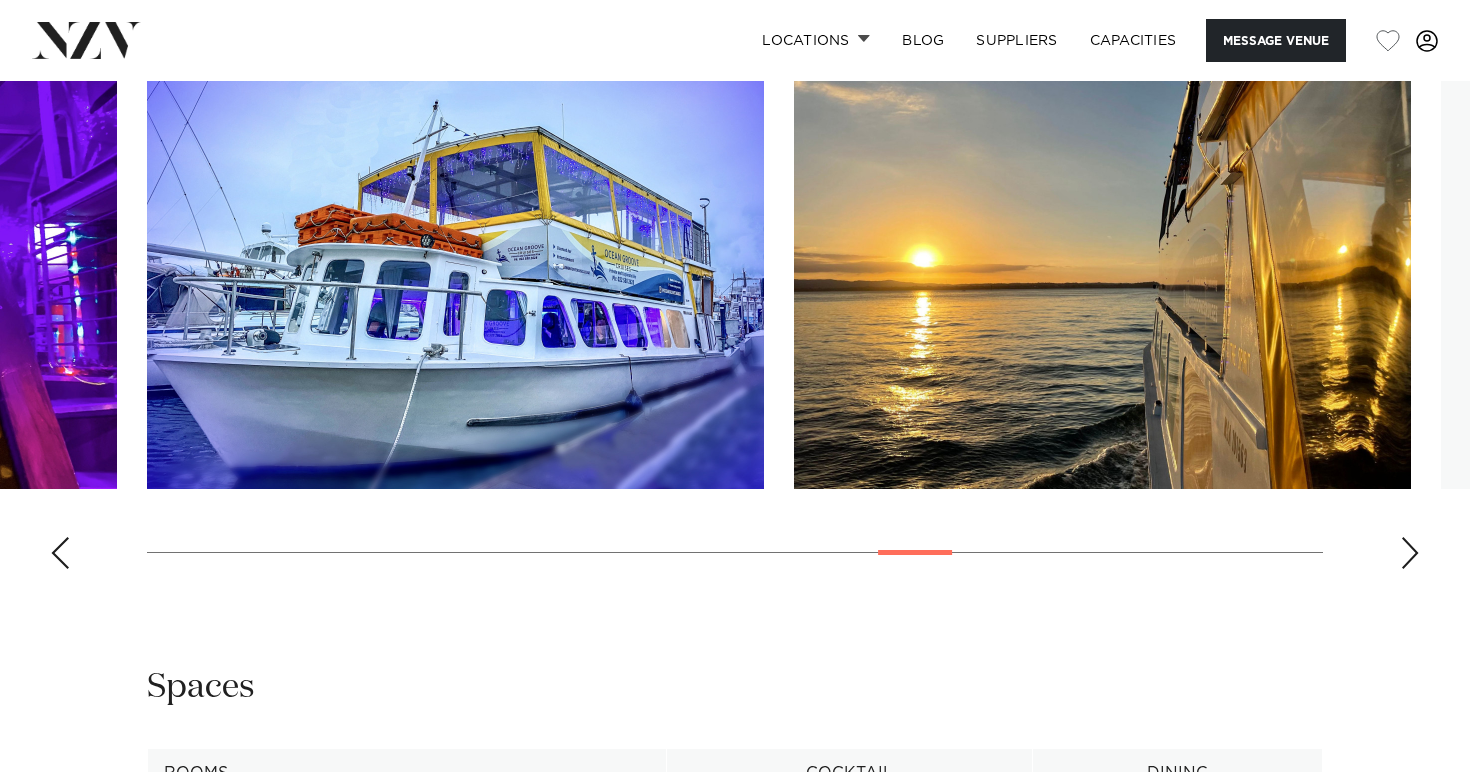 click at bounding box center [1410, 553] 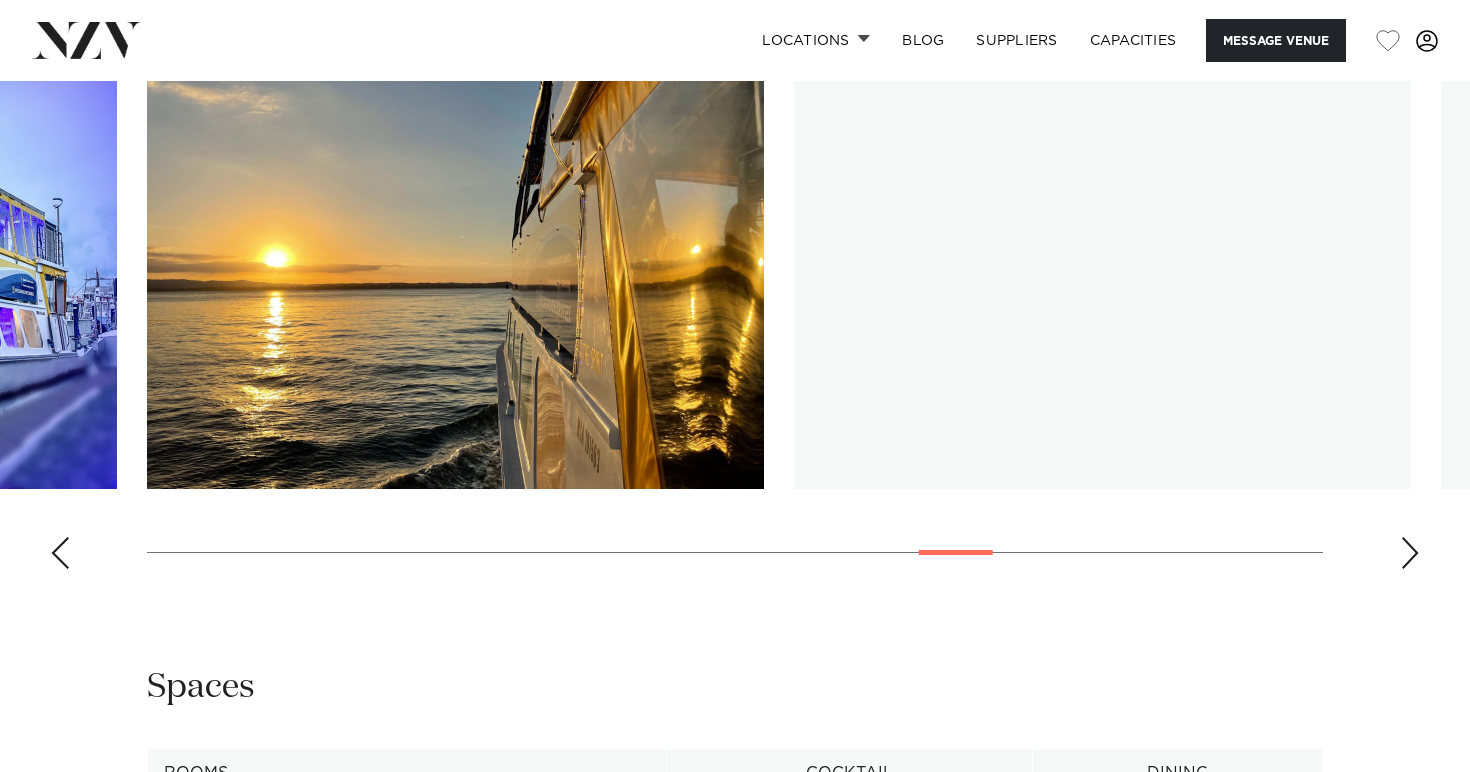 click at bounding box center [735, 310] 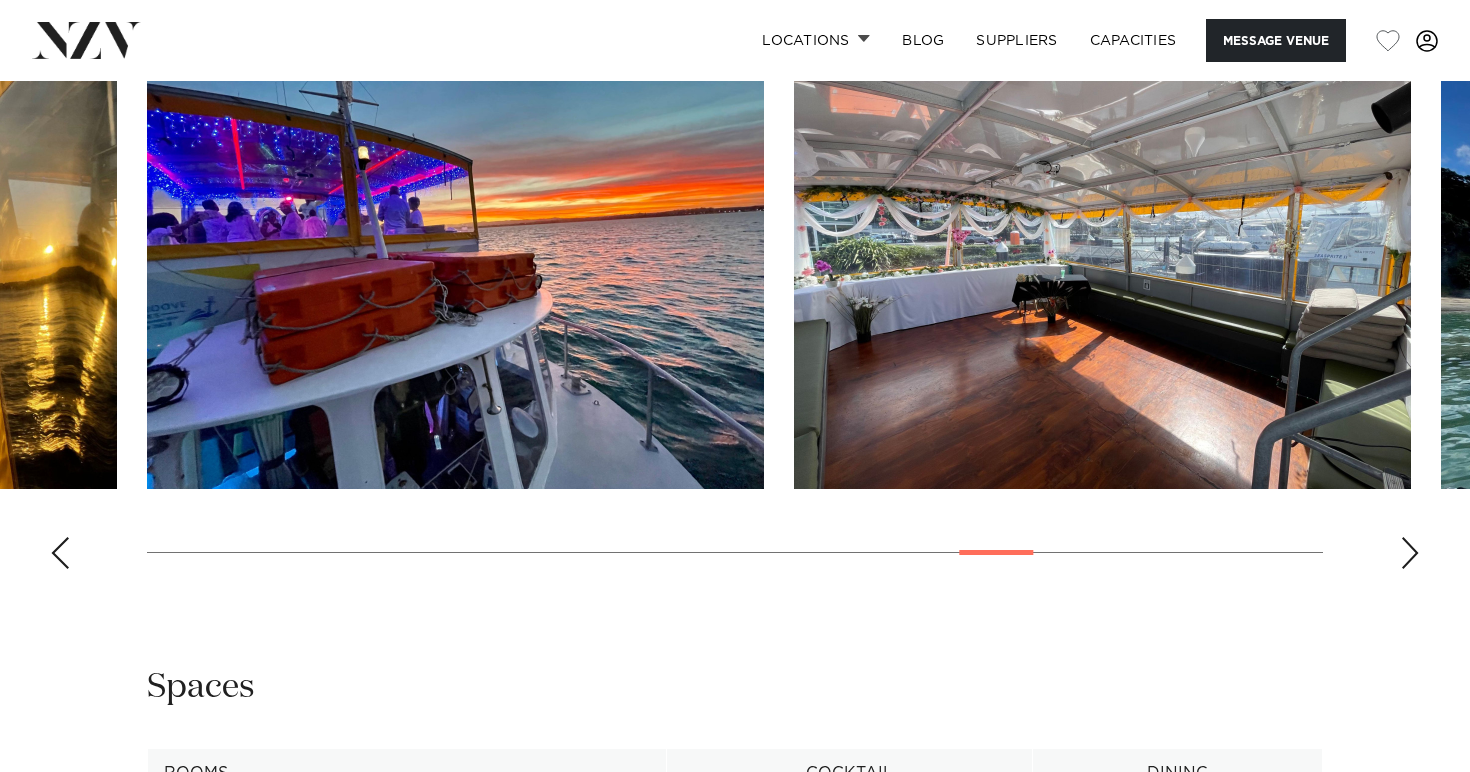 click at bounding box center [735, 310] 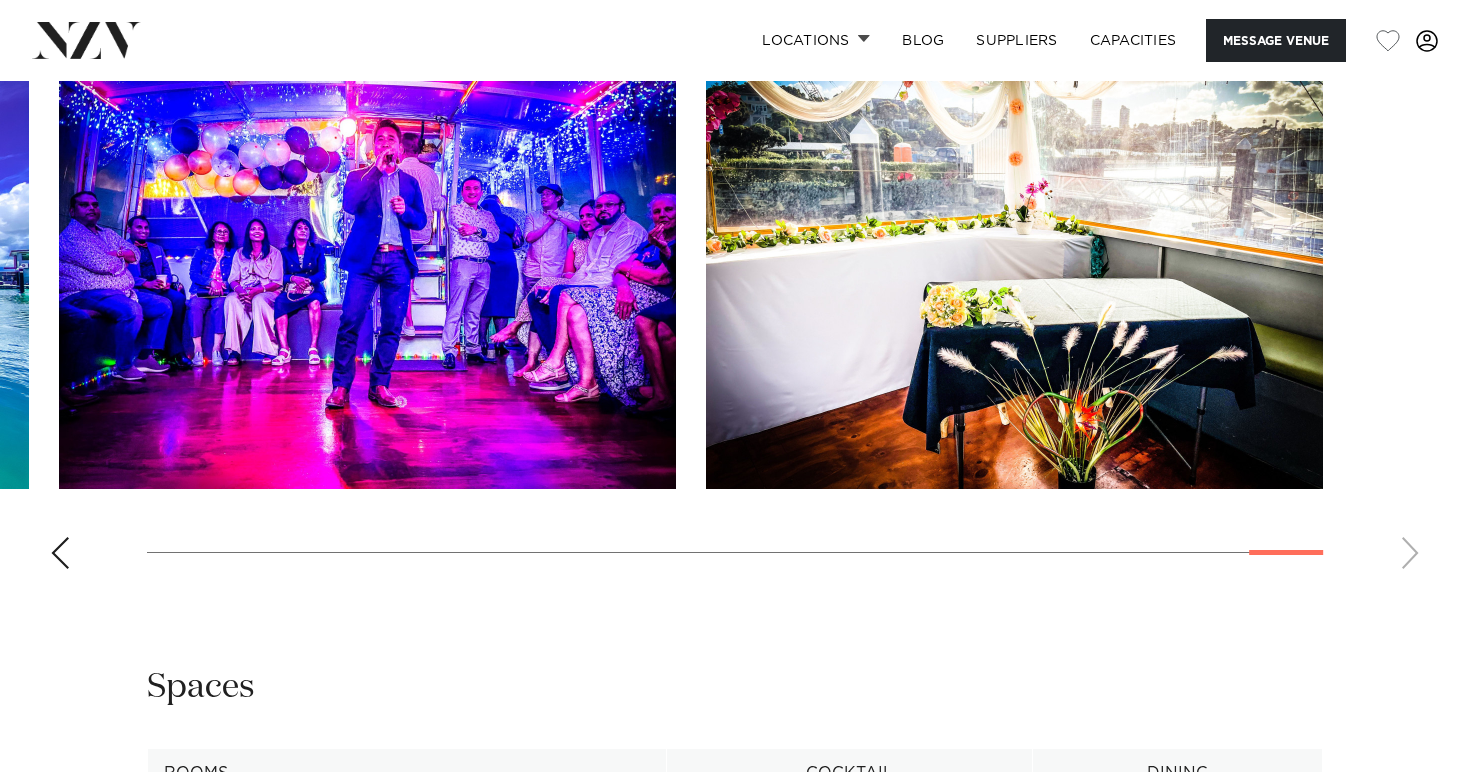 click at bounding box center (735, 310) 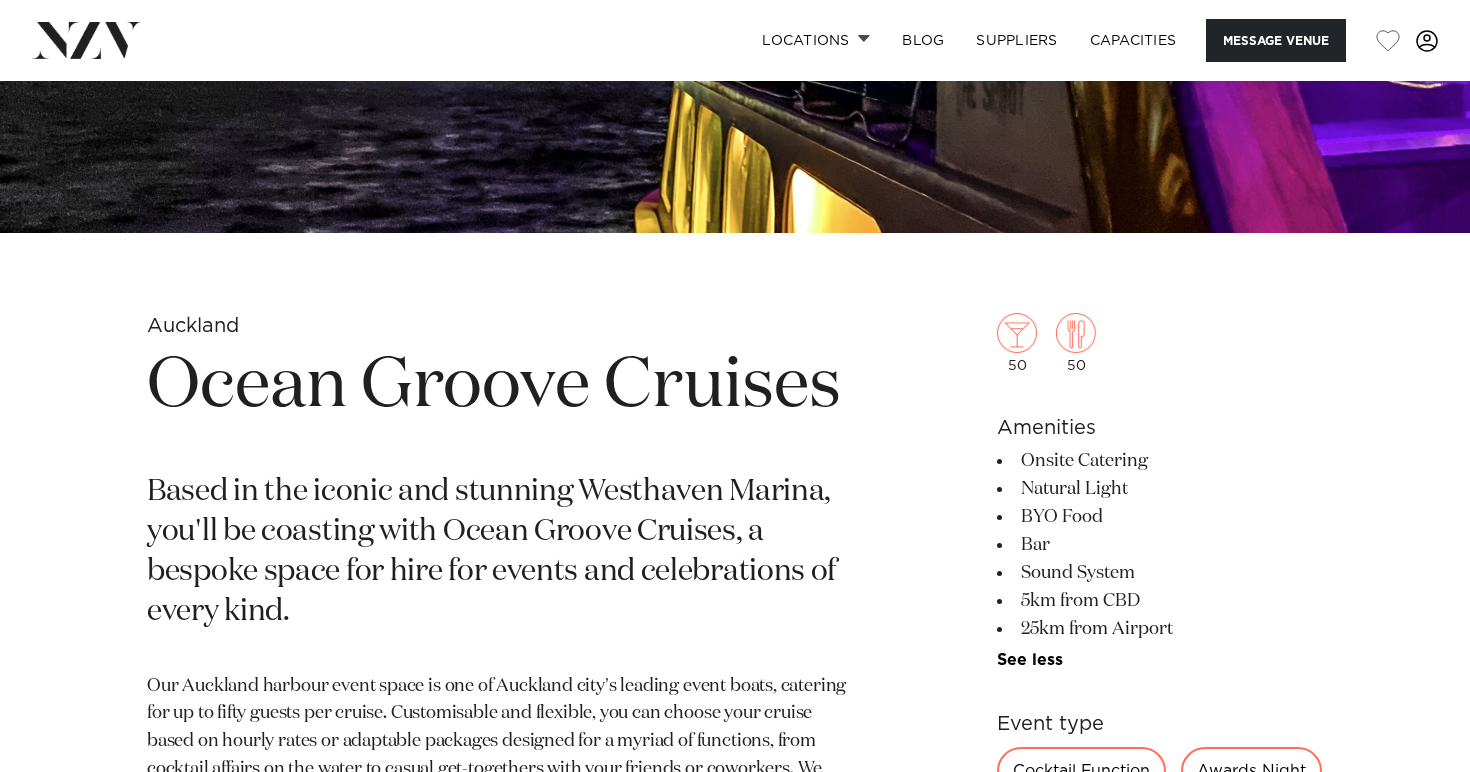 scroll, scrollTop: 419, scrollLeft: 0, axis: vertical 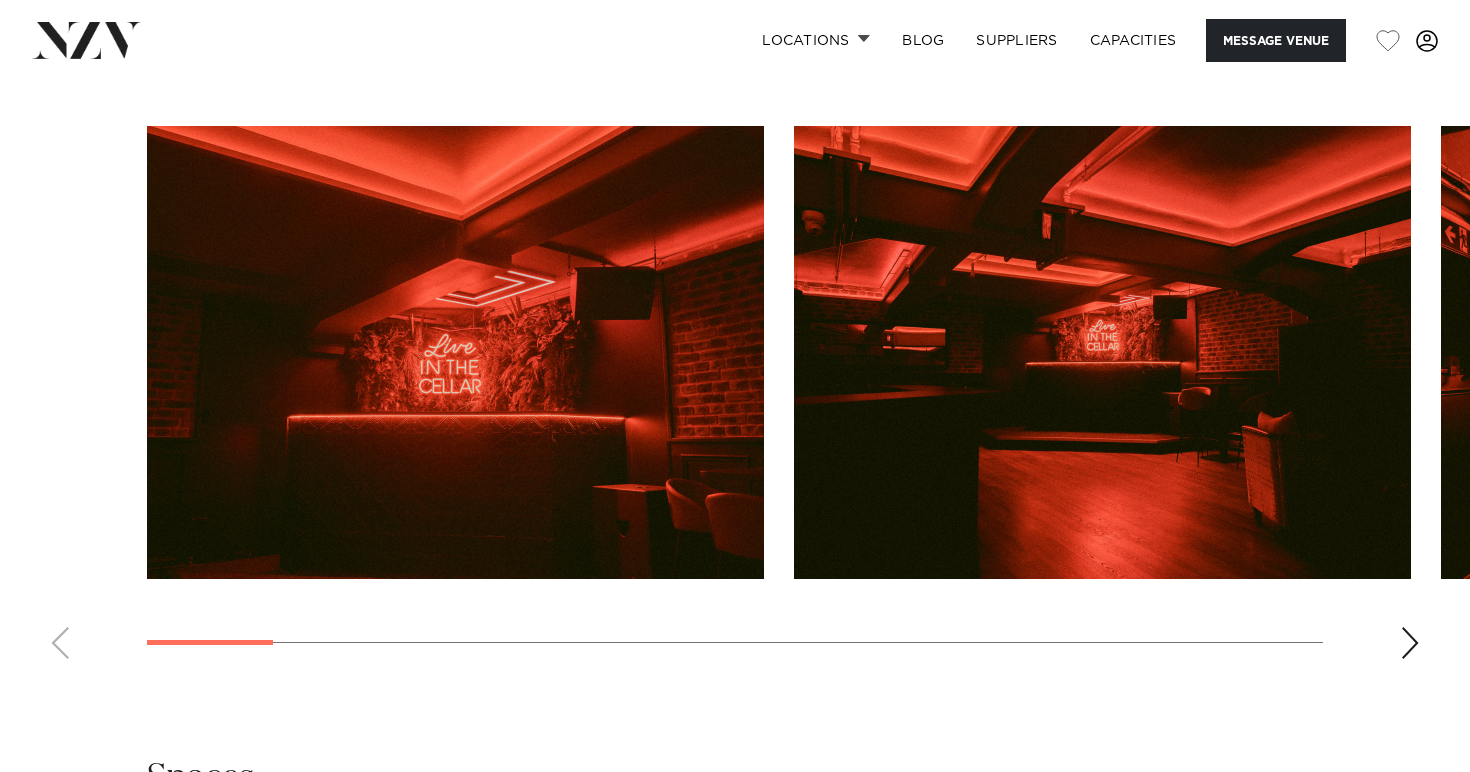 click at bounding box center (1410, 643) 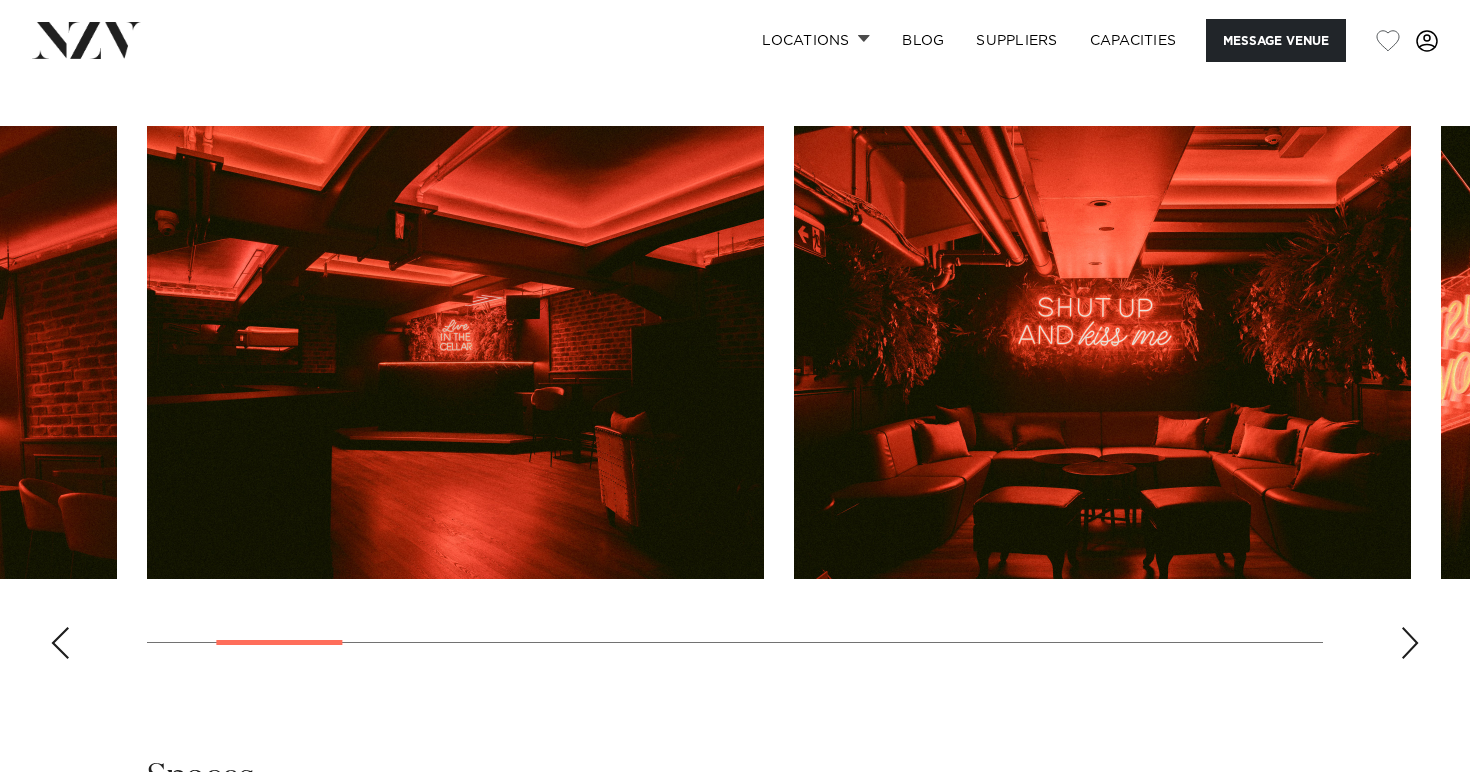 click at bounding box center [1410, 643] 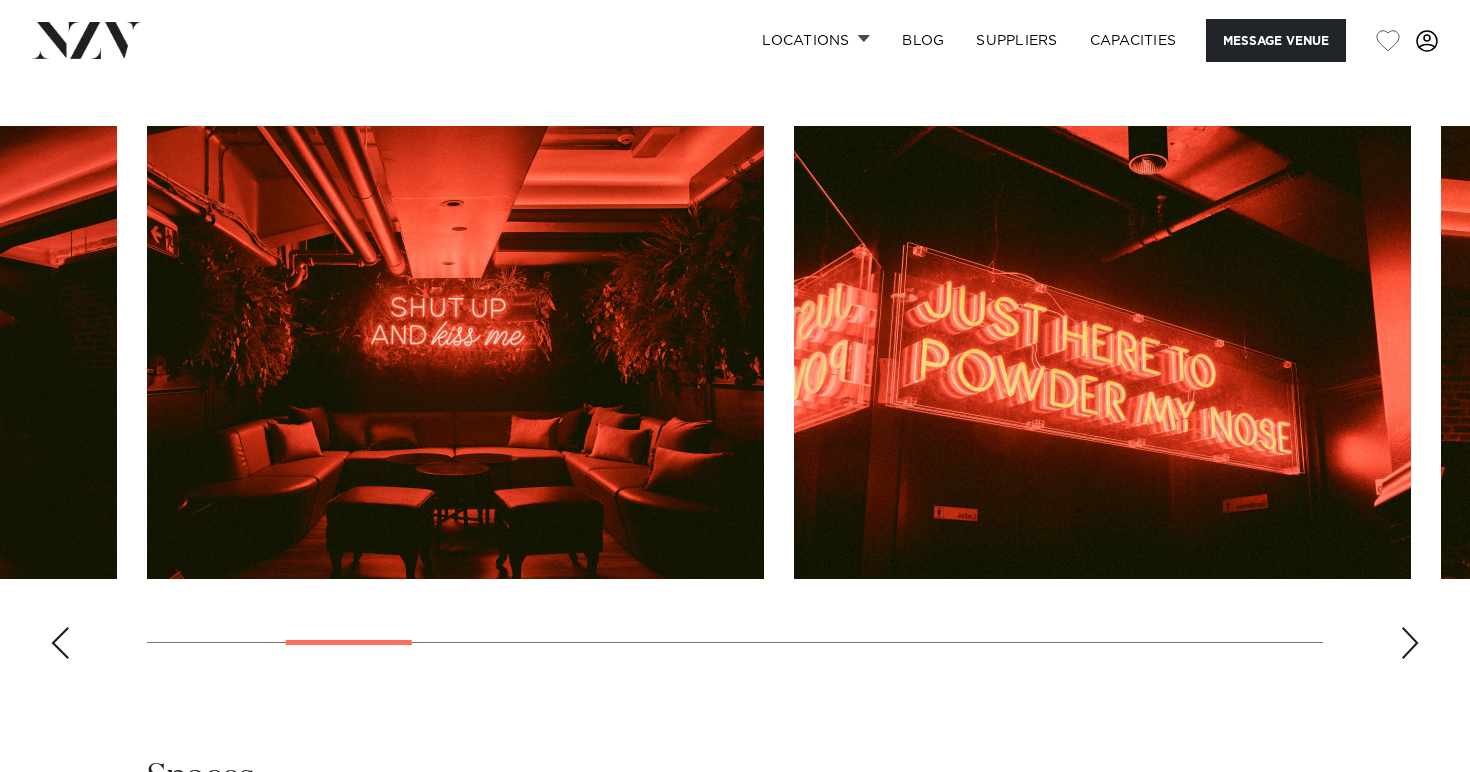 click at bounding box center [1410, 643] 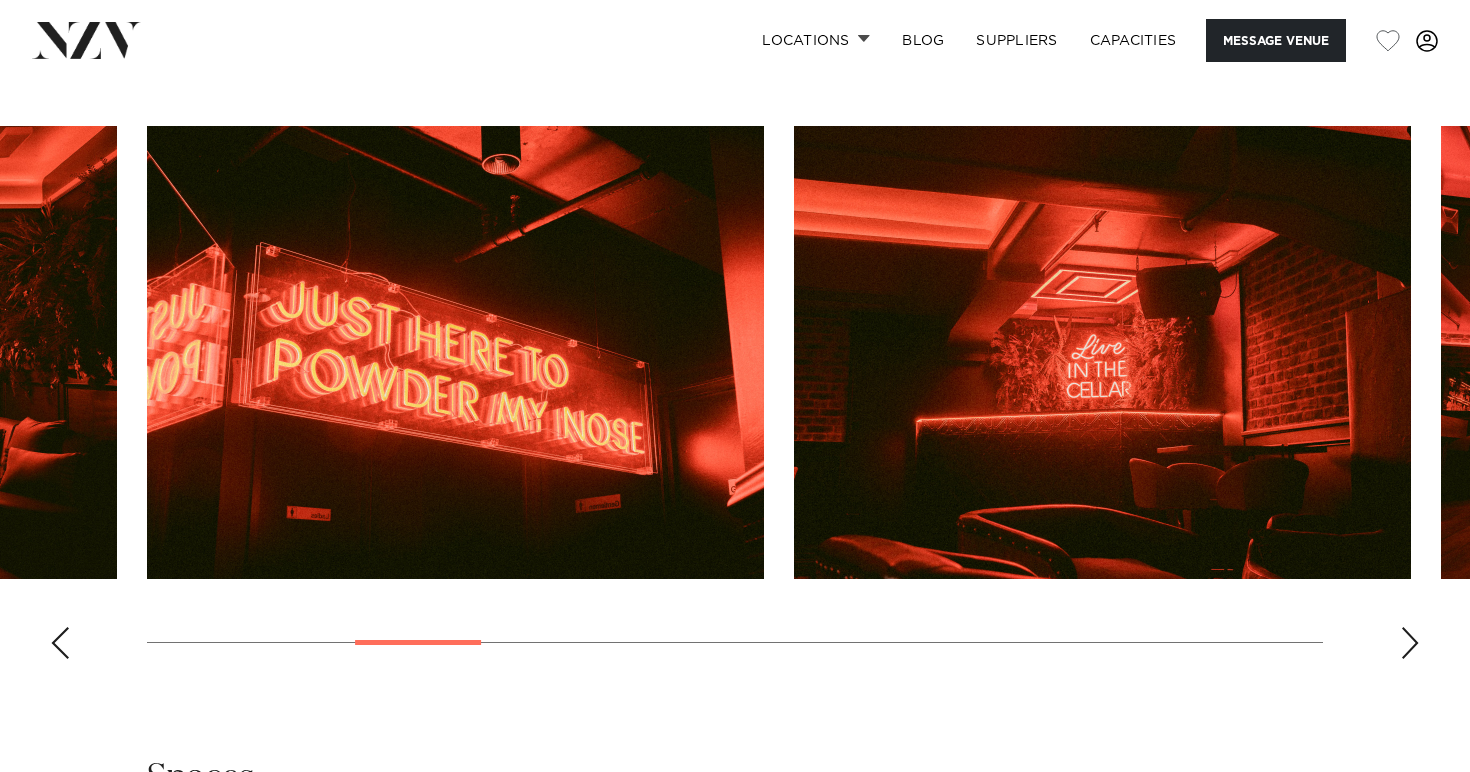 click at bounding box center (1410, 643) 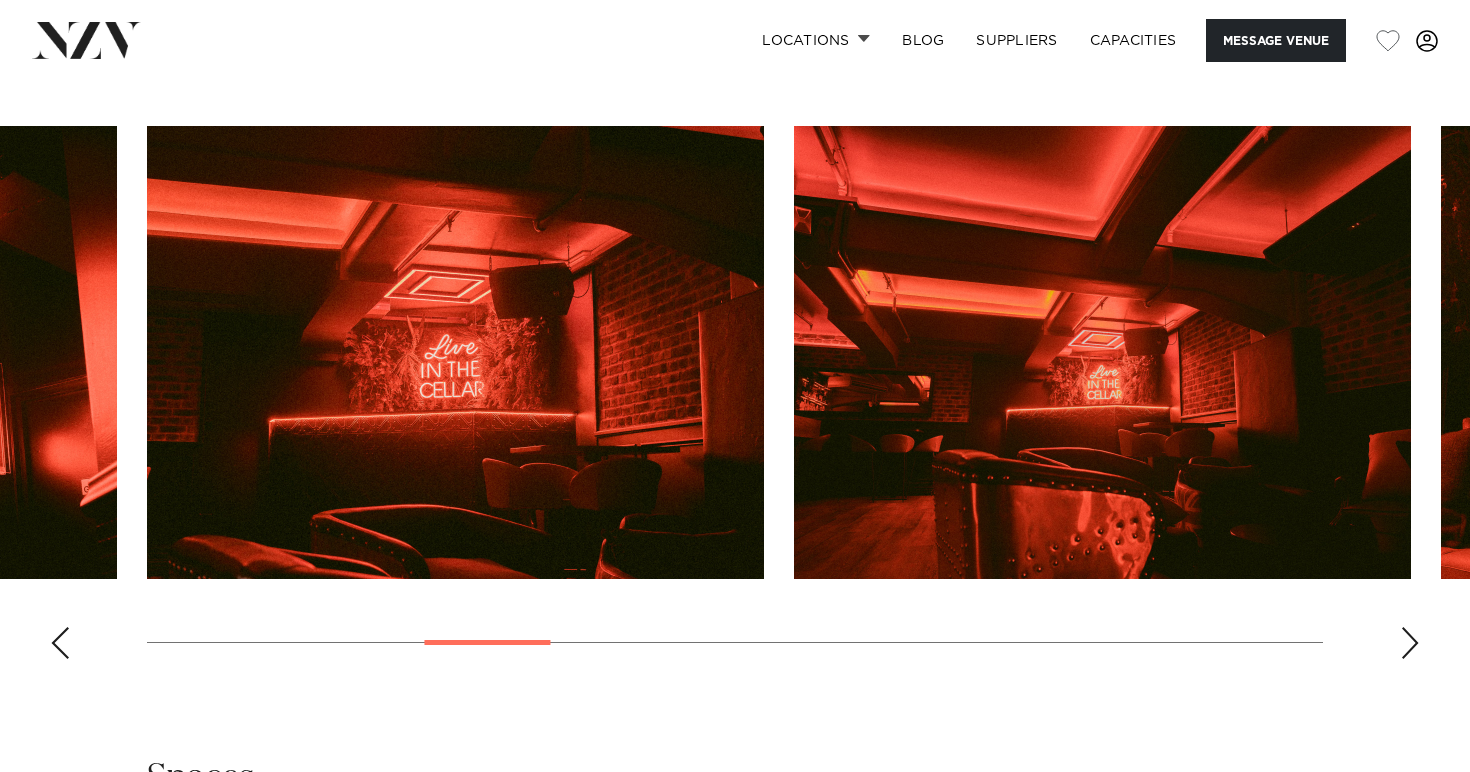 click at bounding box center [1410, 643] 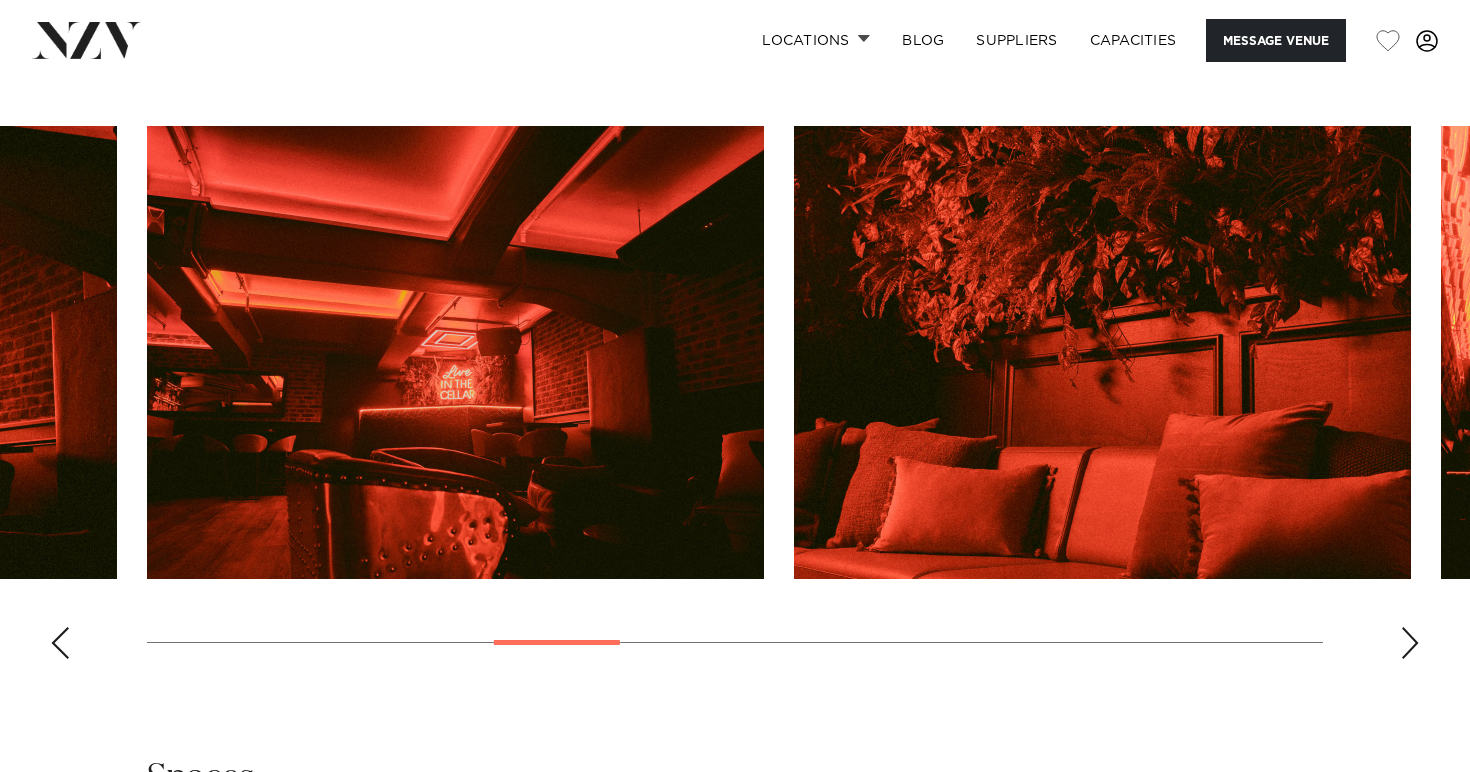 click at bounding box center [1410, 643] 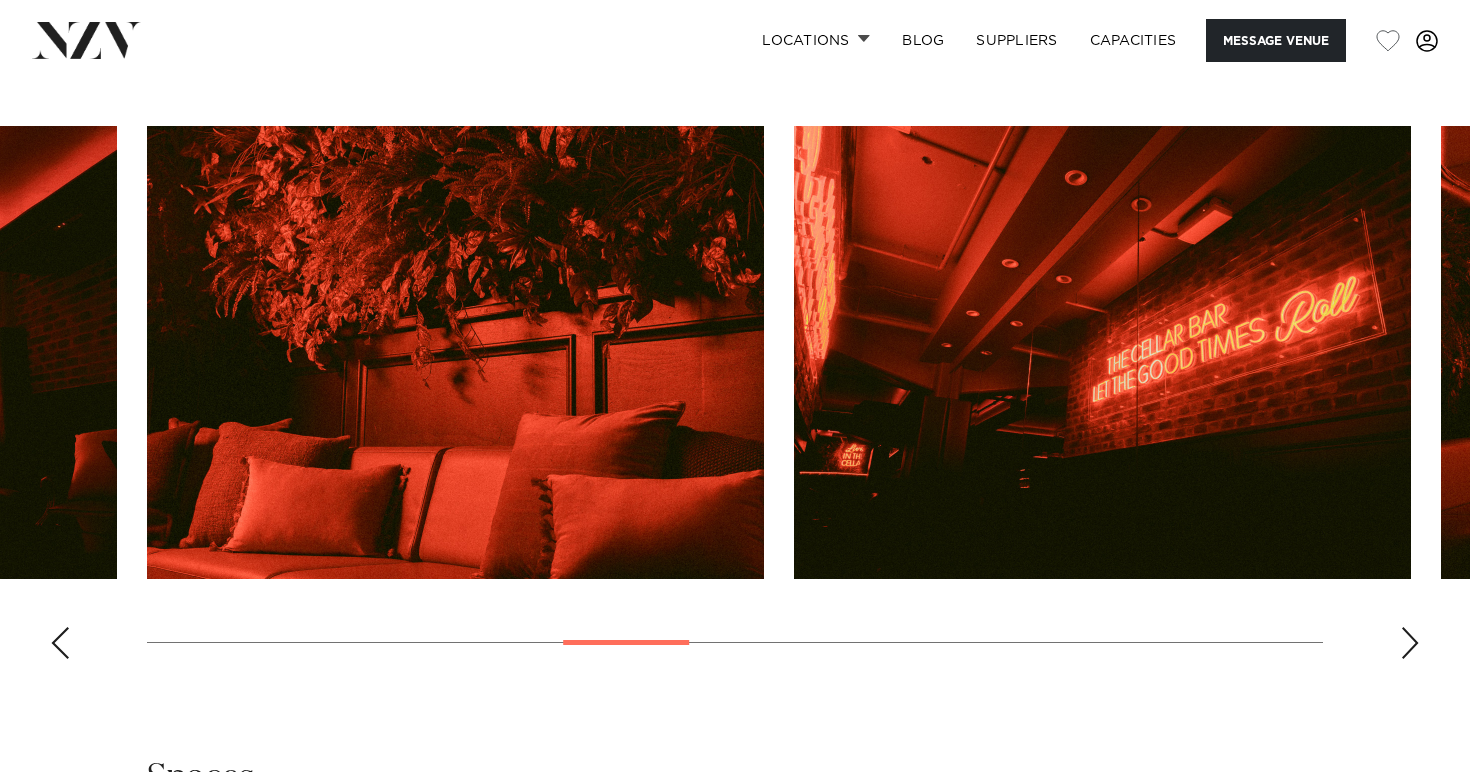 click at bounding box center (1410, 643) 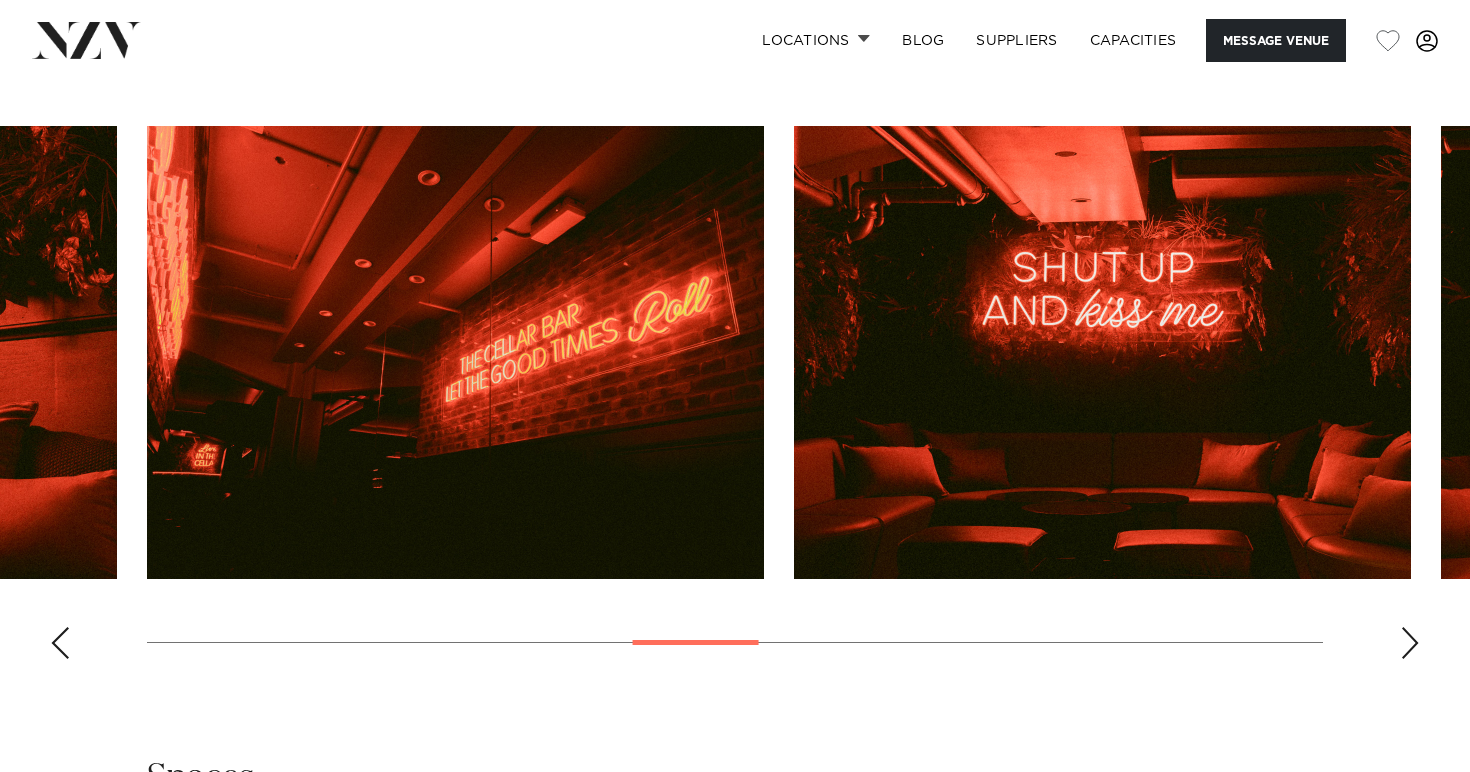 click at bounding box center [1410, 643] 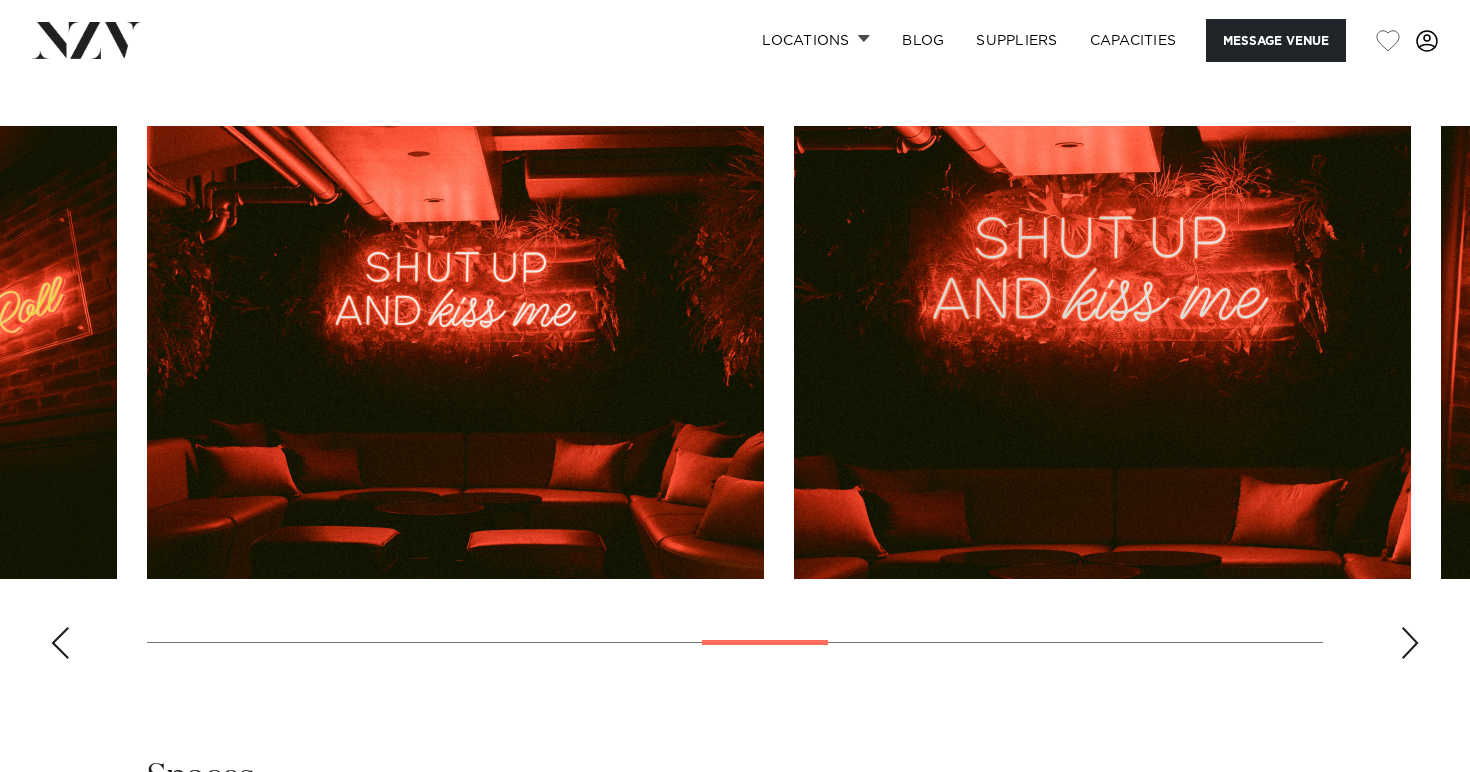 click at bounding box center (1410, 643) 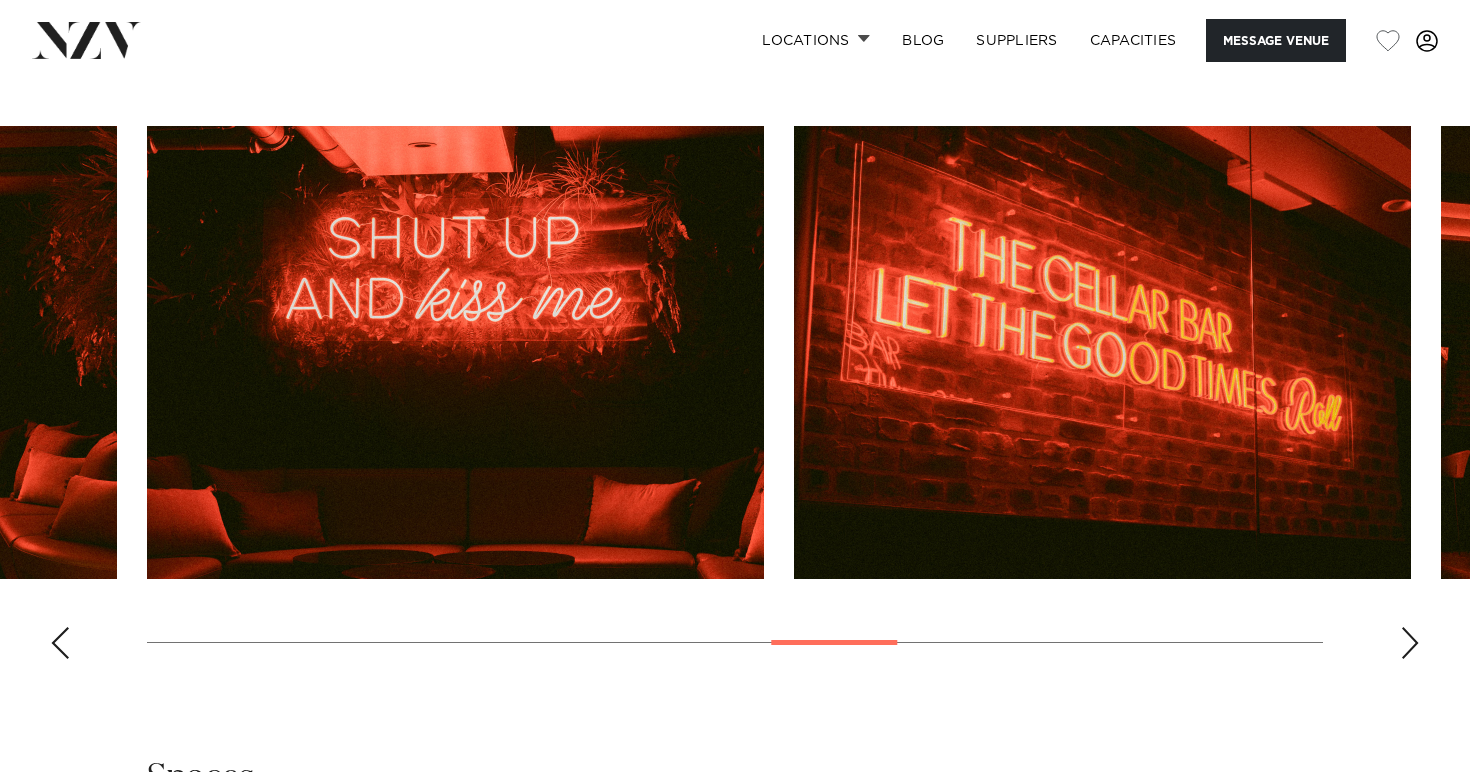 click at bounding box center (1410, 643) 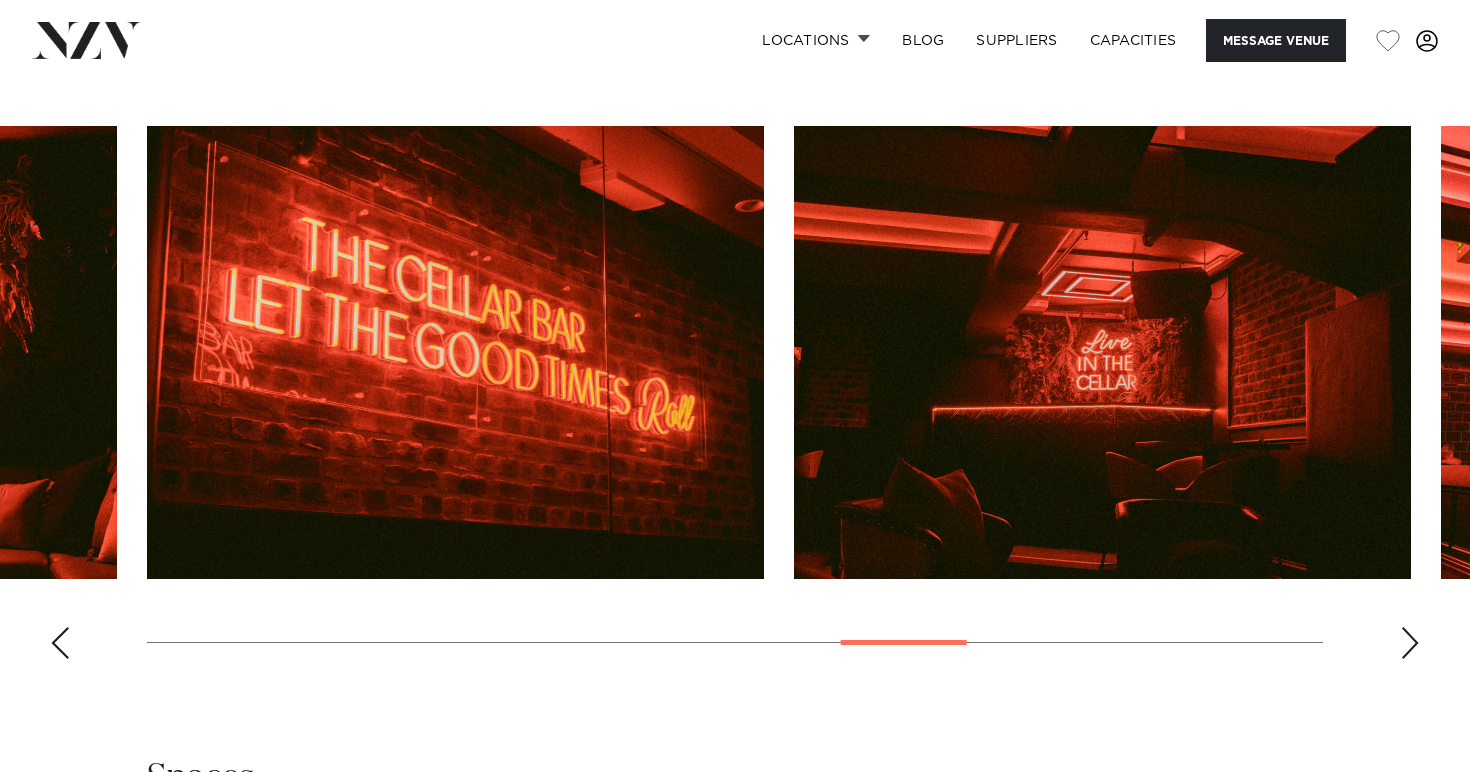 click at bounding box center [1410, 643] 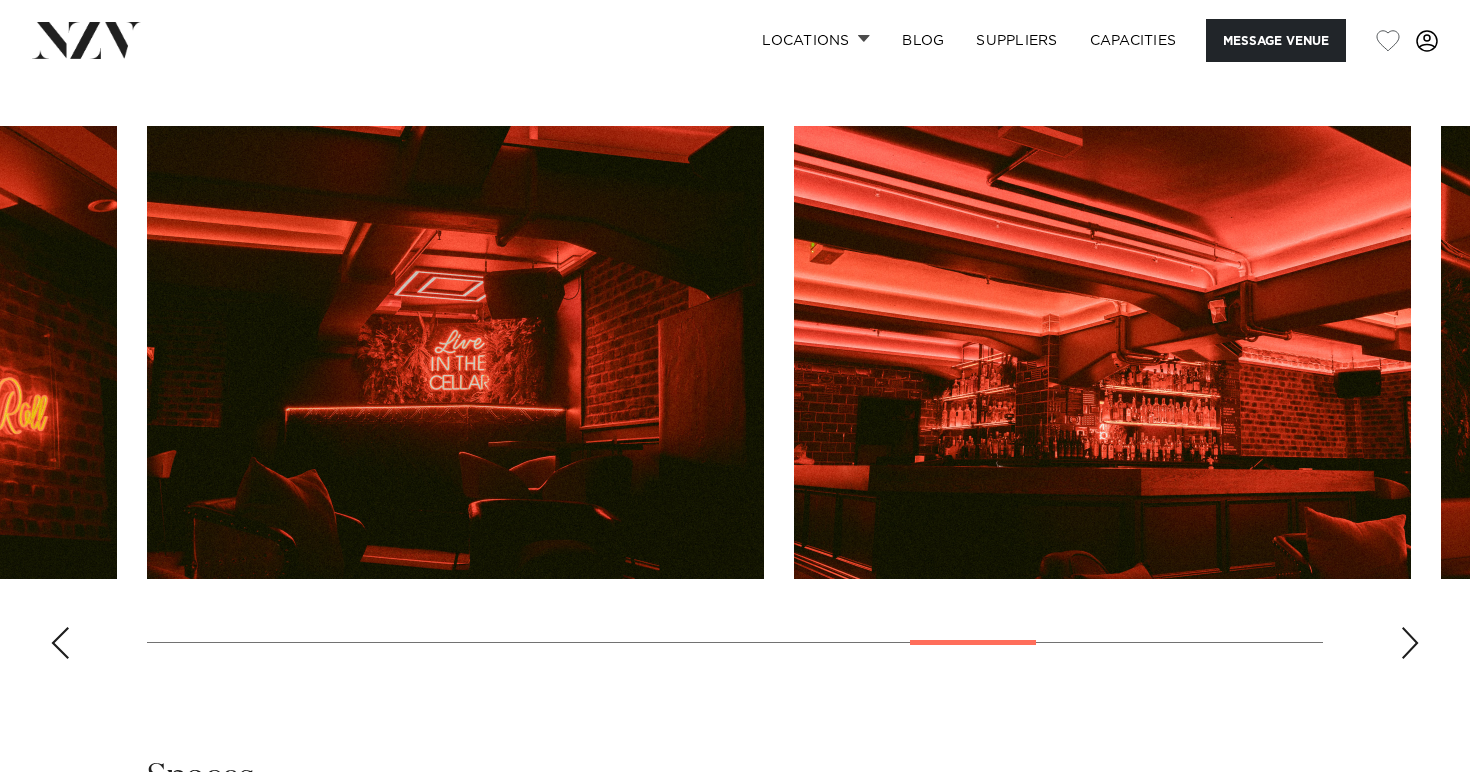 click at bounding box center [1410, 643] 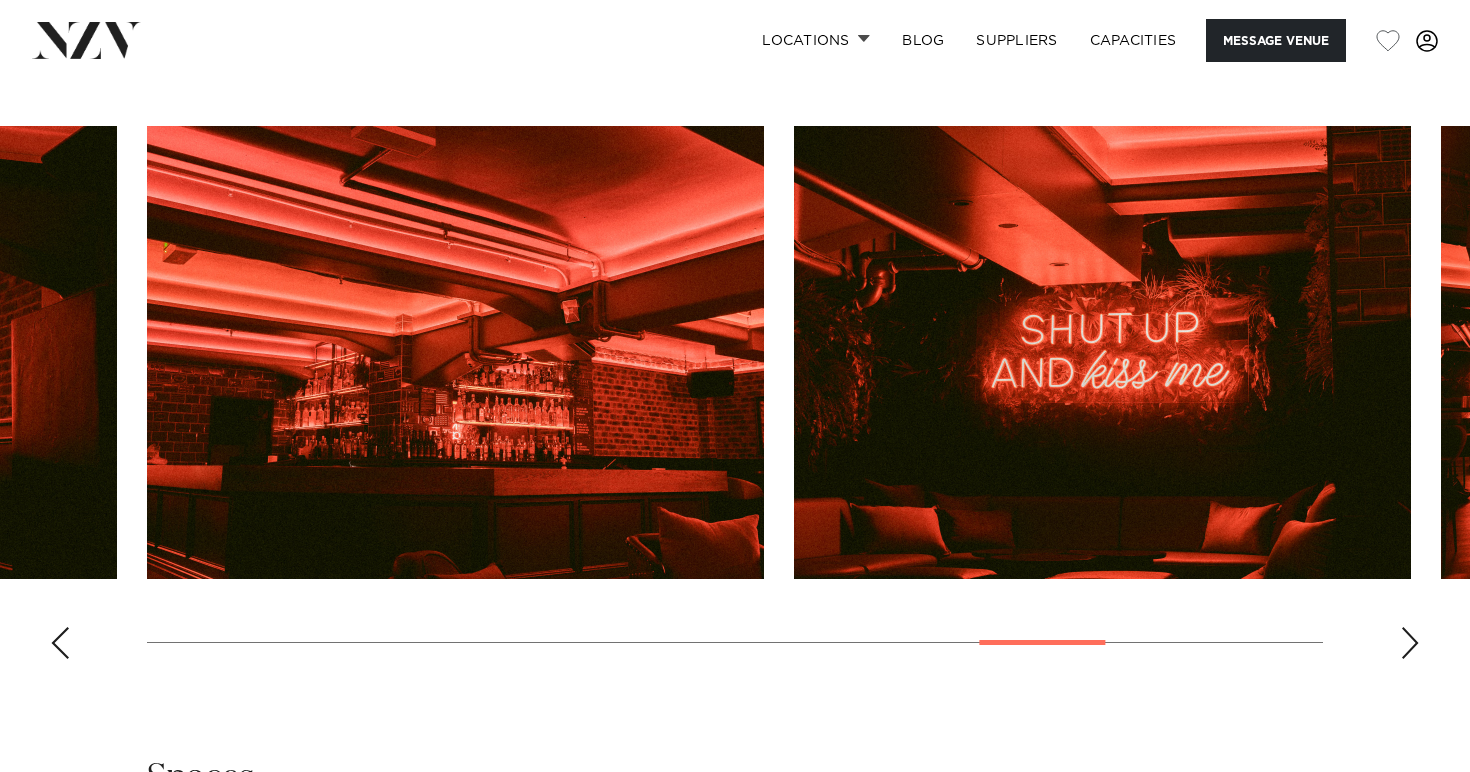 click at bounding box center [1410, 643] 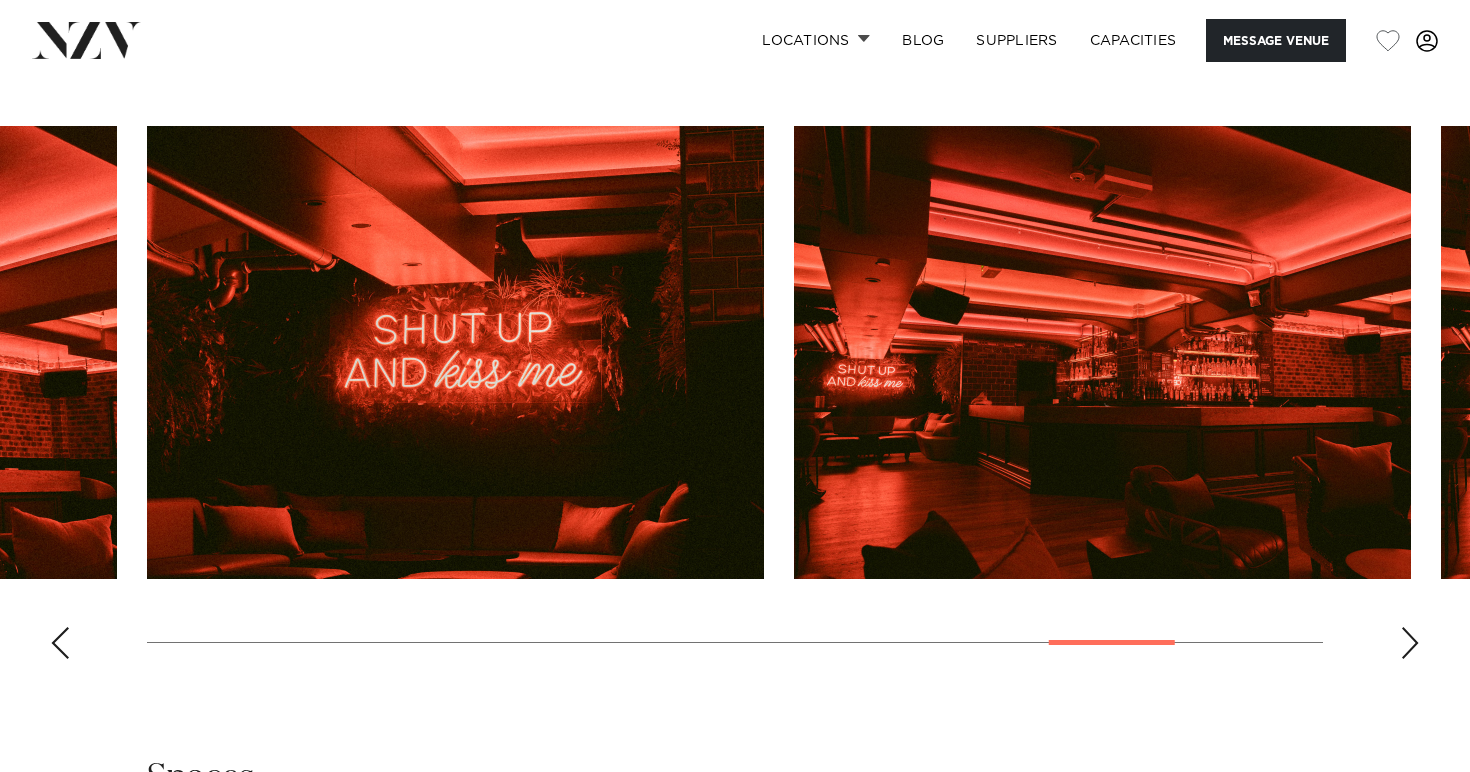 click at bounding box center (1410, 643) 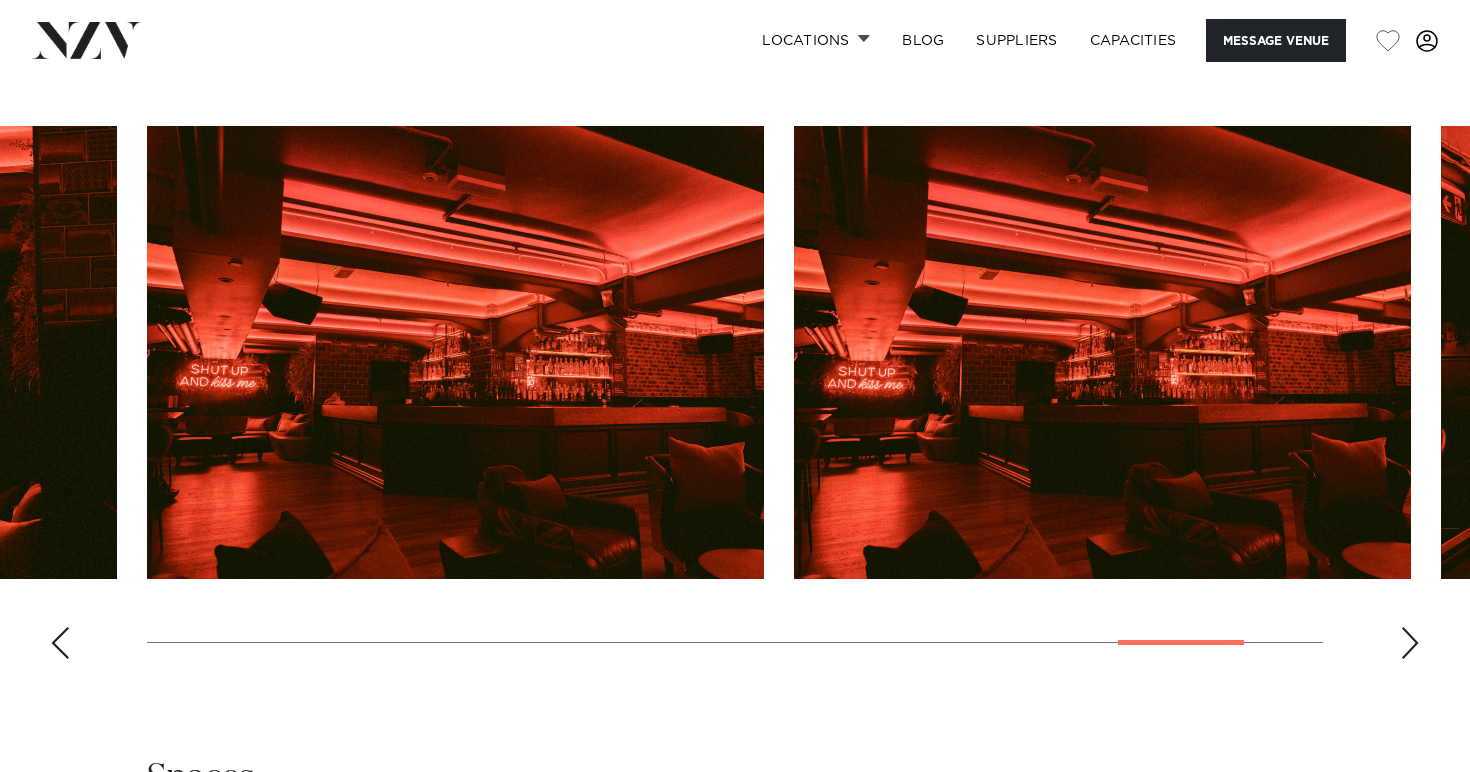 click at bounding box center [1410, 643] 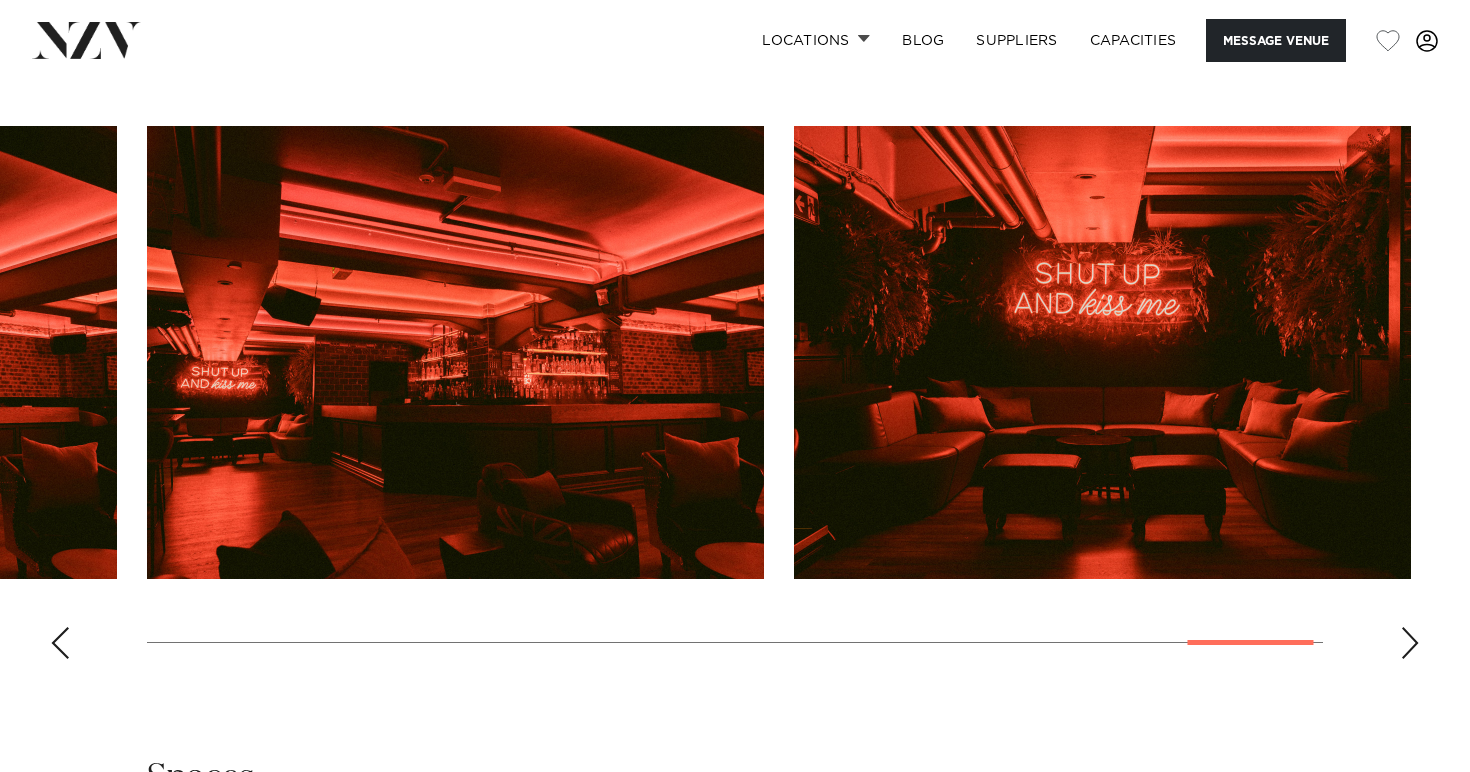 click at bounding box center [1410, 643] 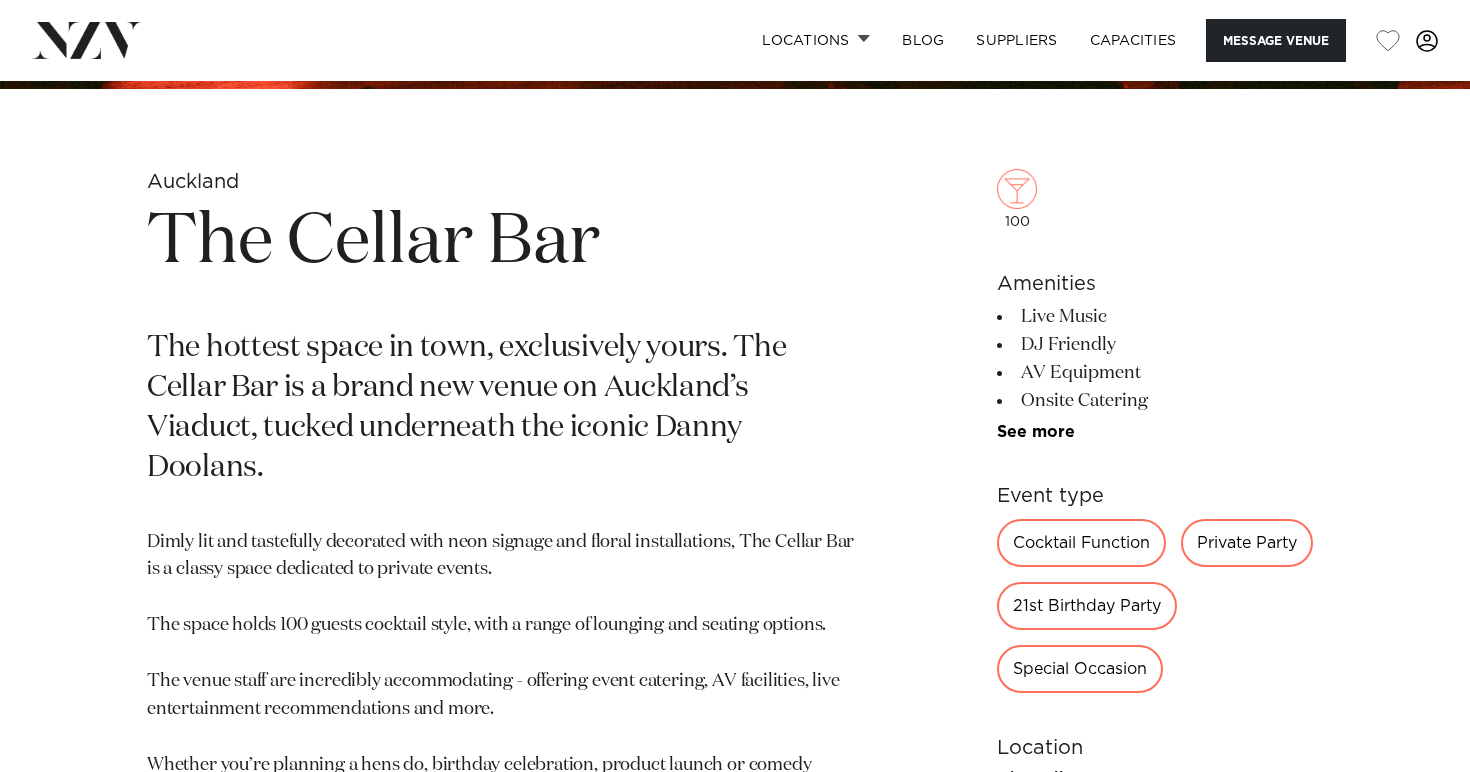 scroll, scrollTop: 737, scrollLeft: 0, axis: vertical 